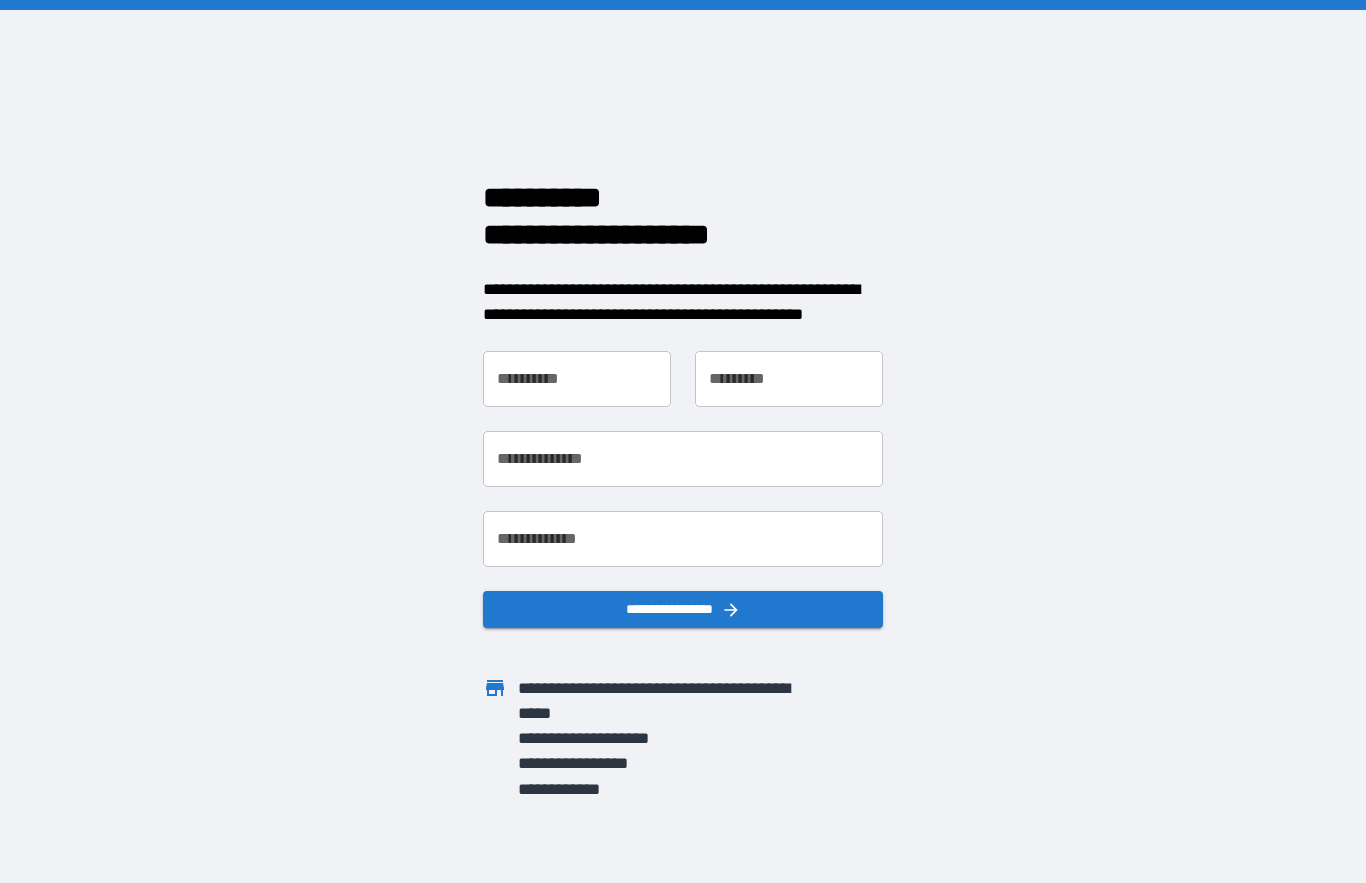scroll, scrollTop: 0, scrollLeft: 0, axis: both 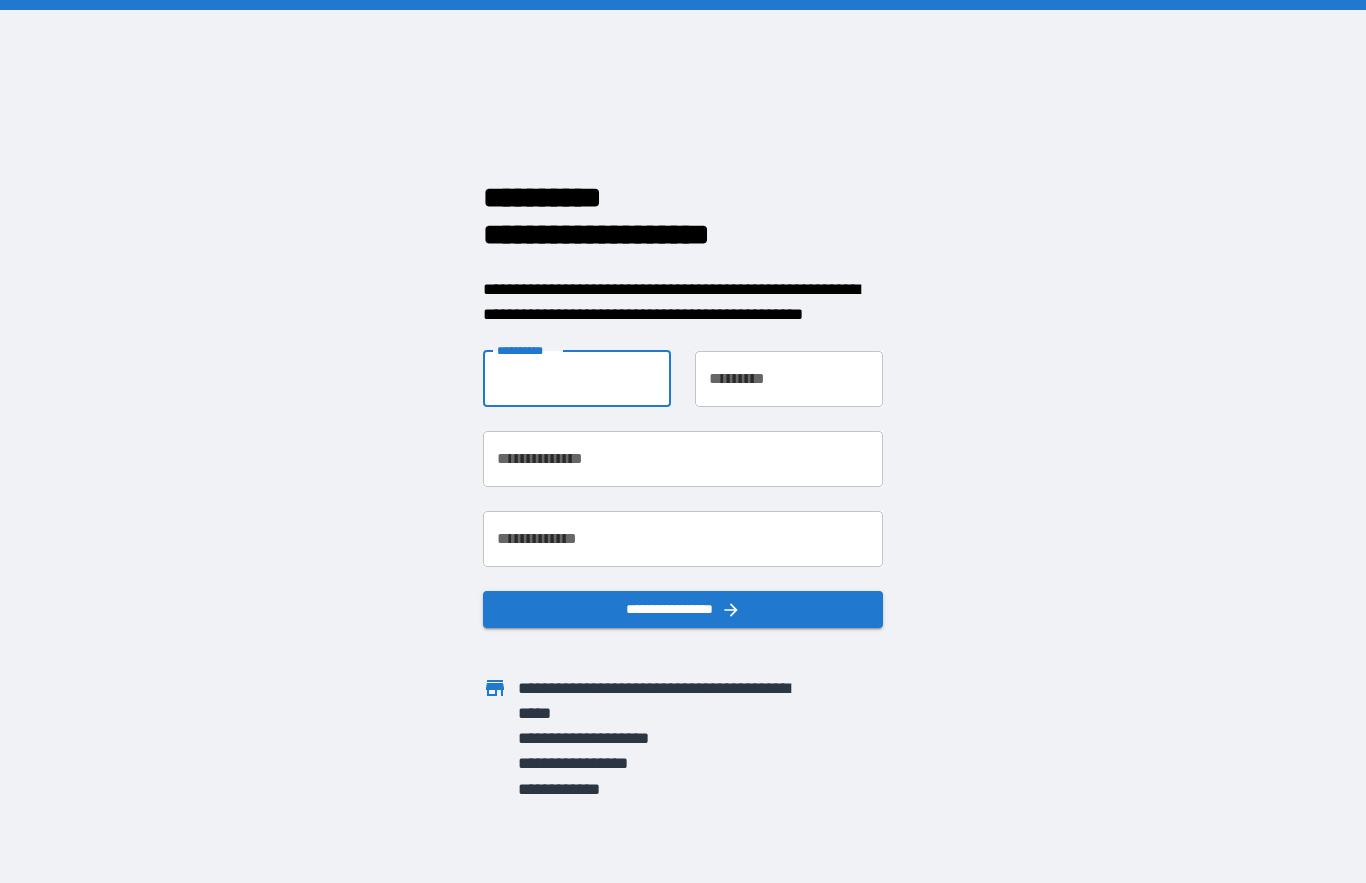 click on "**********" at bounding box center (577, 379) 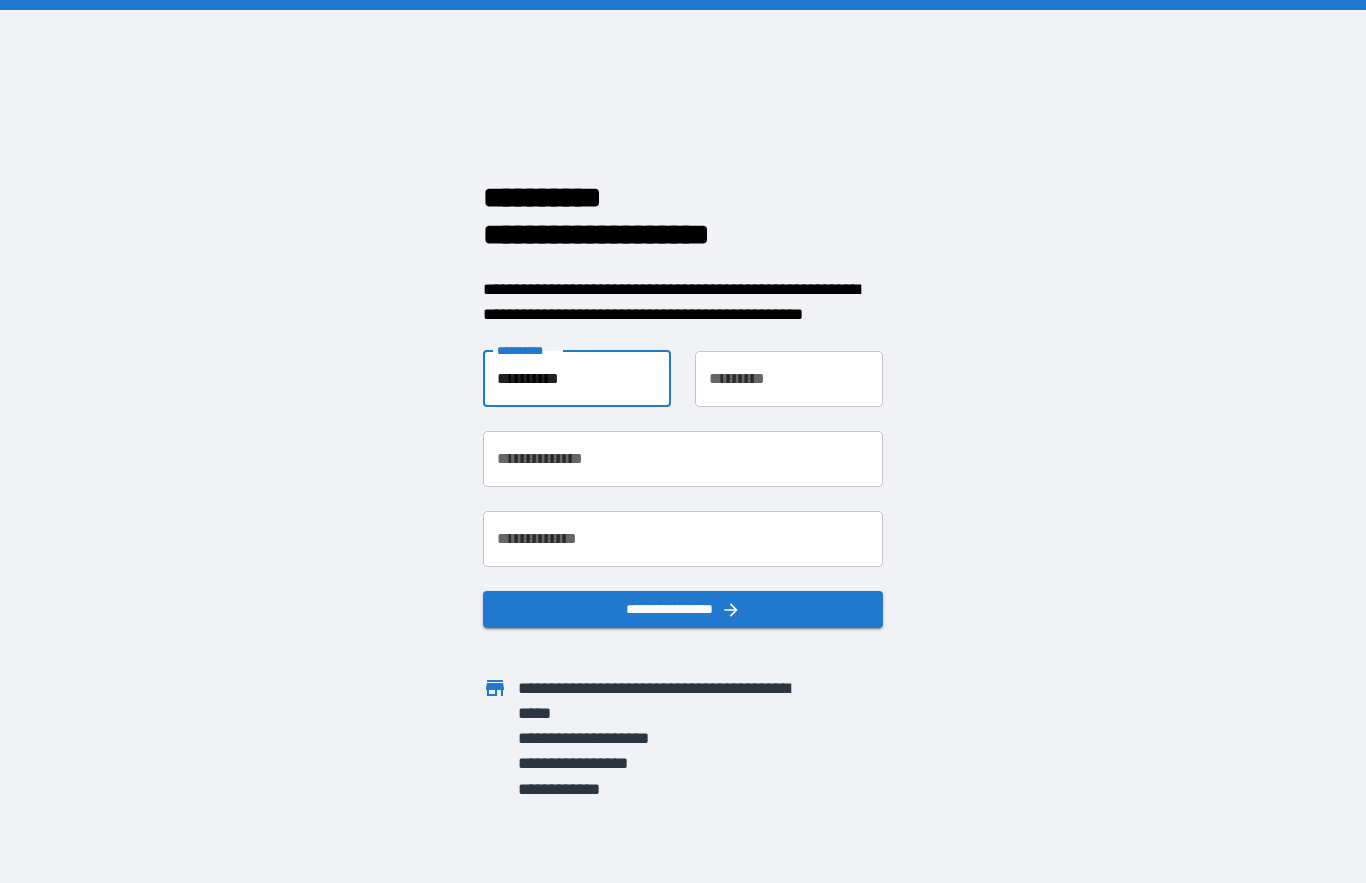 type on "*********" 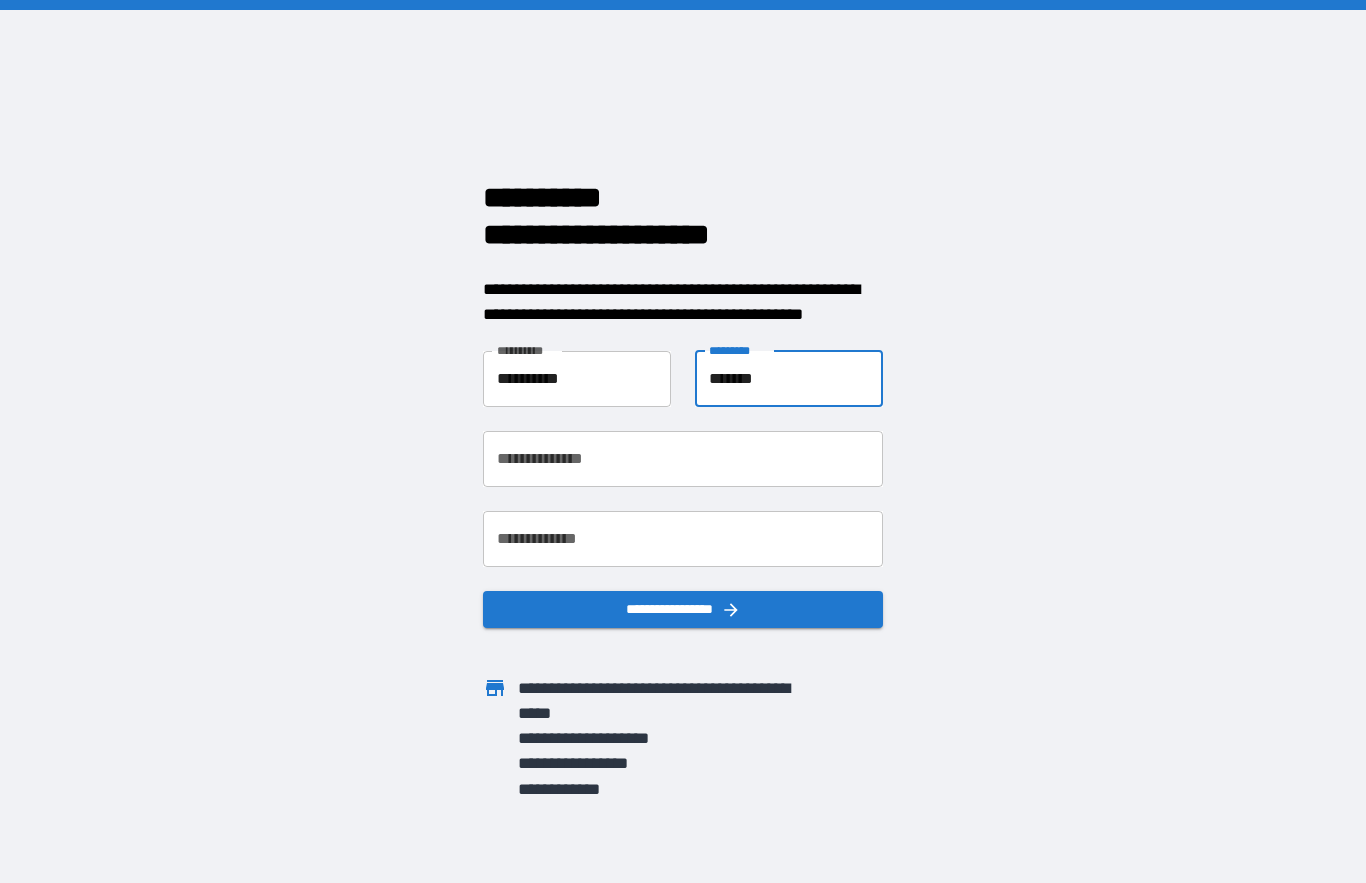 type on "*******" 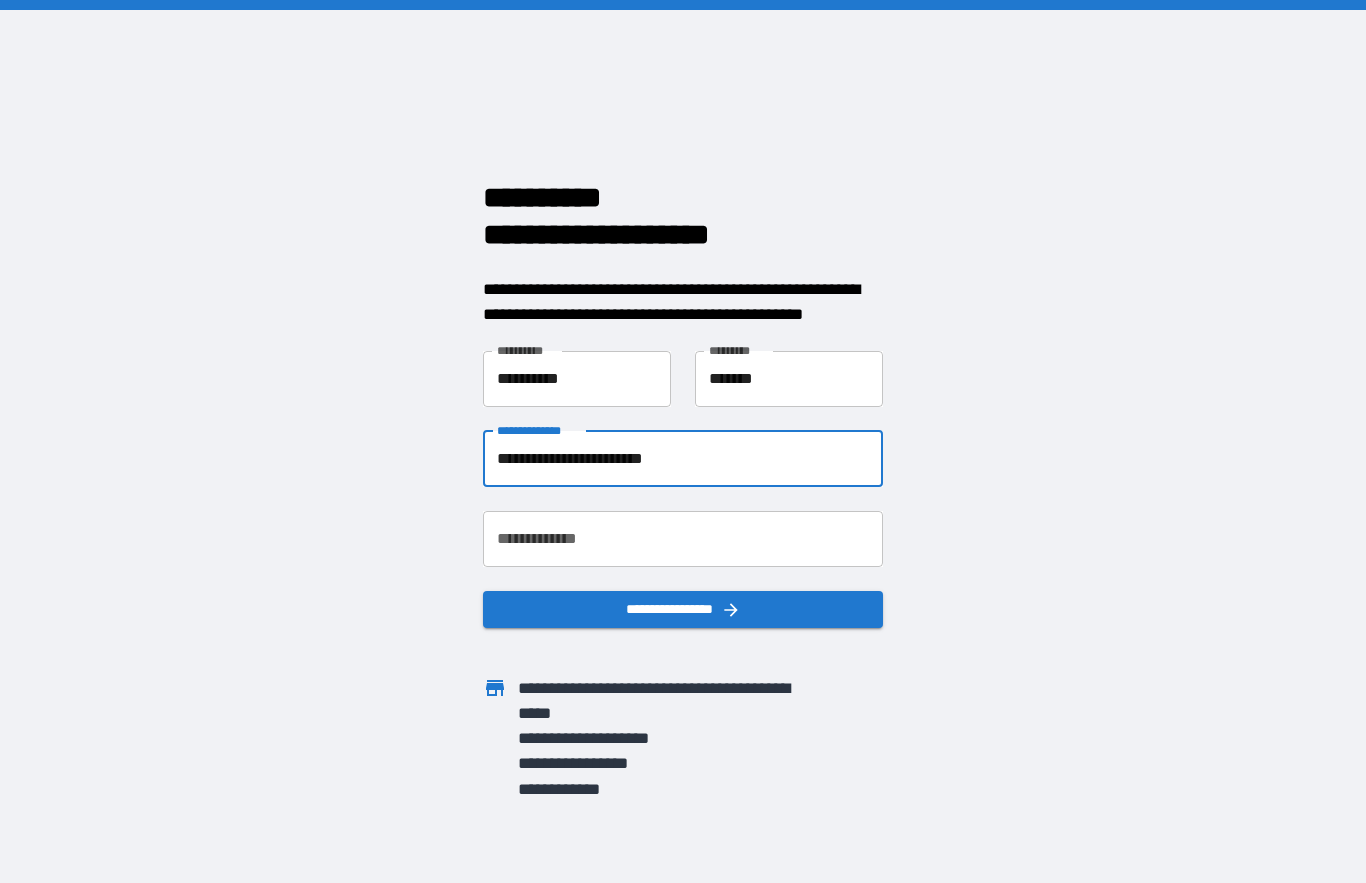 type on "**********" 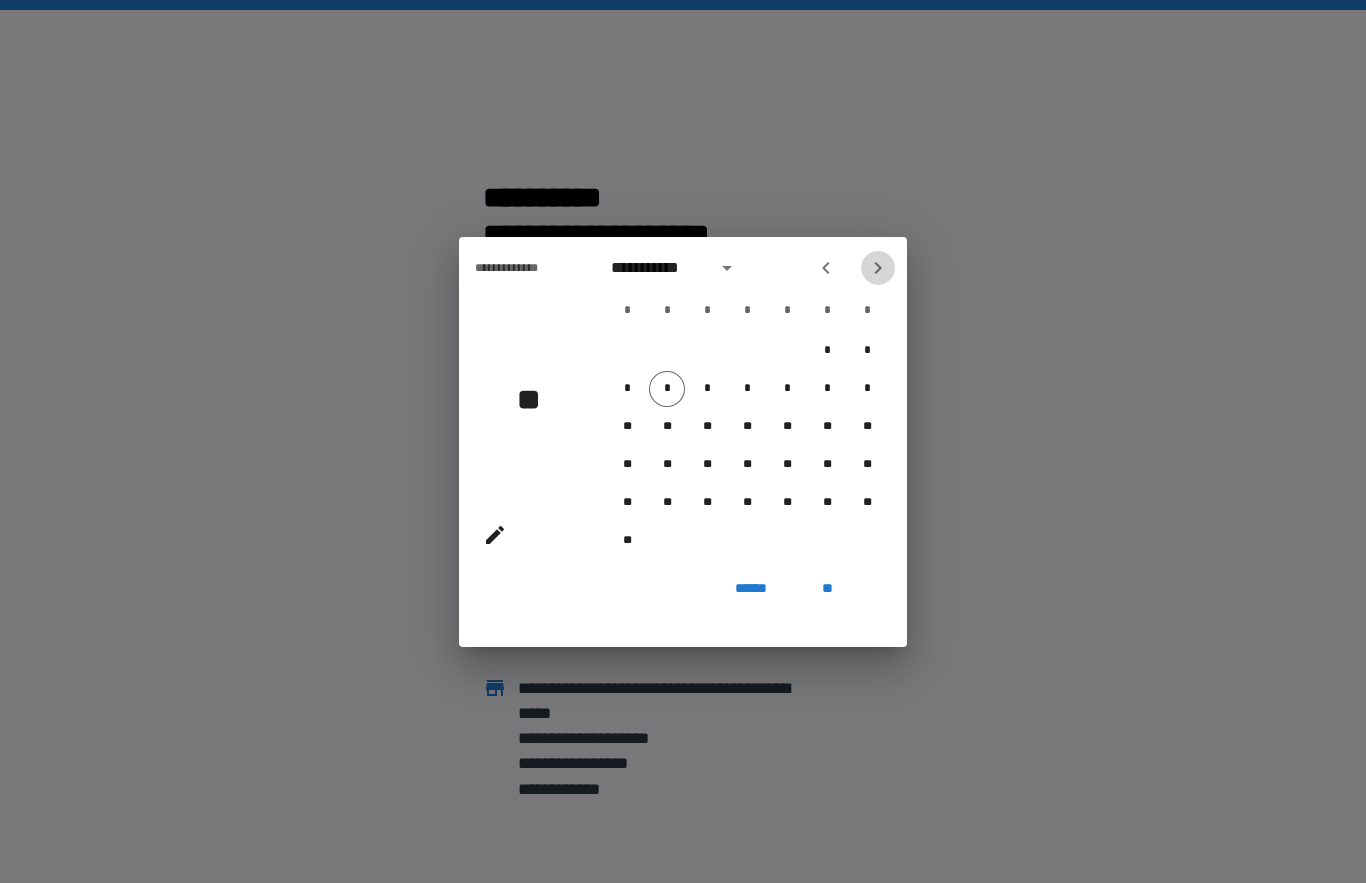 click 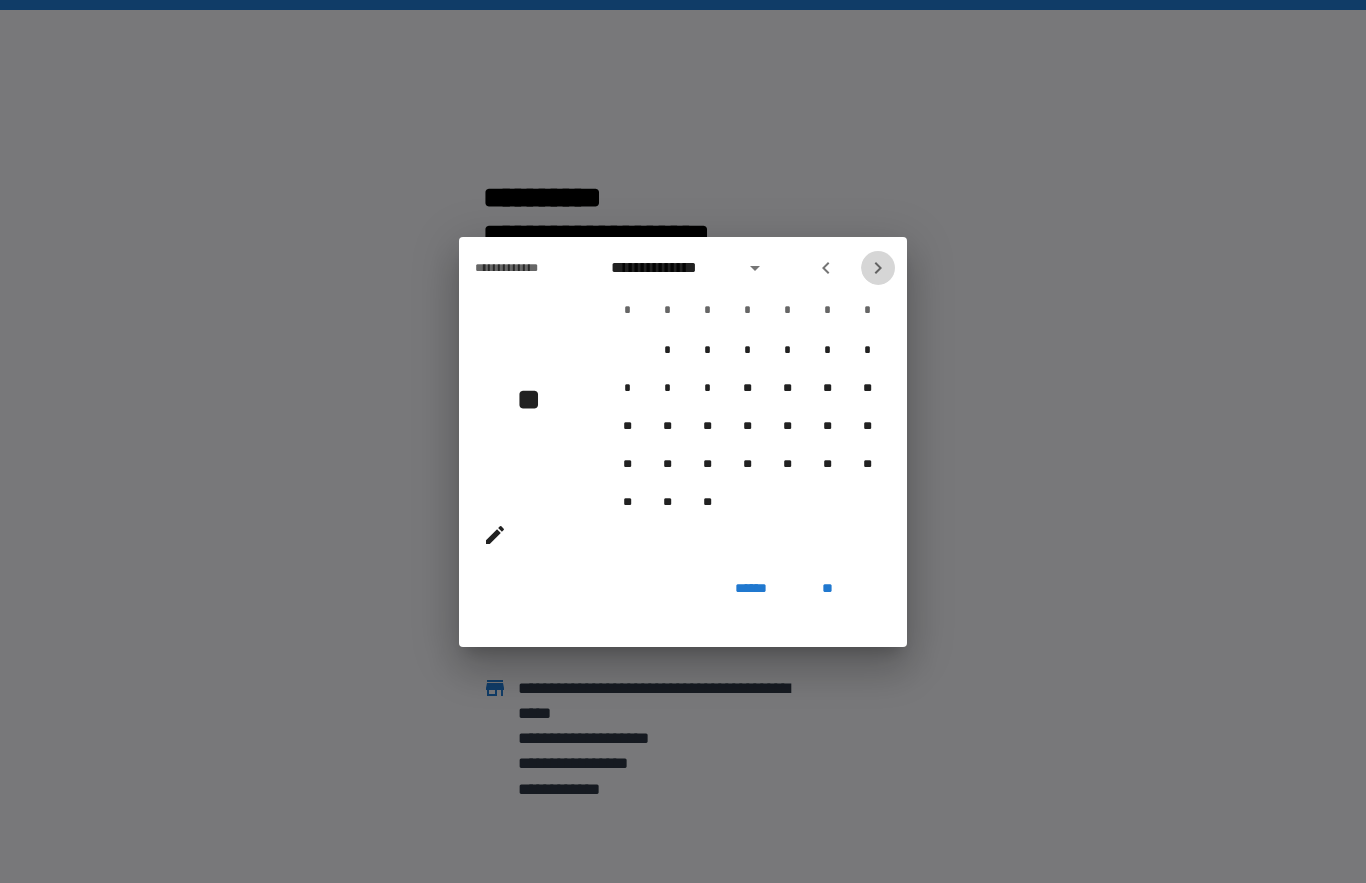 click 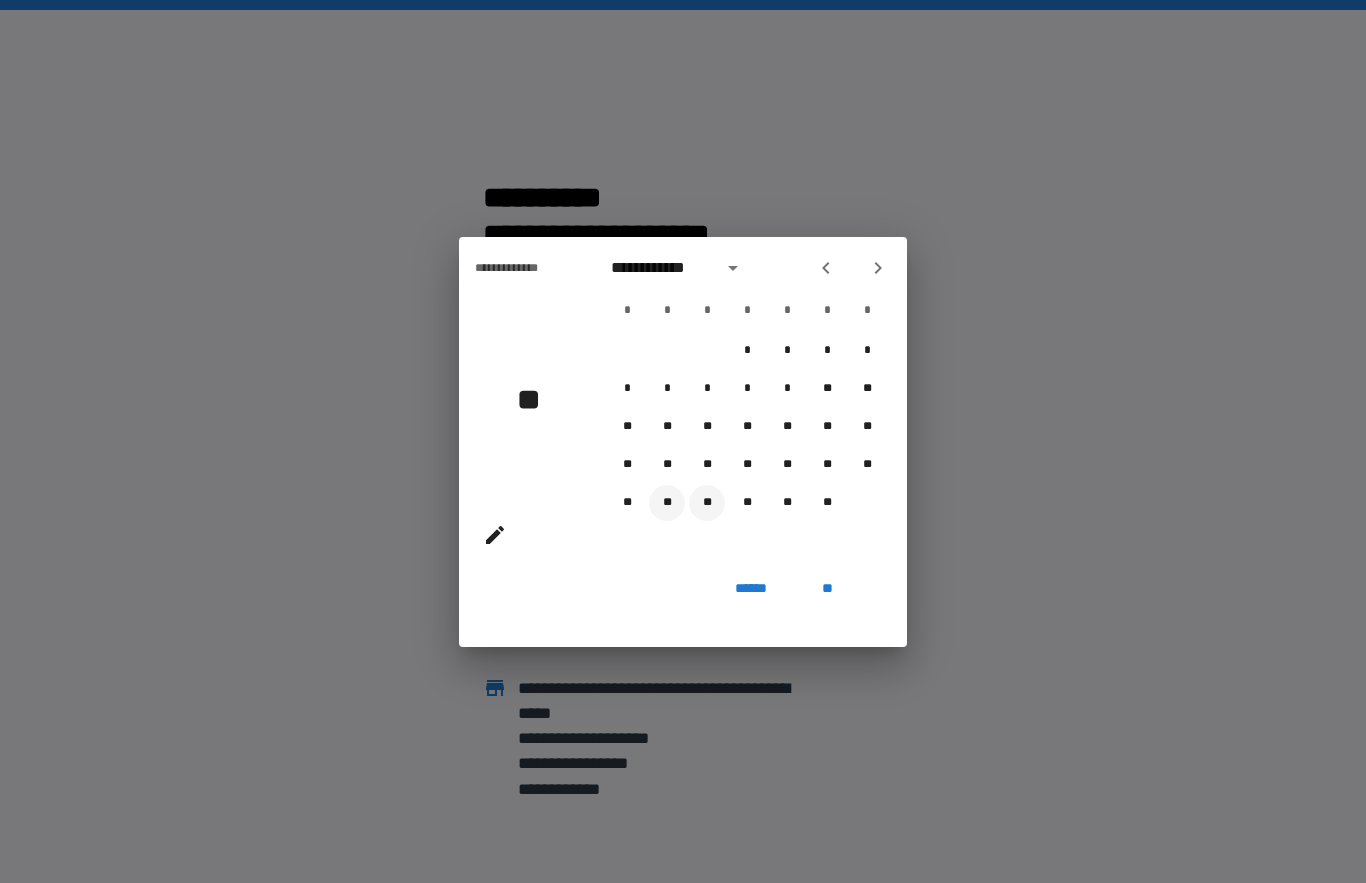 click on "**" at bounding box center [707, 503] 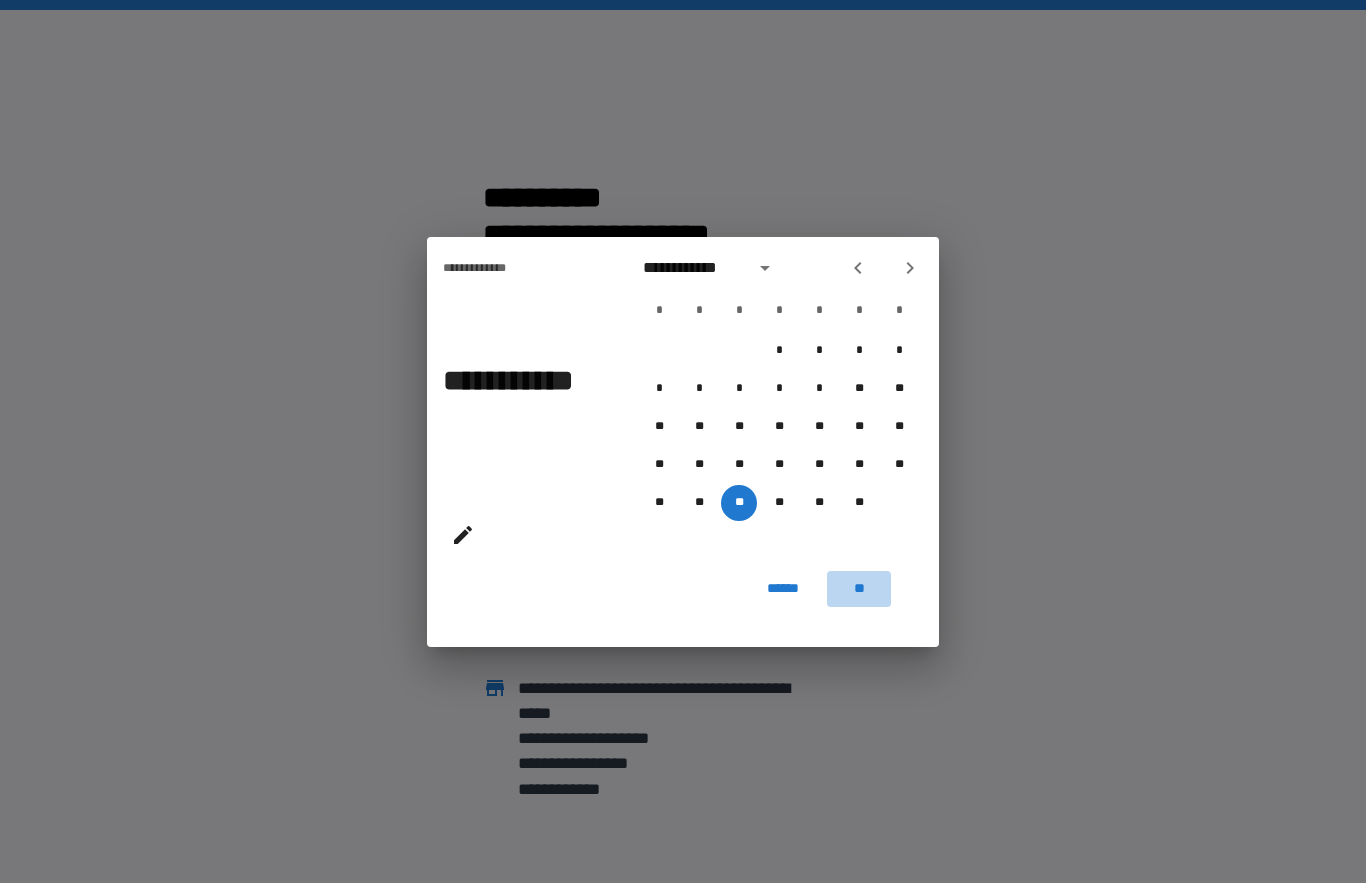 click on "**" at bounding box center [859, 589] 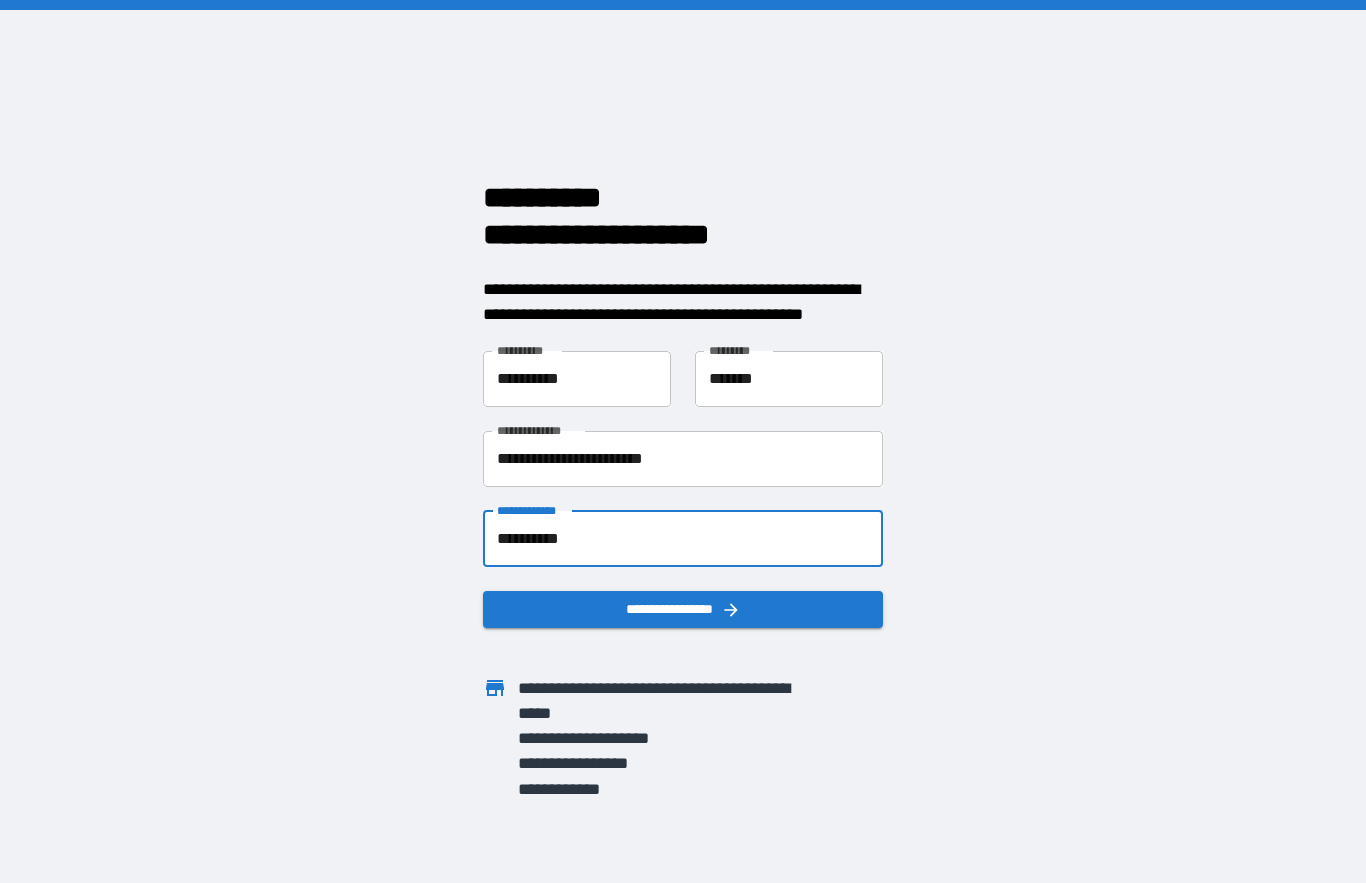 click on "**********" at bounding box center [683, 539] 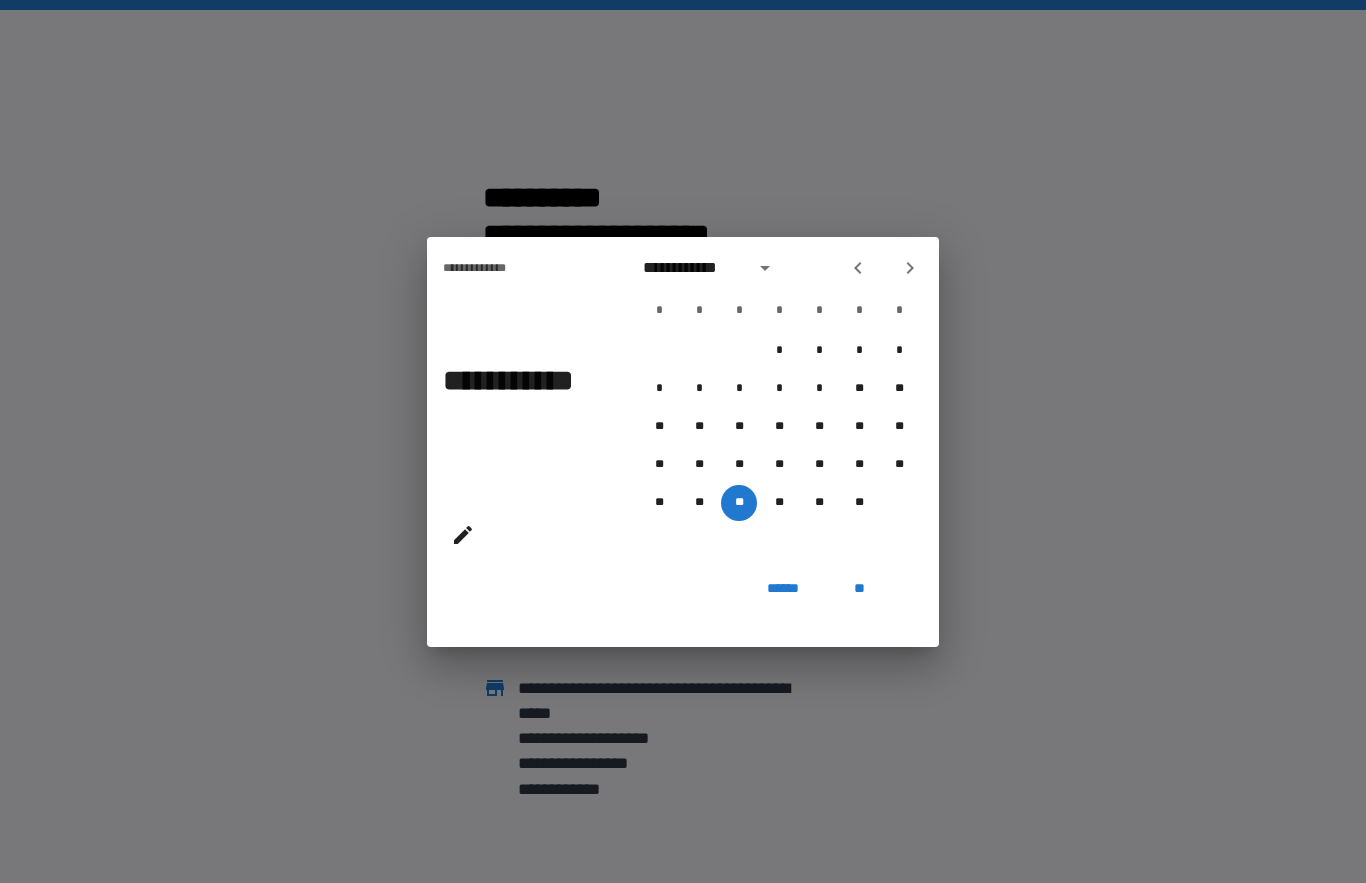 click on "******" at bounding box center (783, 589) 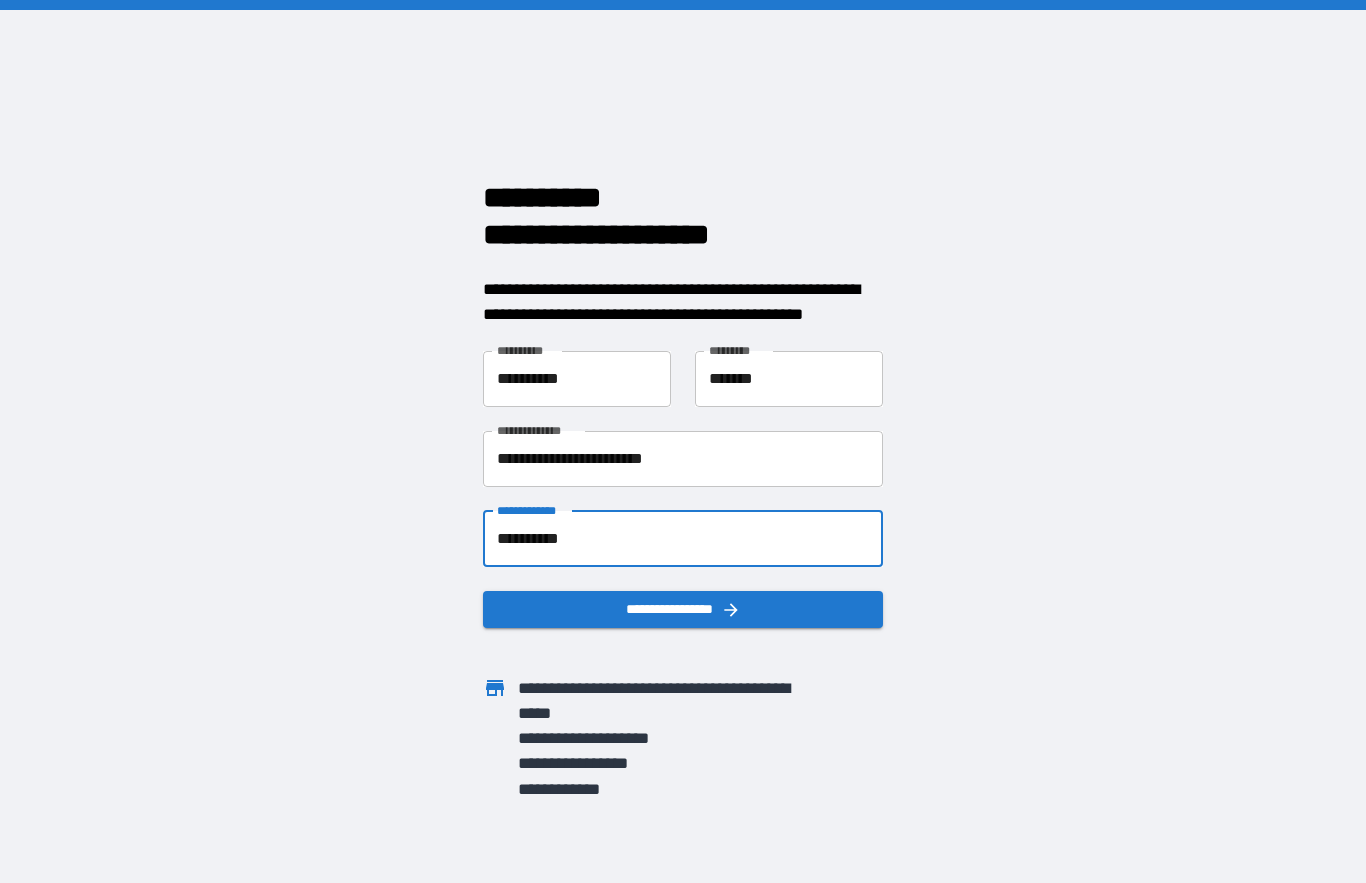 click on "**********" at bounding box center [683, 539] 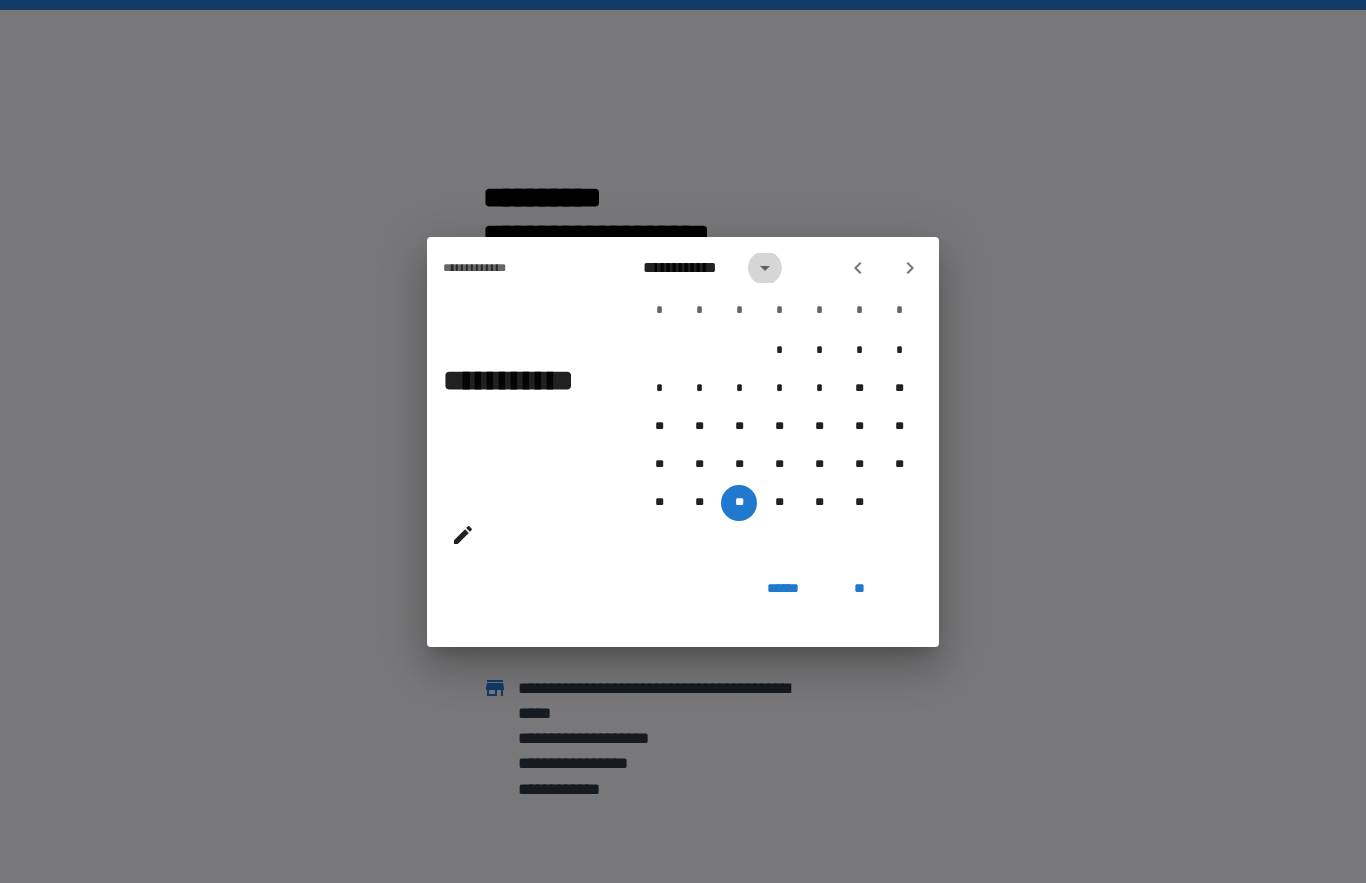click 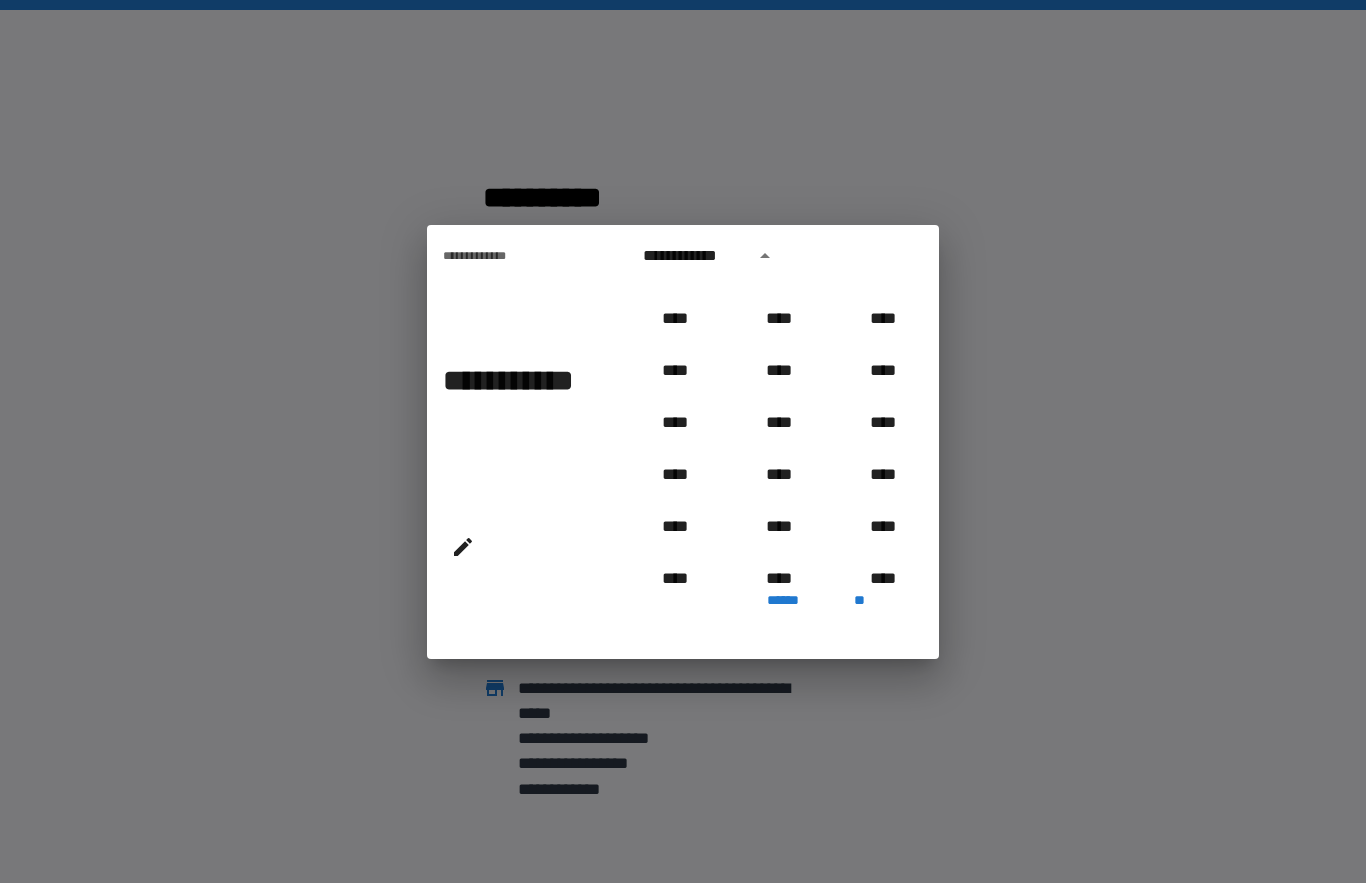 scroll, scrollTop: 755, scrollLeft: 0, axis: vertical 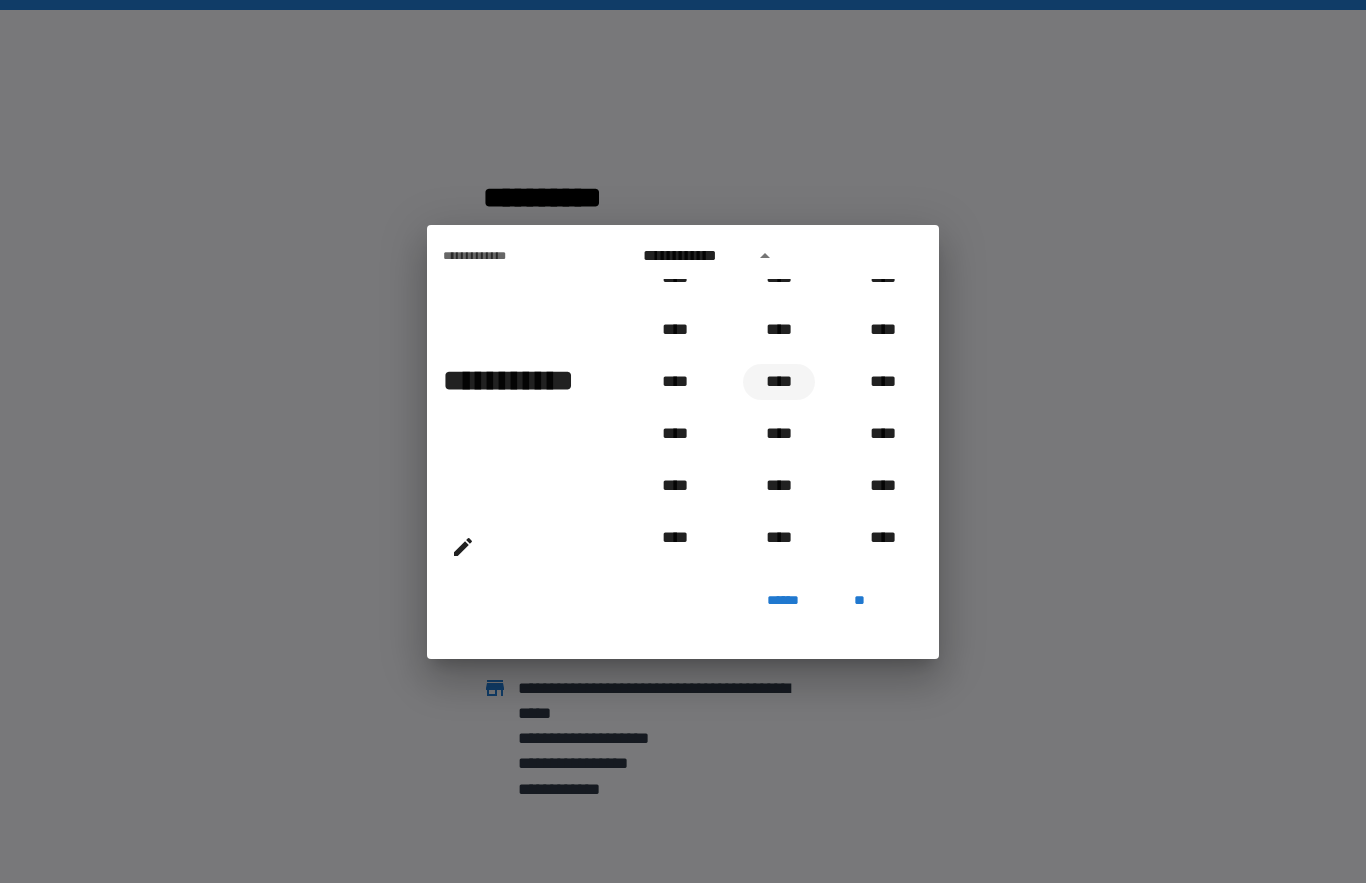 click on "****" at bounding box center [779, 382] 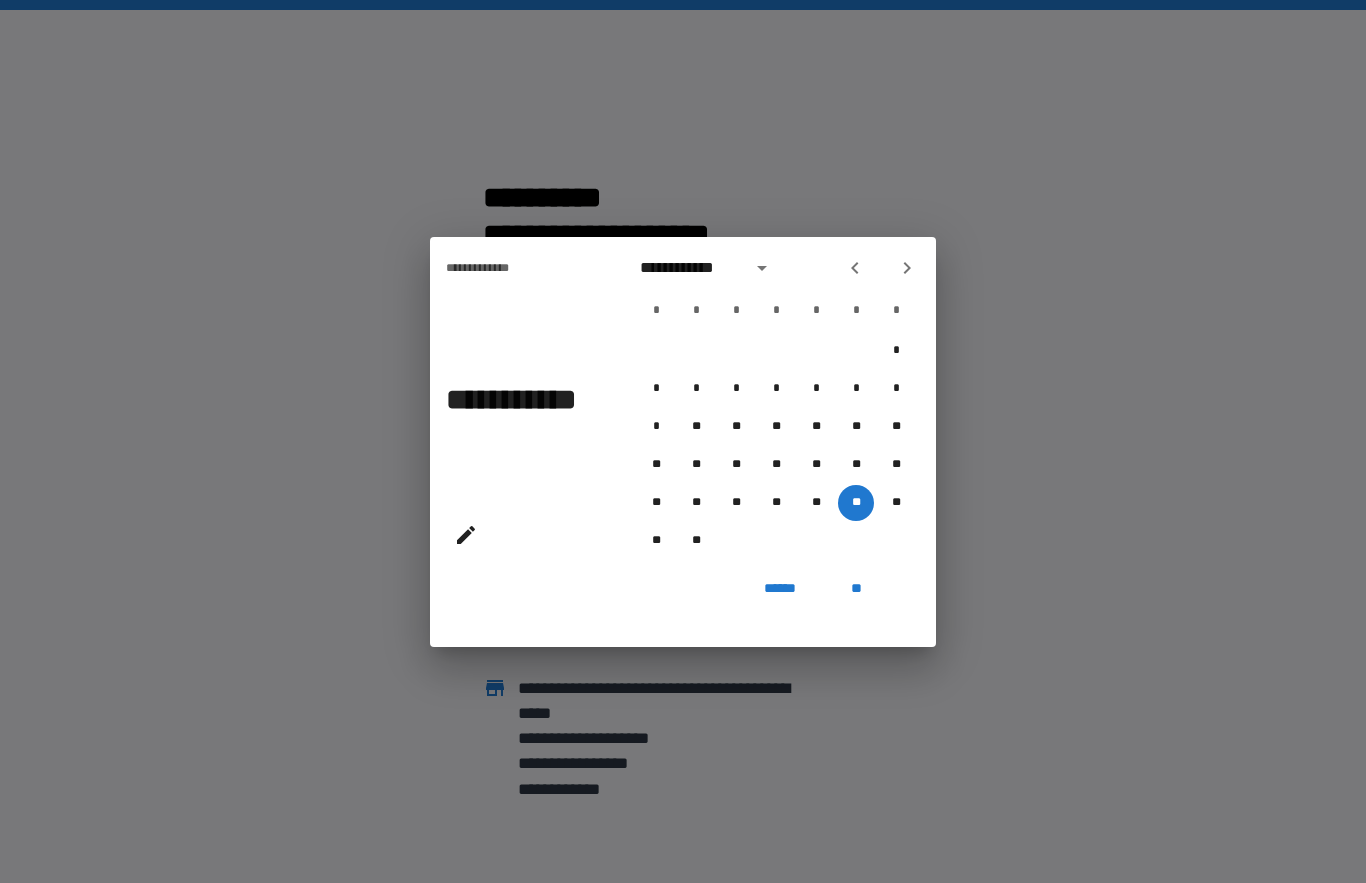 click on "**********" at bounding box center [683, 441] 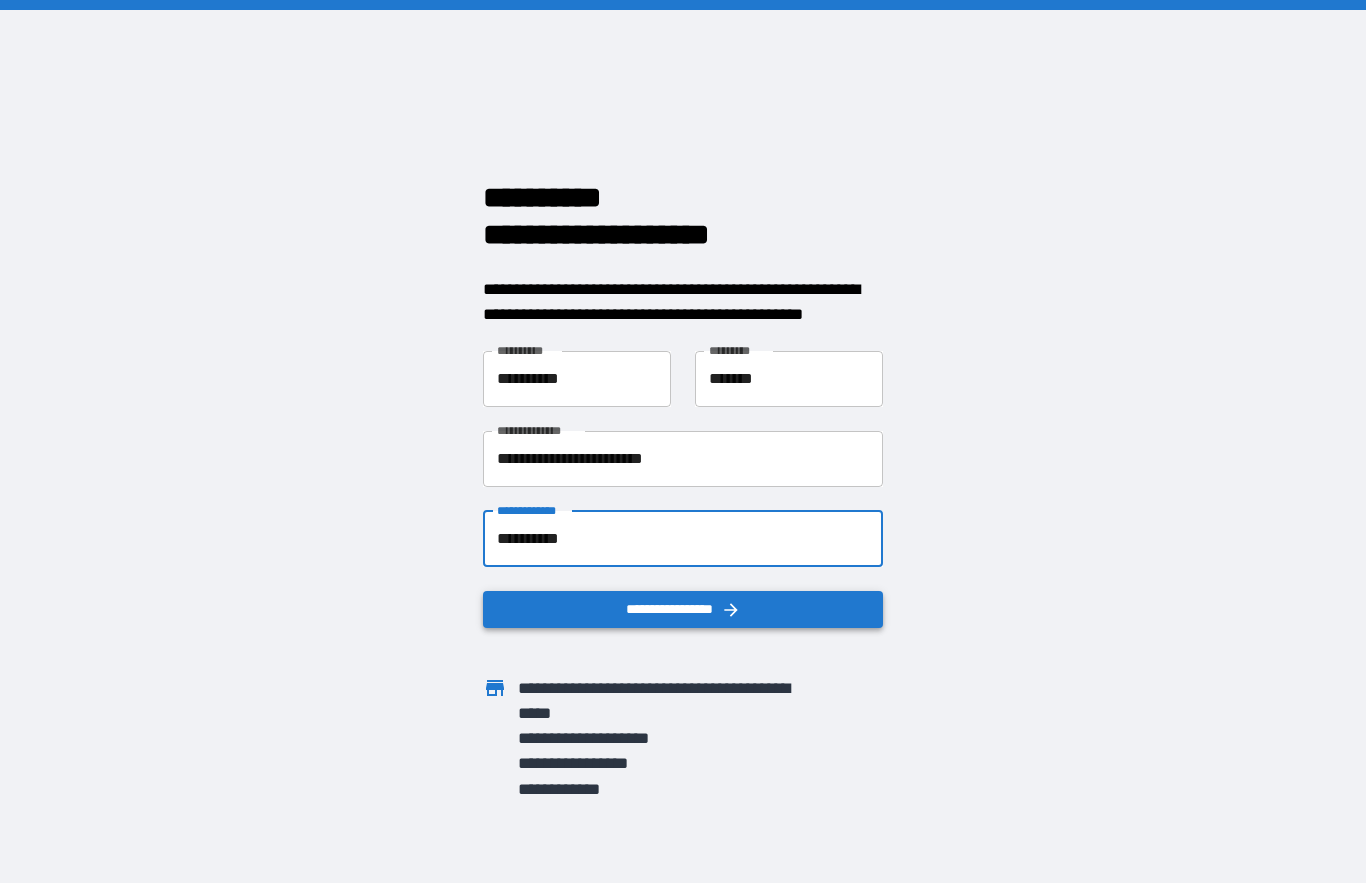 click on "**********" at bounding box center (683, 609) 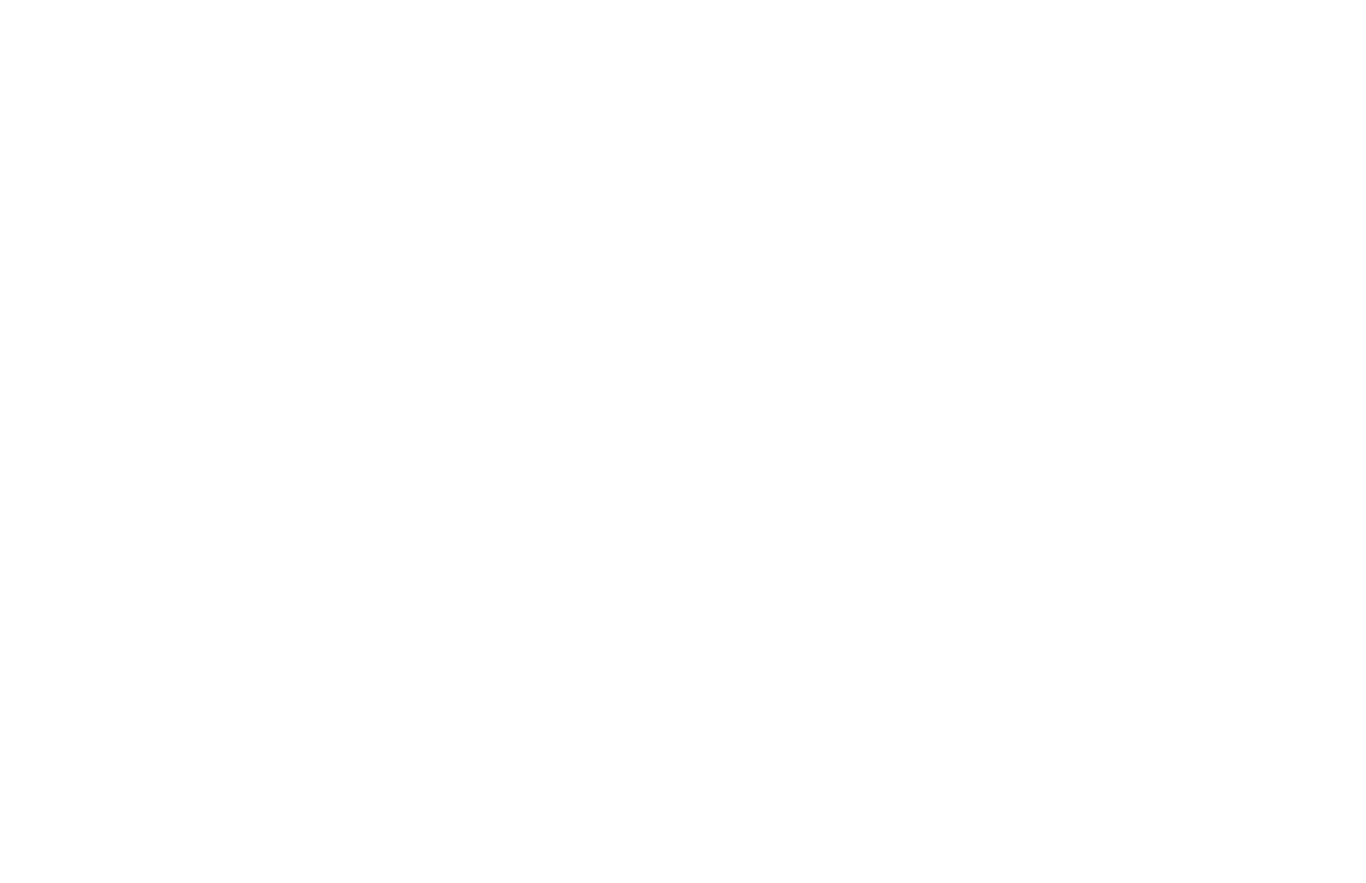 scroll, scrollTop: 0, scrollLeft: 0, axis: both 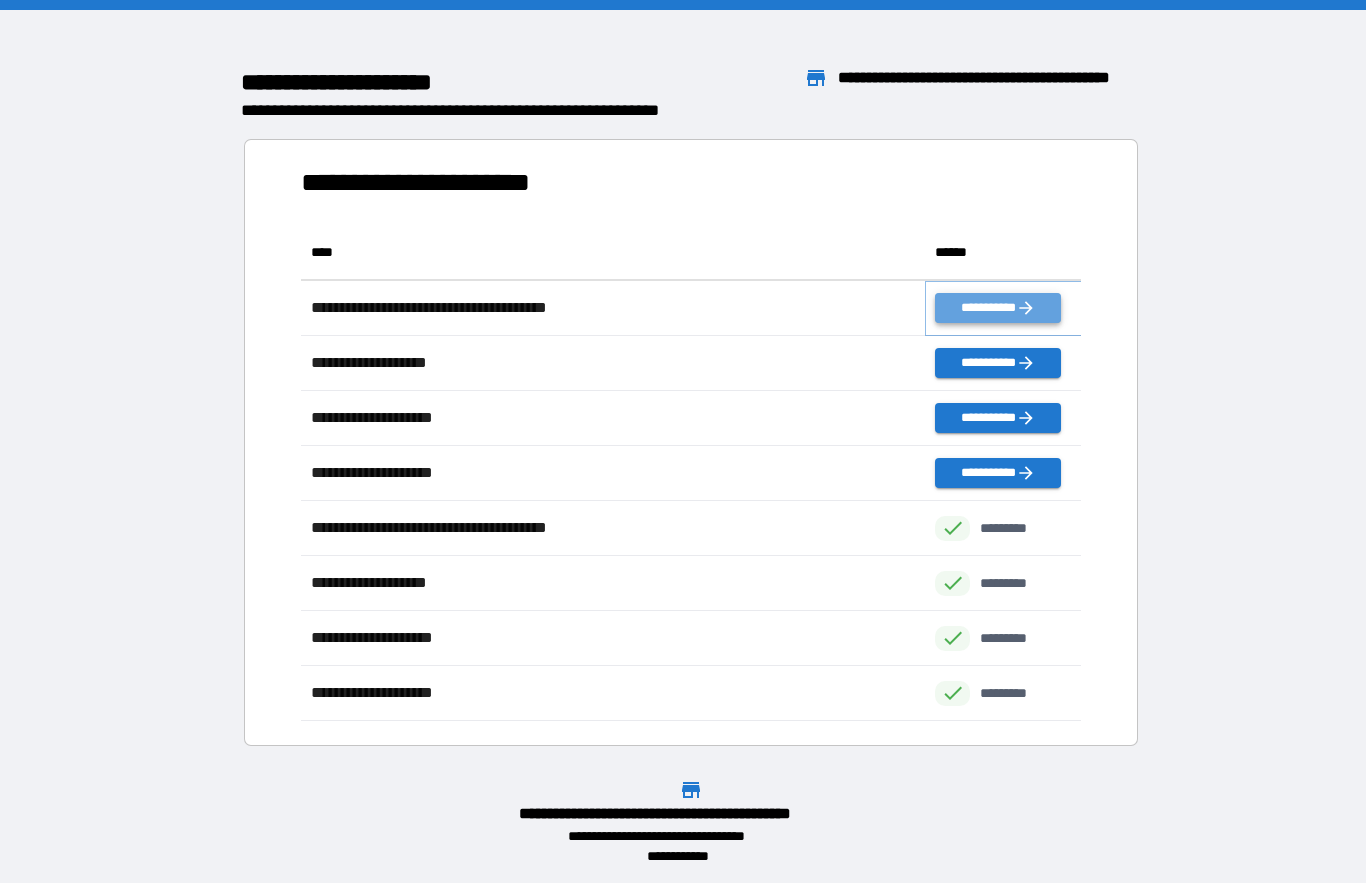 click on "**********" at bounding box center [997, 308] 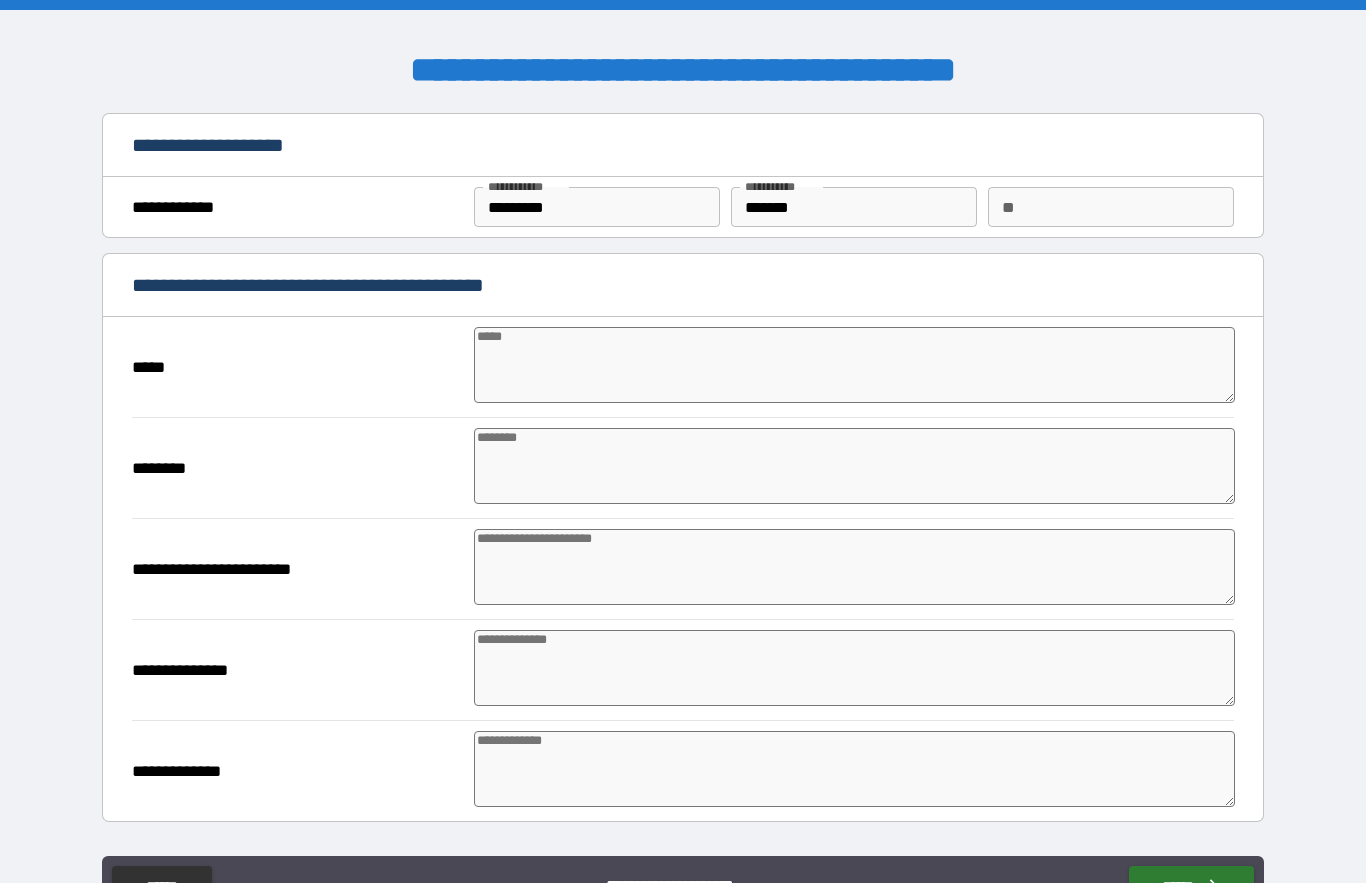 type on "*" 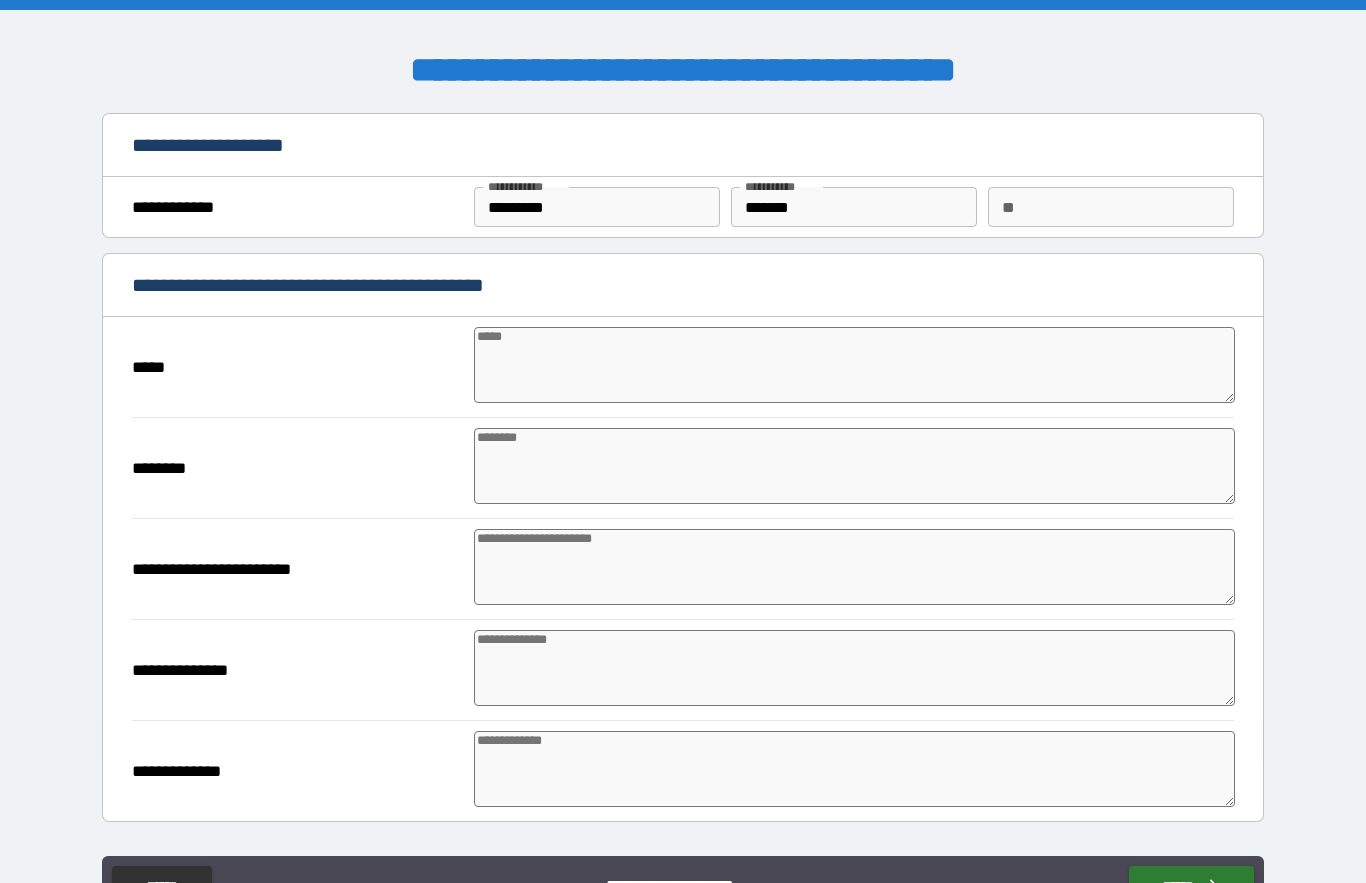 type on "*" 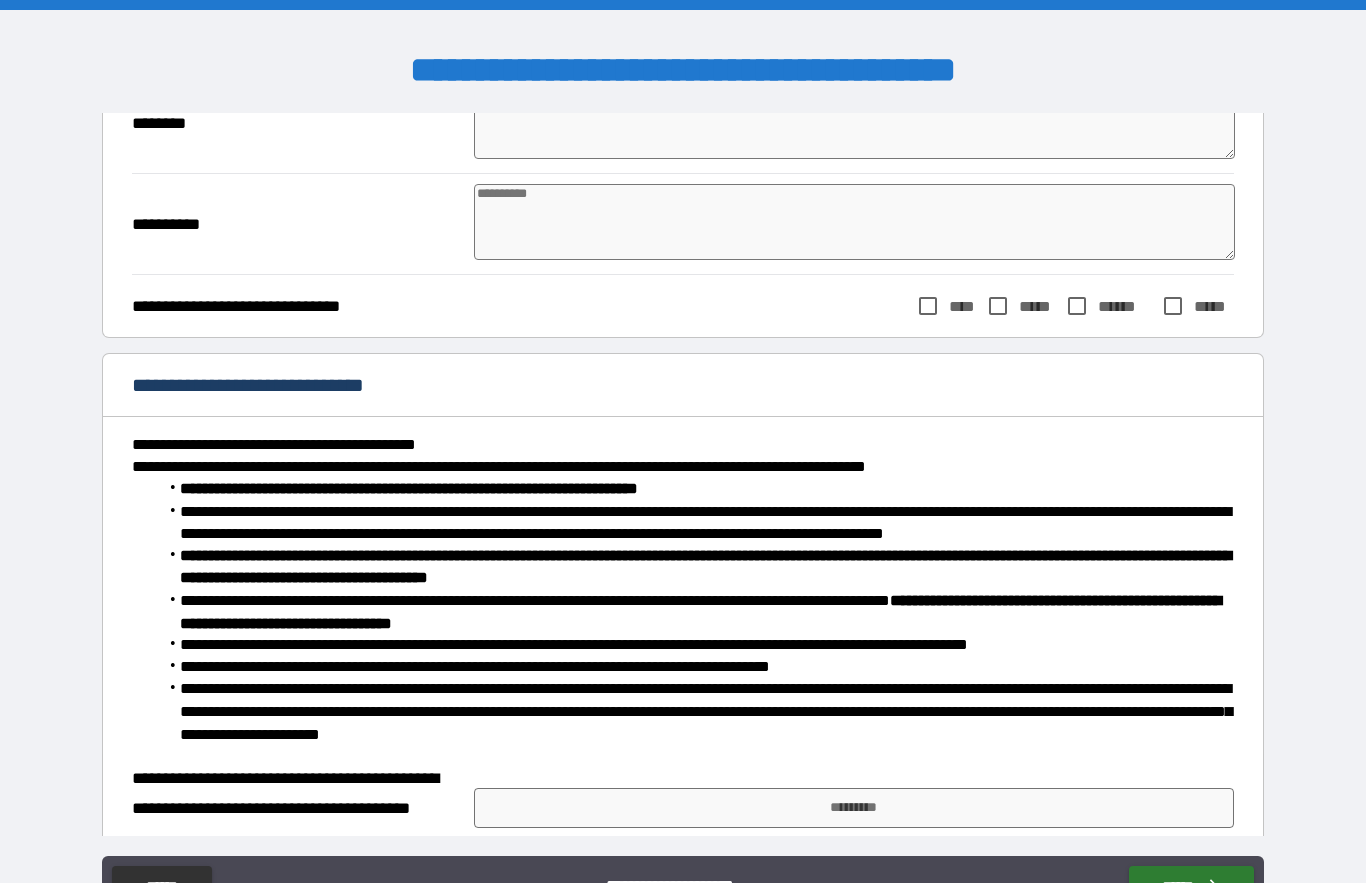 scroll, scrollTop: 2205, scrollLeft: 0, axis: vertical 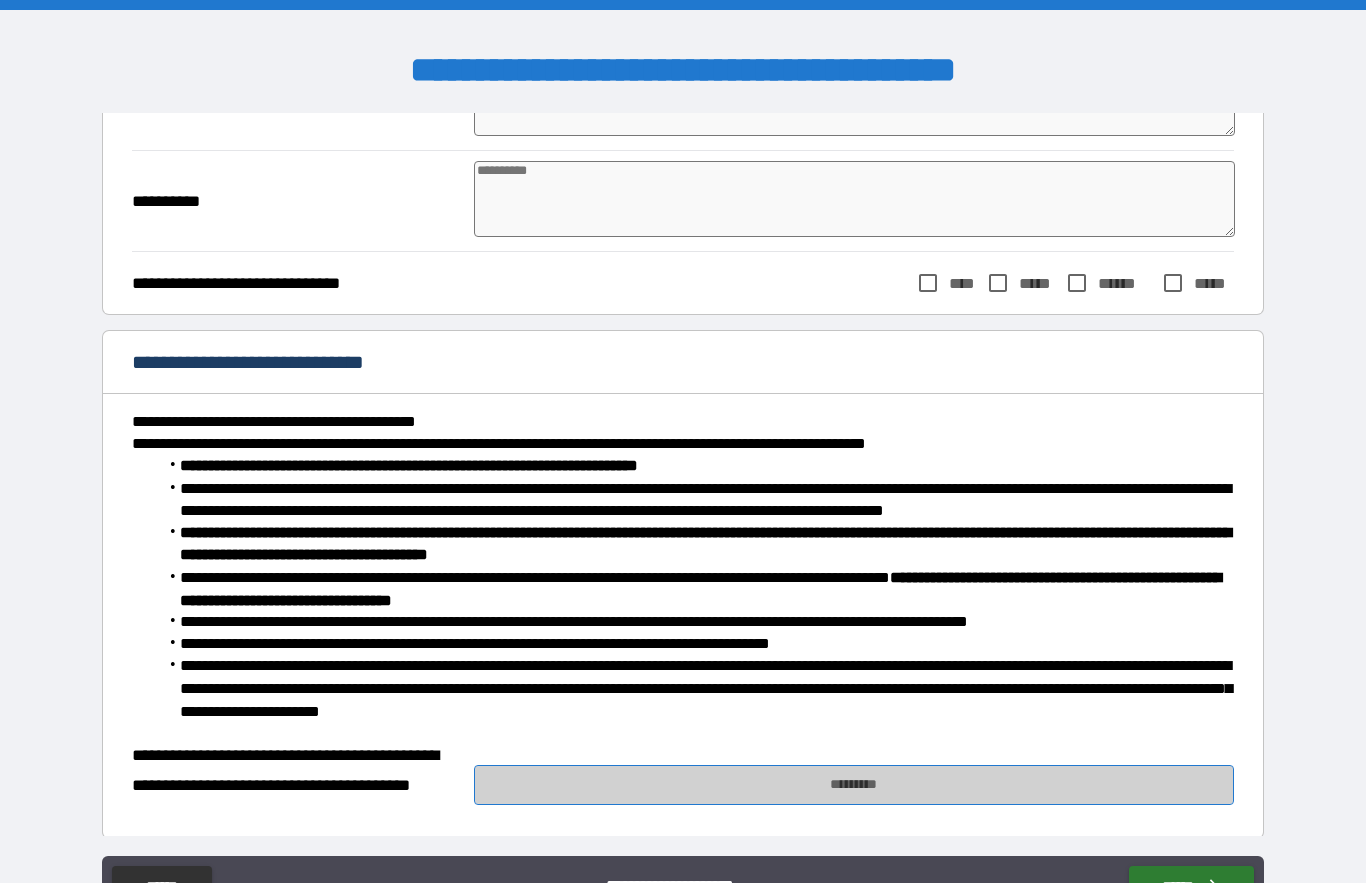 click on "*********" at bounding box center [854, 785] 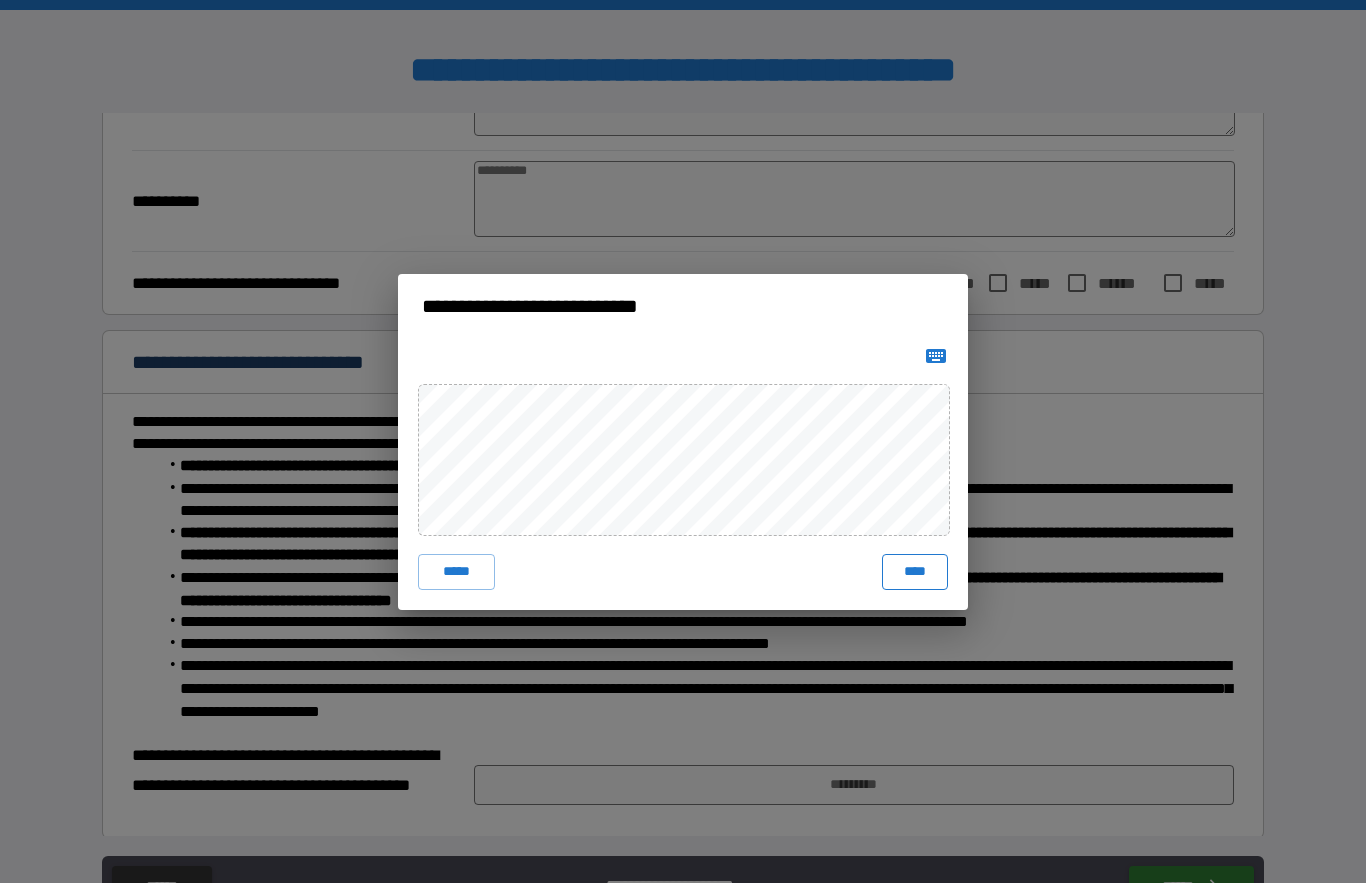 click on "****" at bounding box center (915, 572) 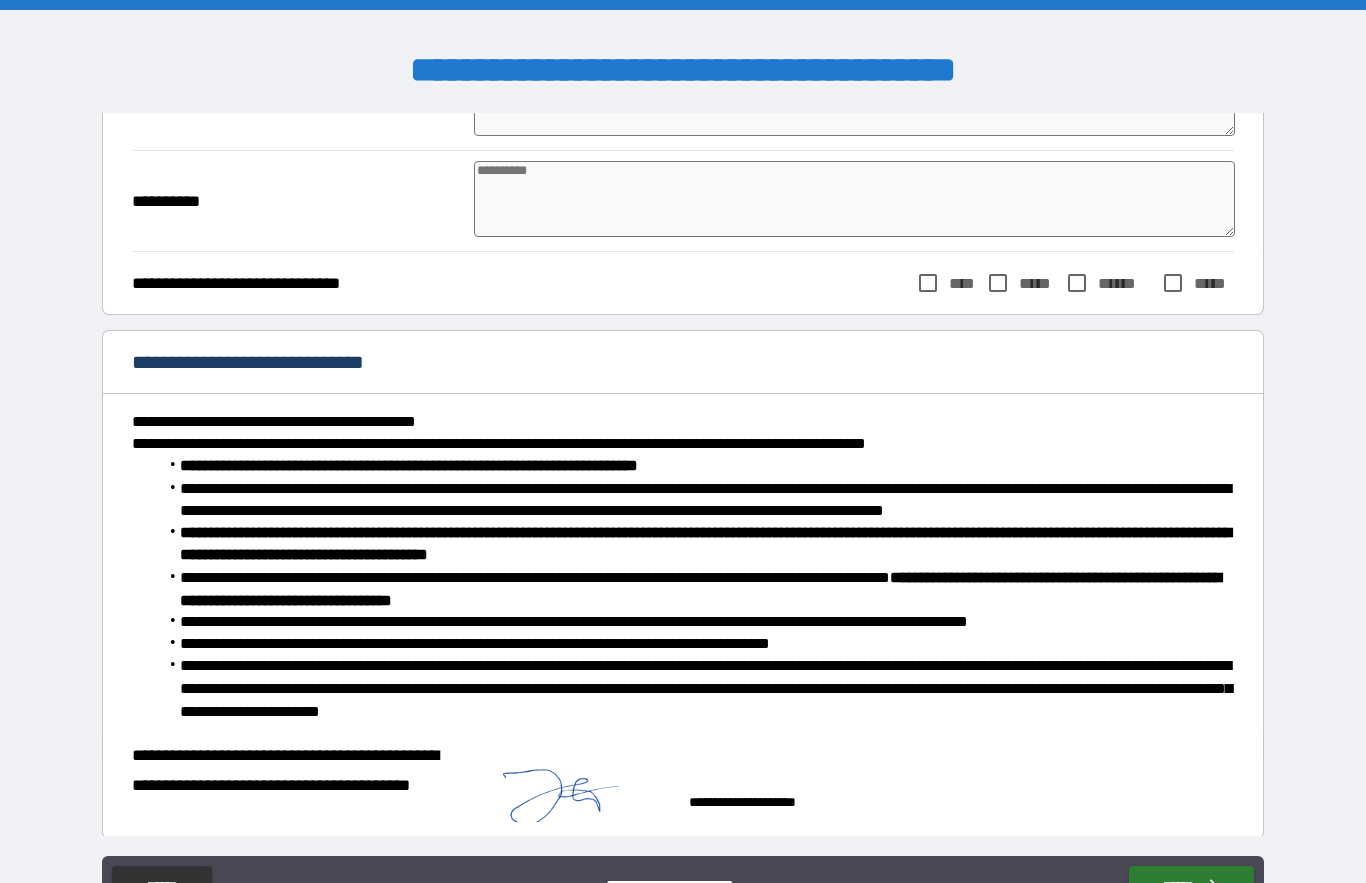 type on "*" 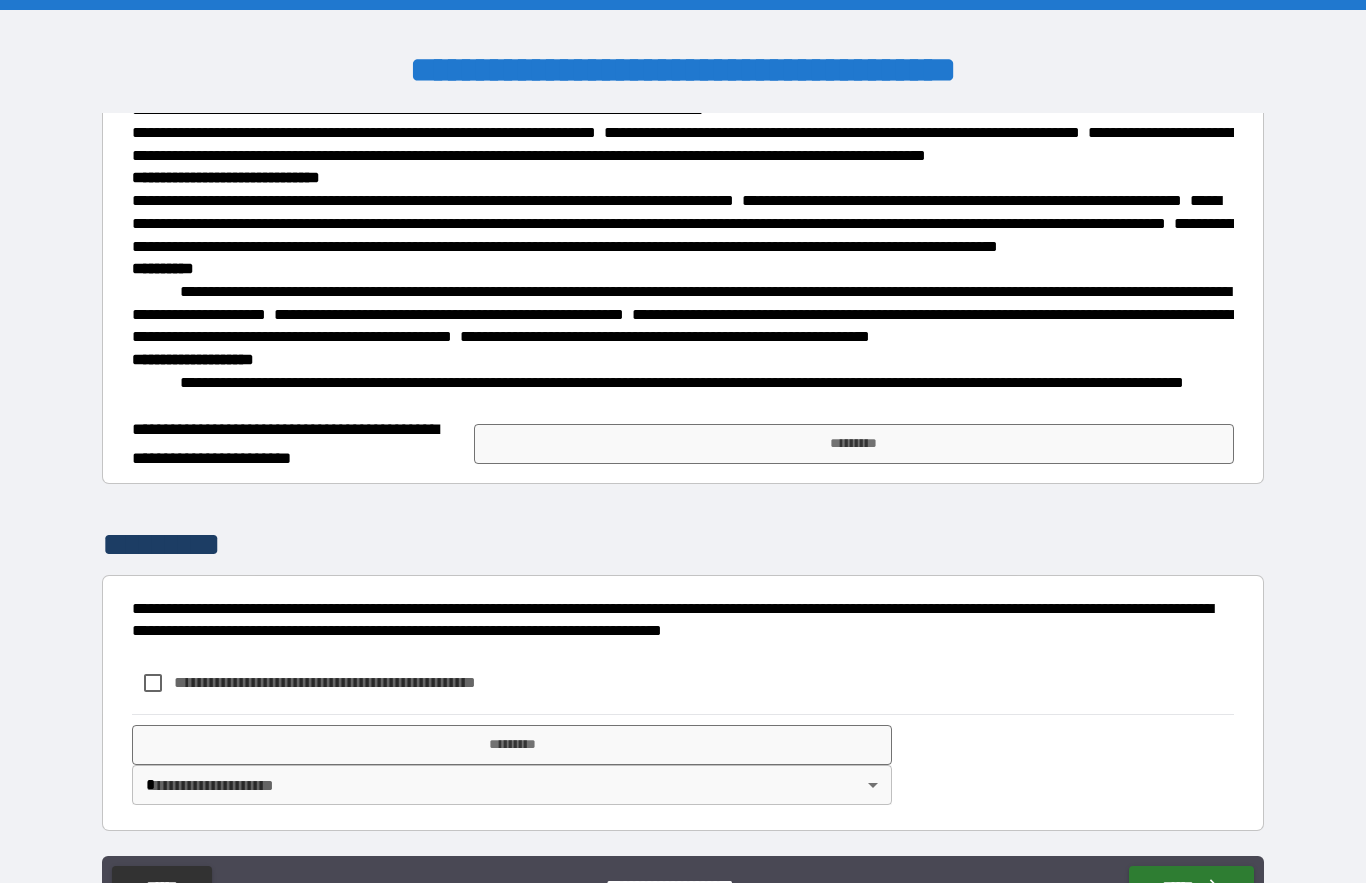 scroll, scrollTop: 5691, scrollLeft: 0, axis: vertical 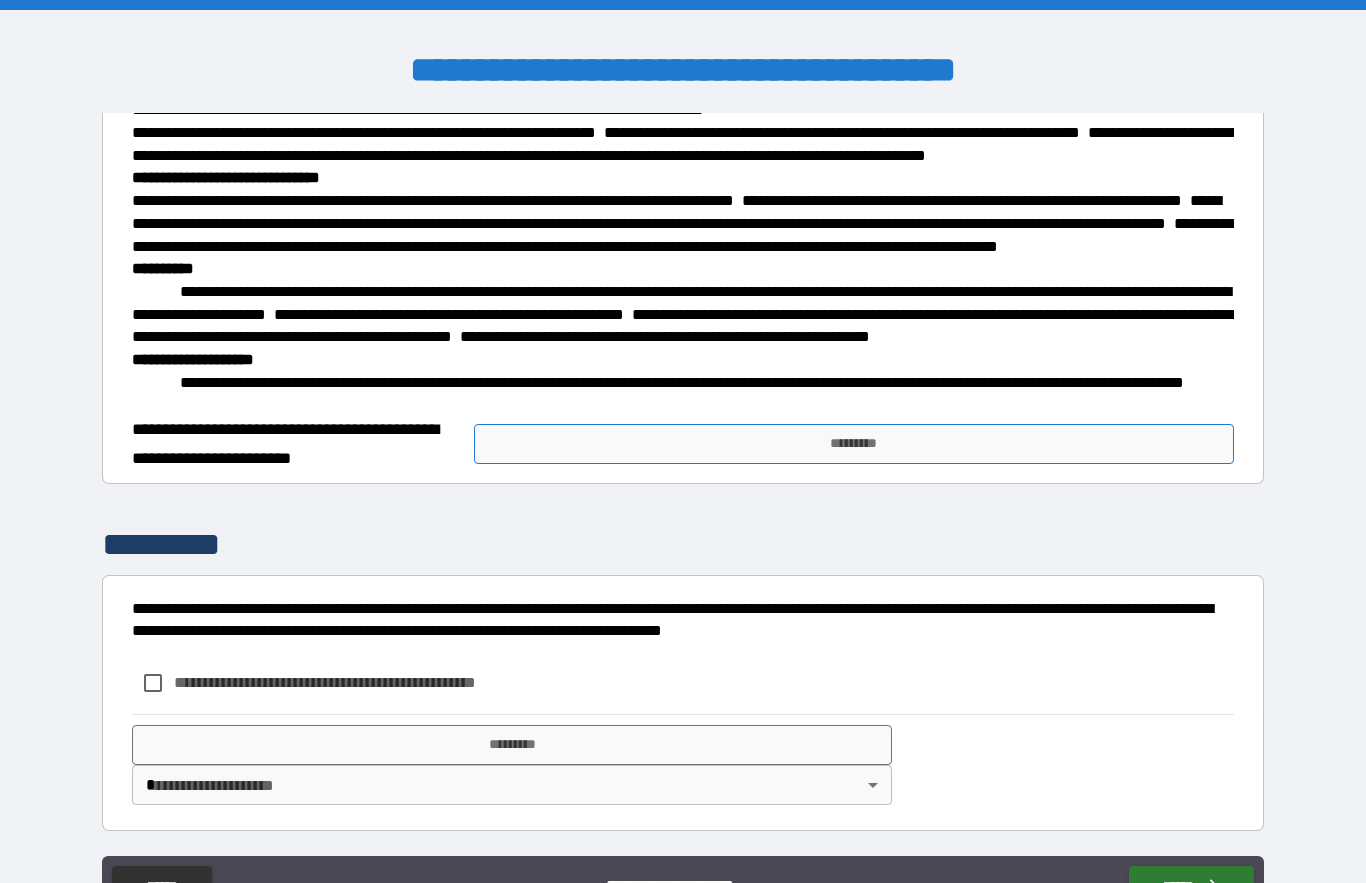 click on "*********" at bounding box center (854, 444) 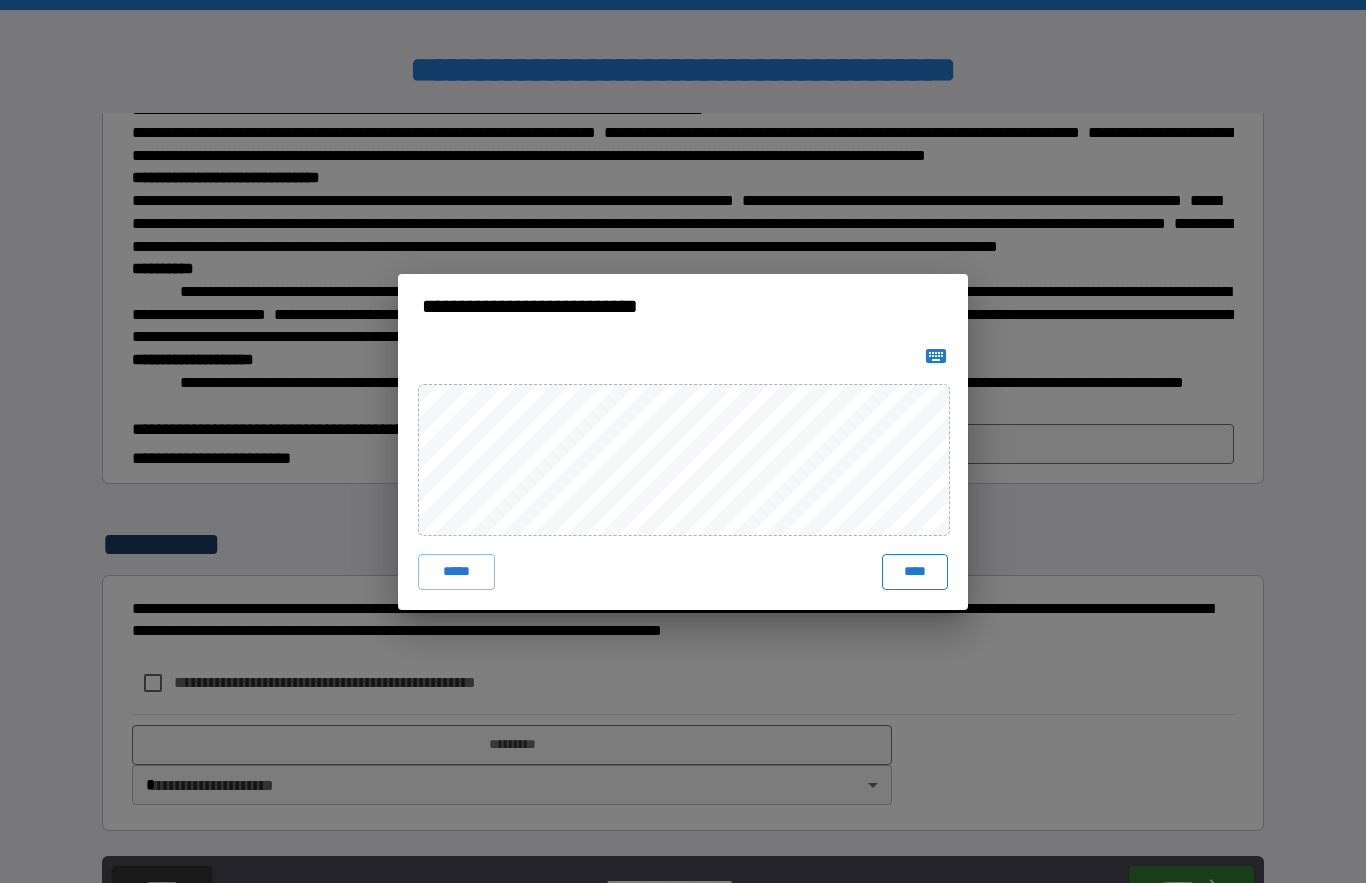 click on "****" at bounding box center [915, 572] 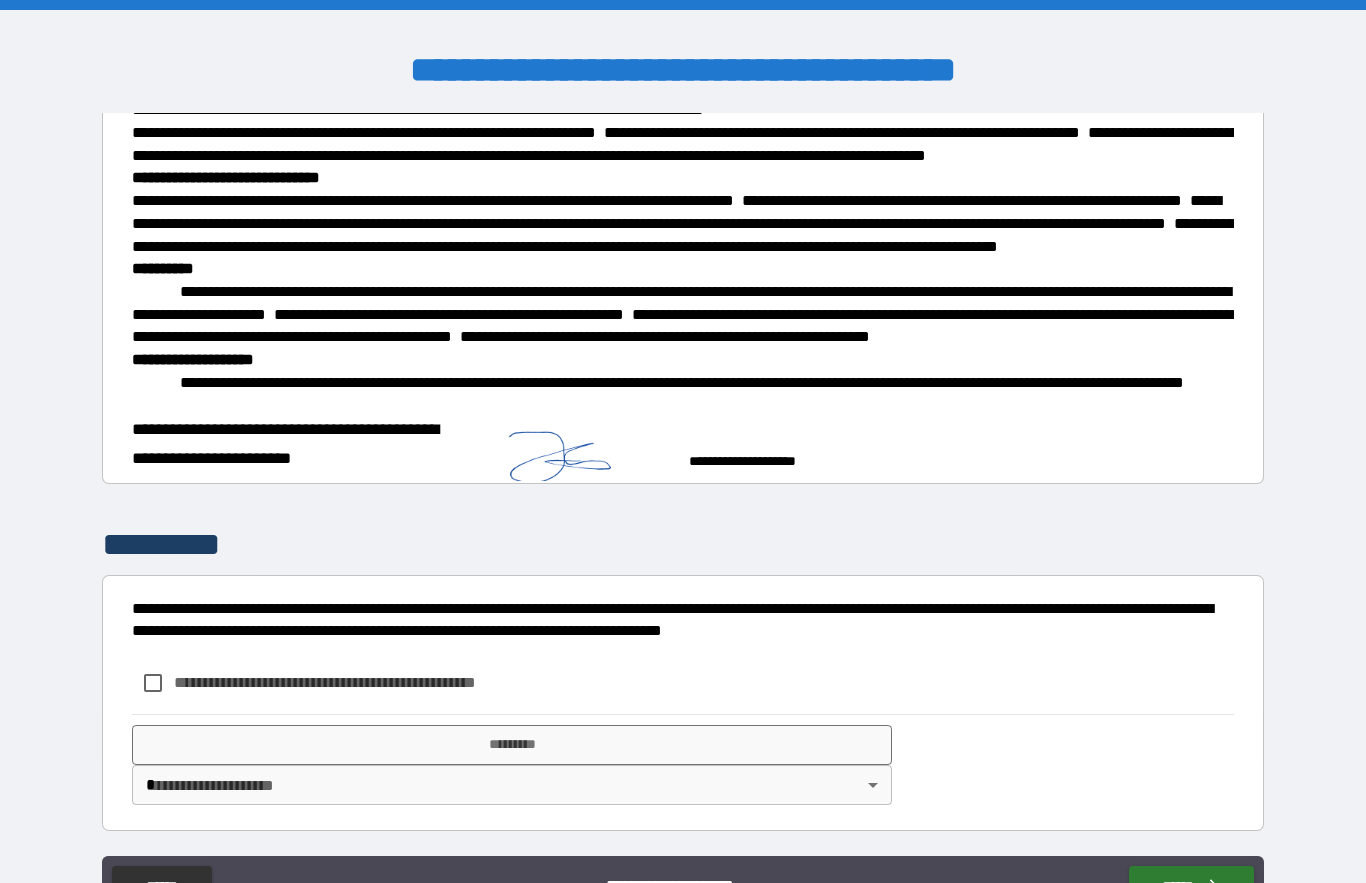type on "*" 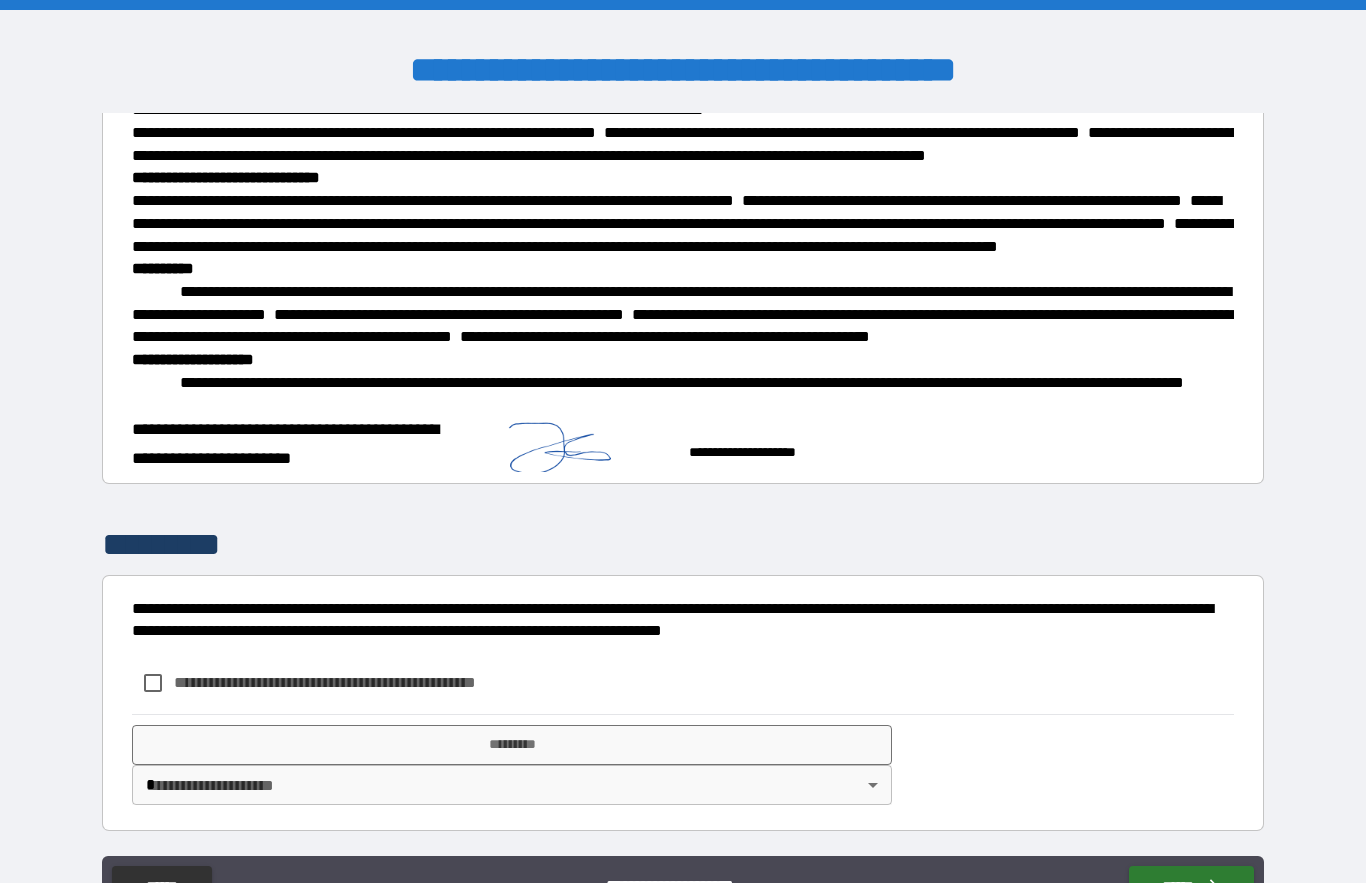 type on "*" 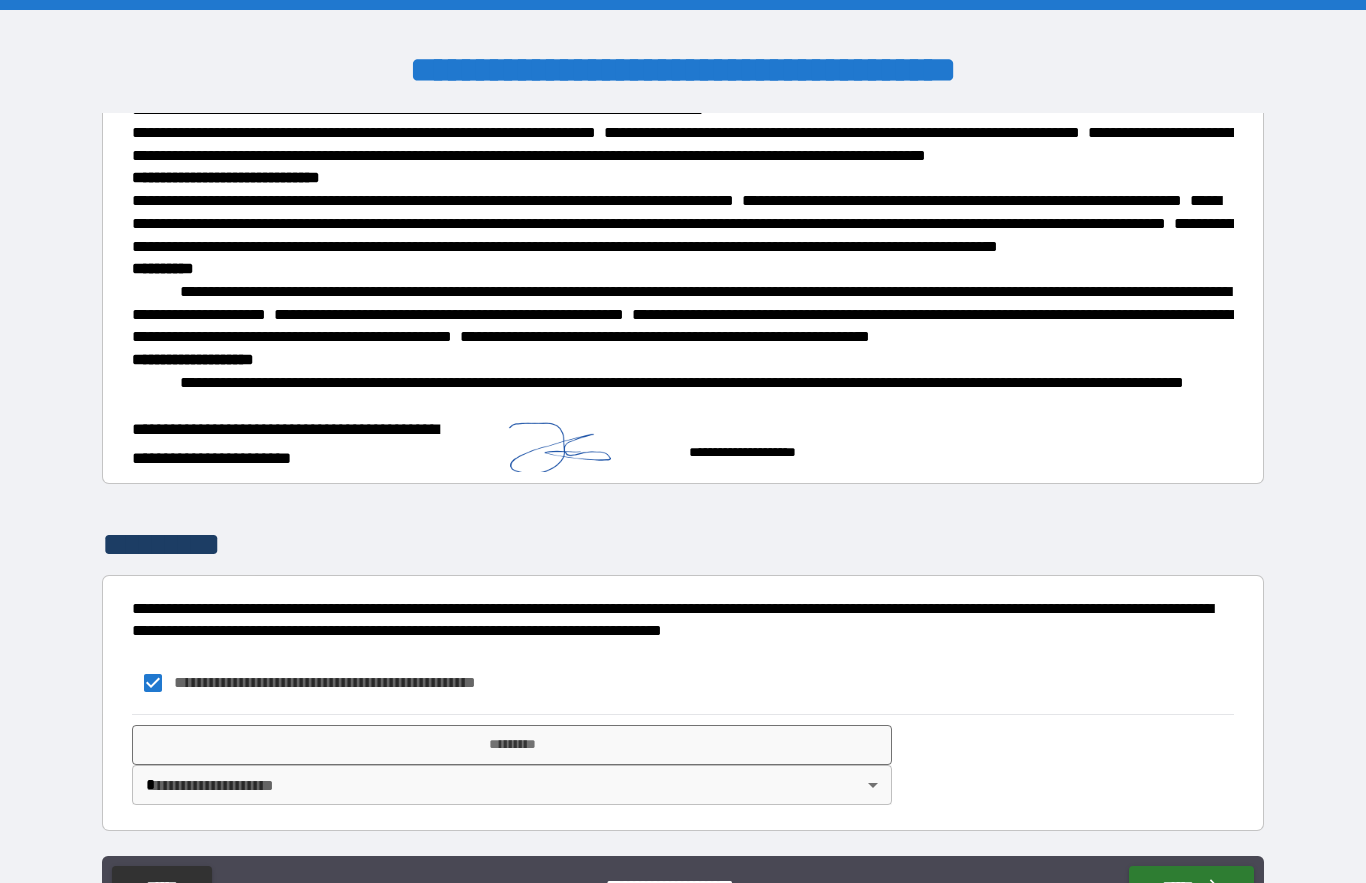 type on "*" 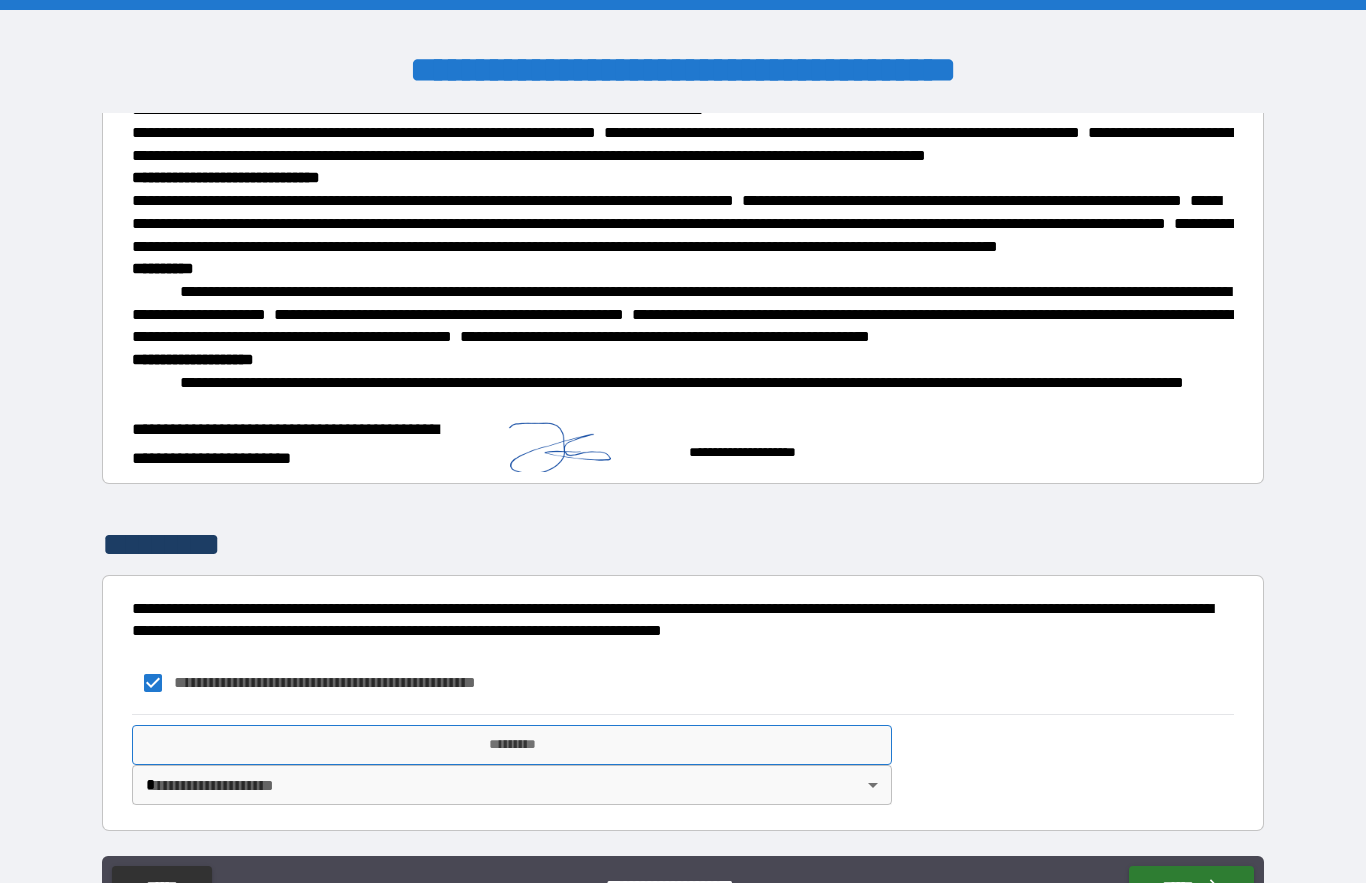 click on "*********" at bounding box center [512, 745] 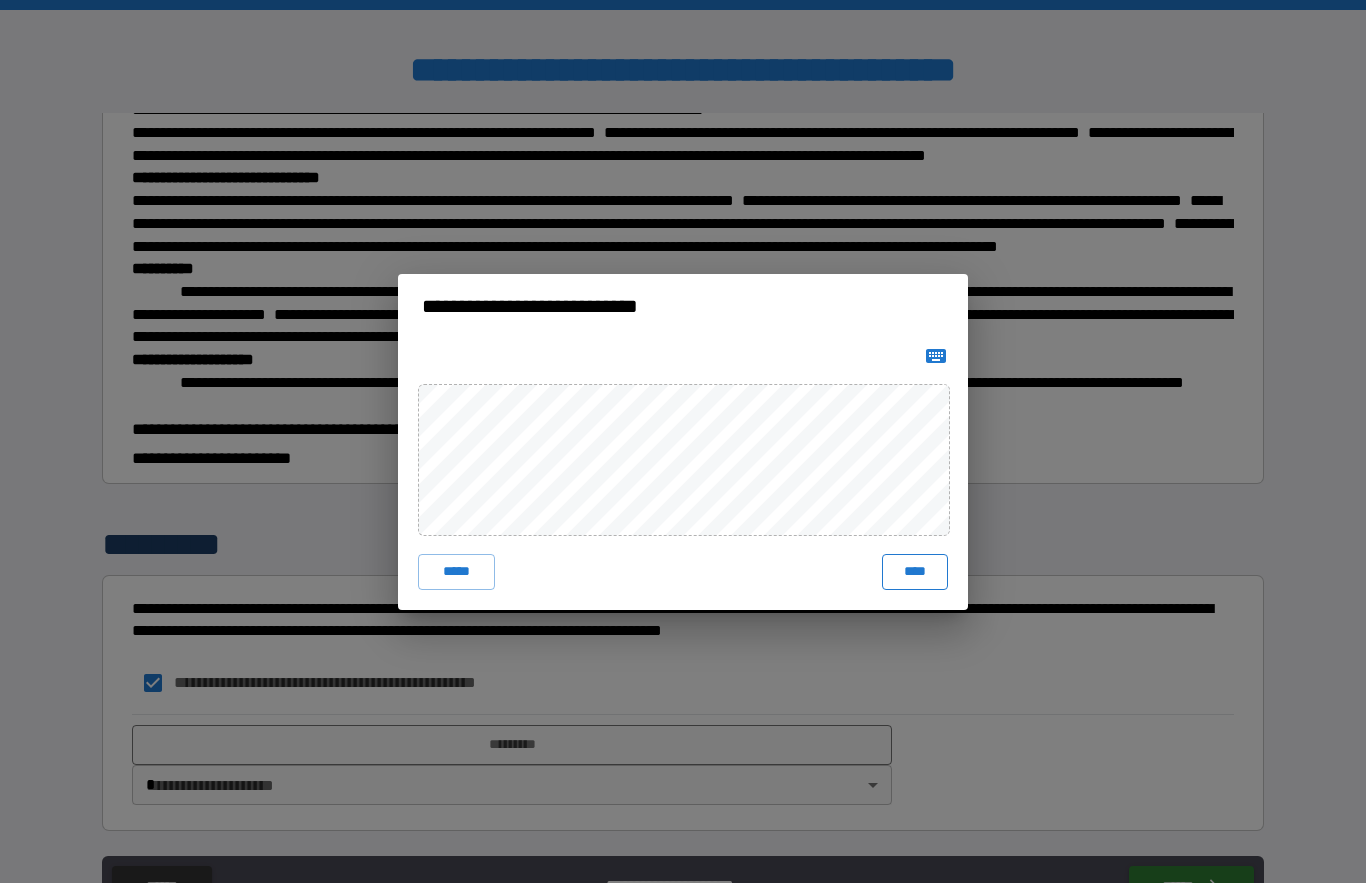 click on "****" at bounding box center [915, 572] 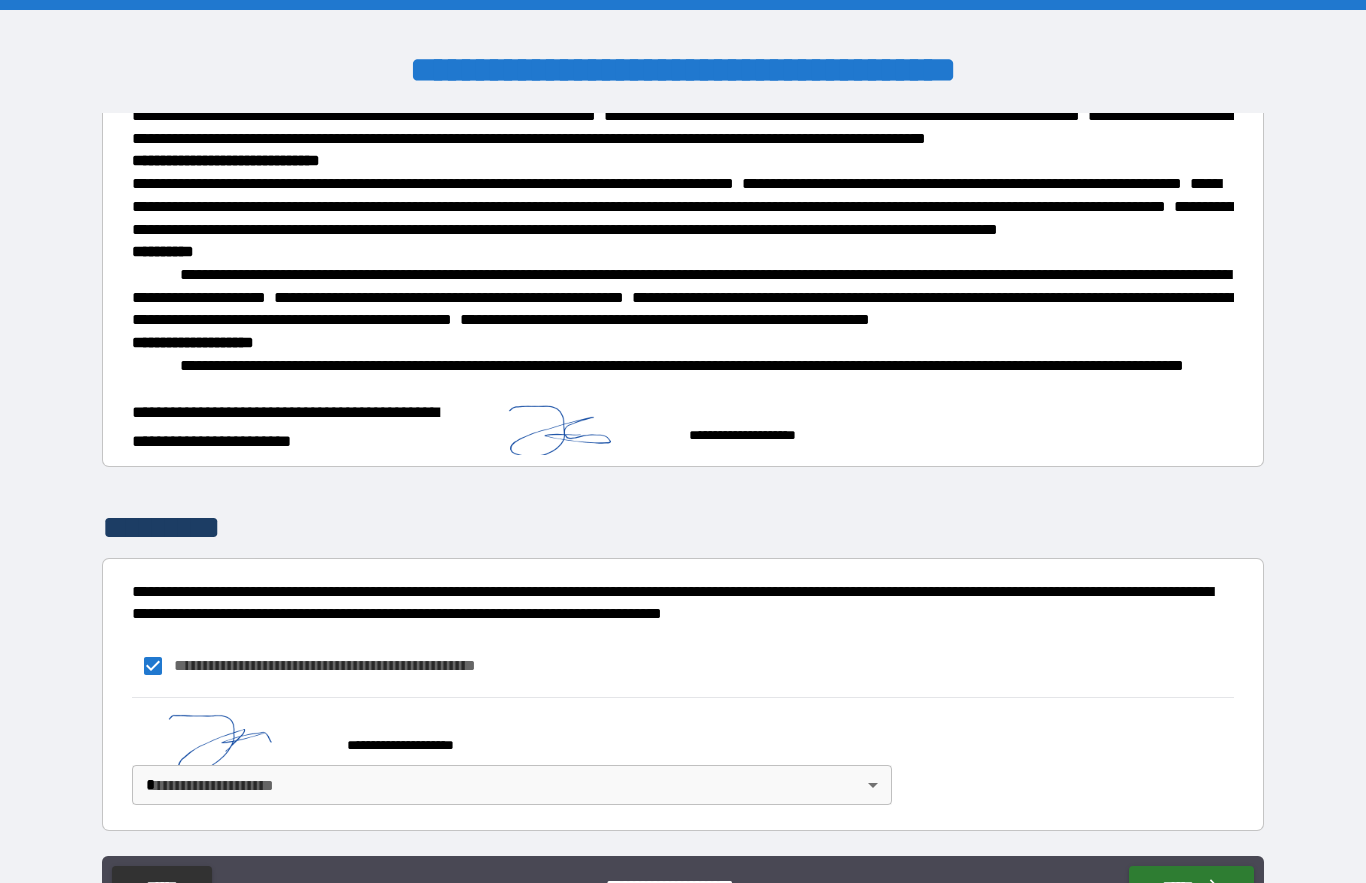 type on "*" 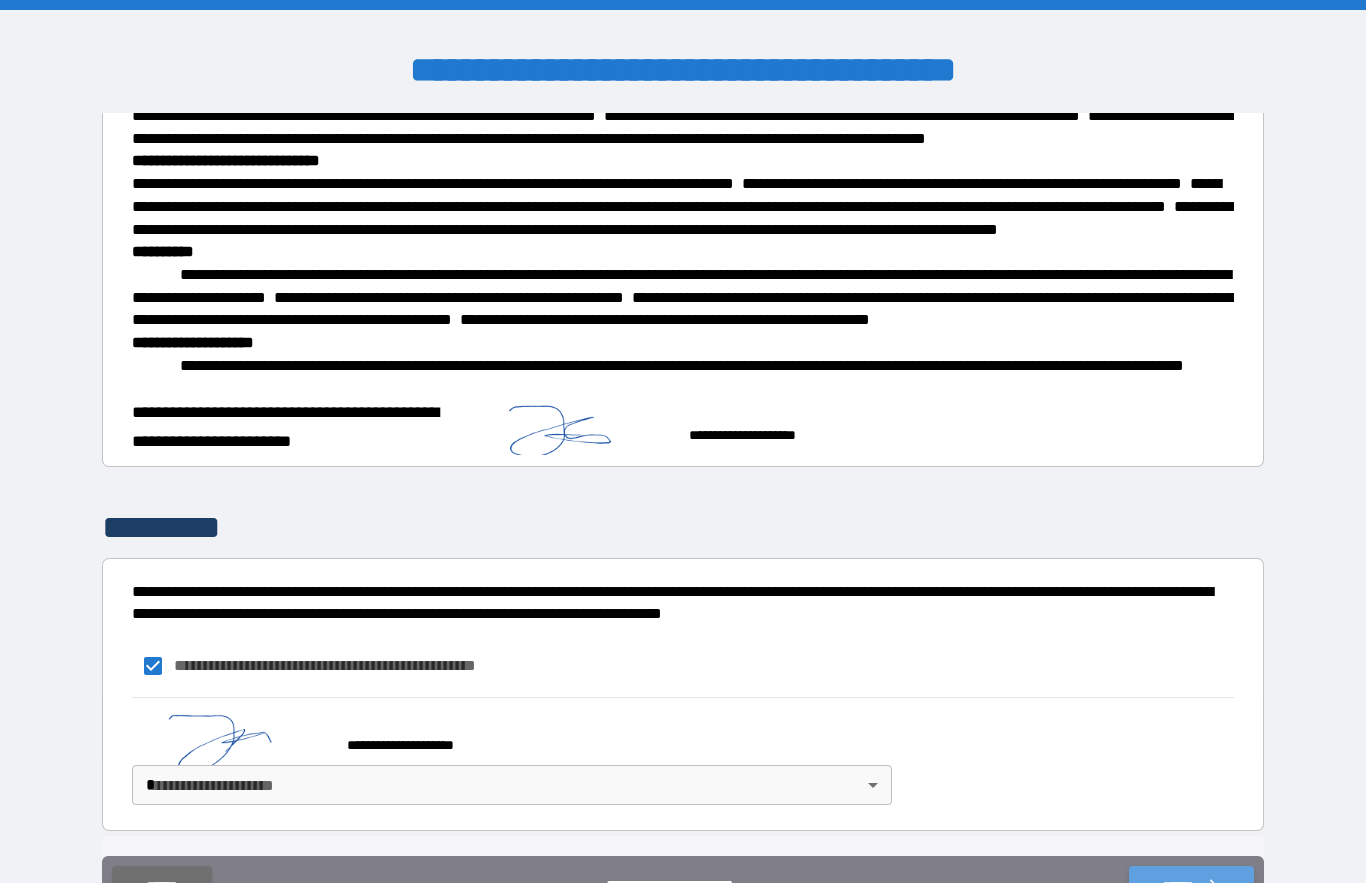 click on "******" at bounding box center (1191, 886) 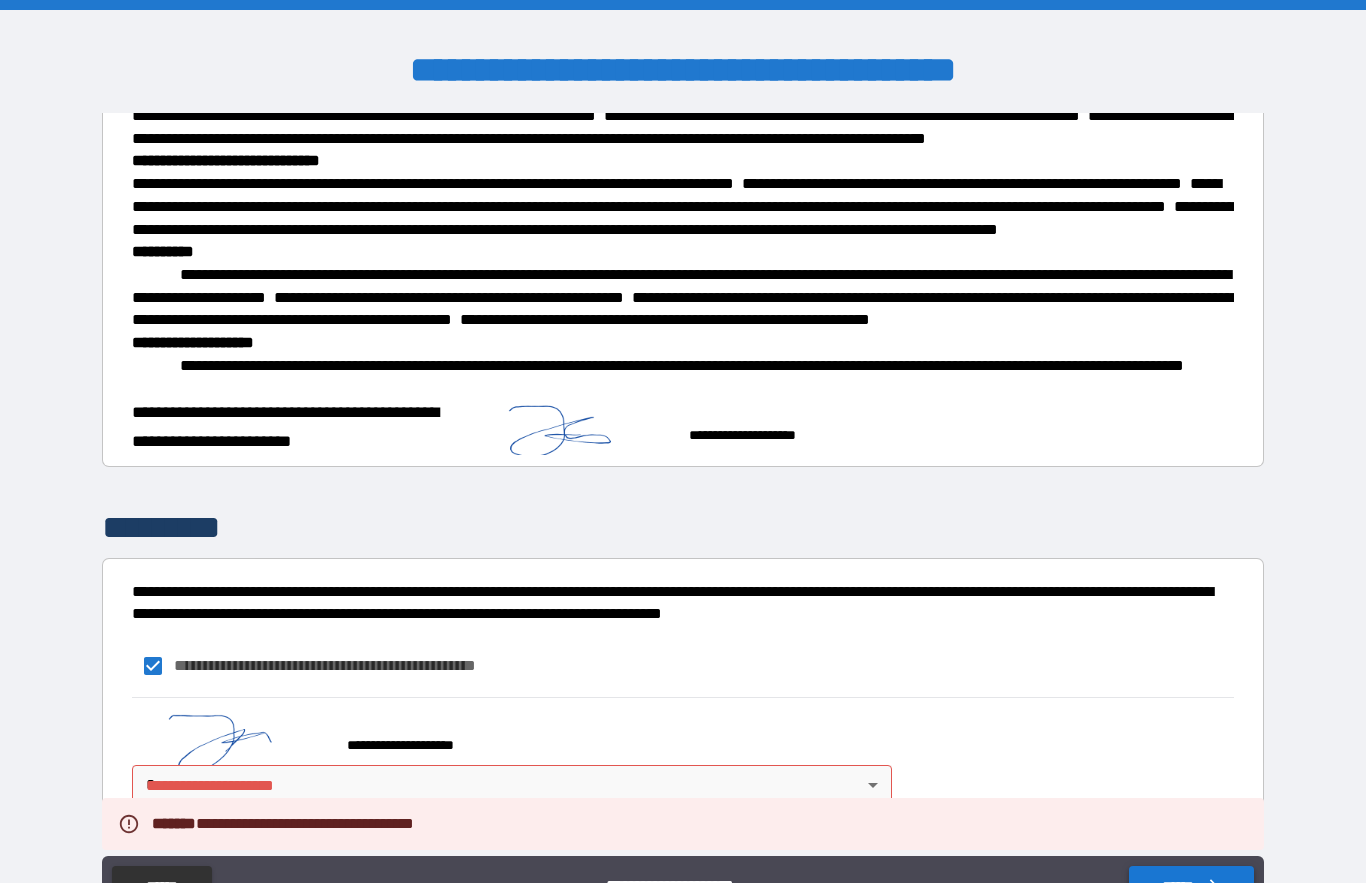 type on "*" 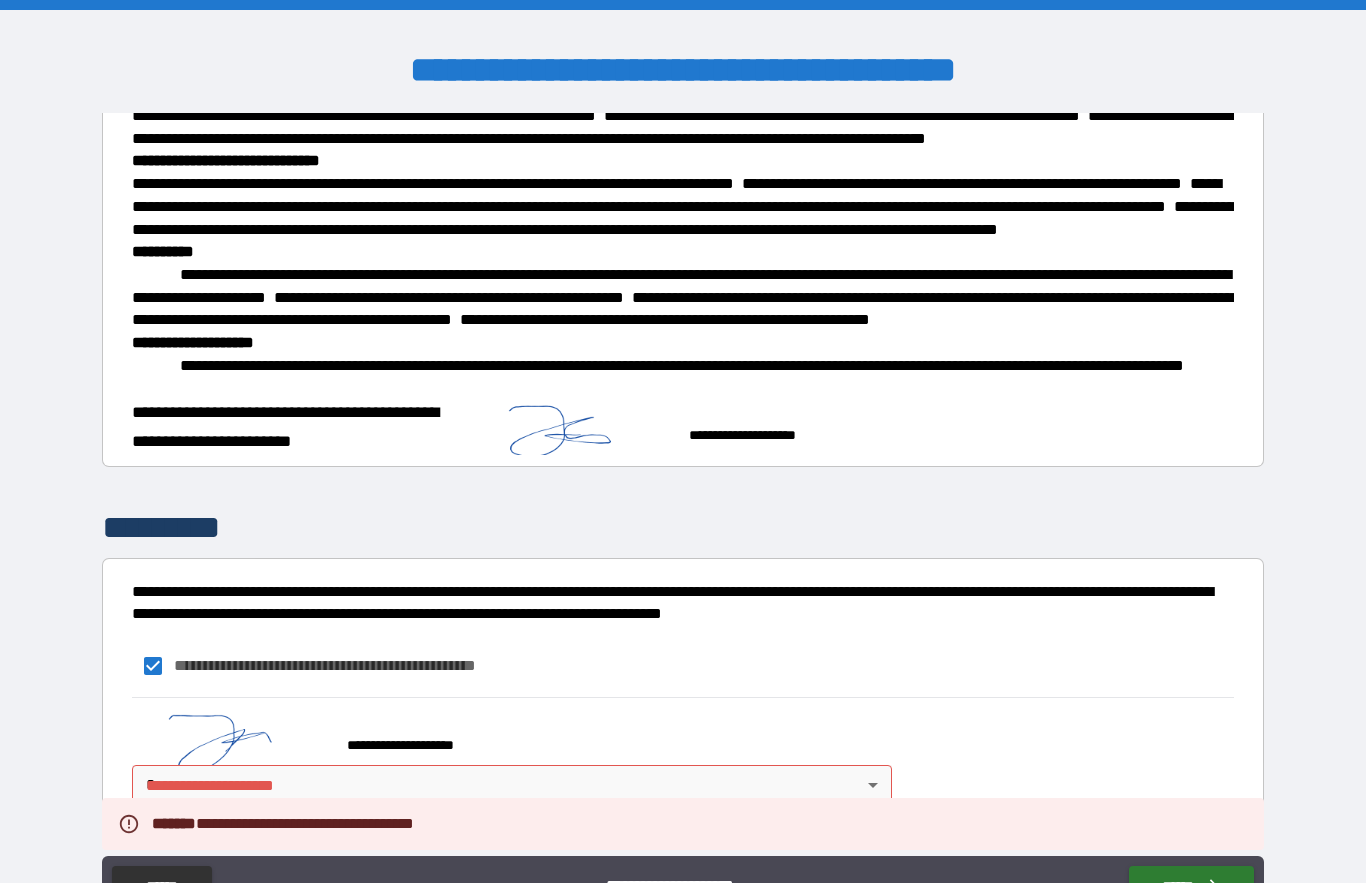 click on "**********" at bounding box center (682, 764) 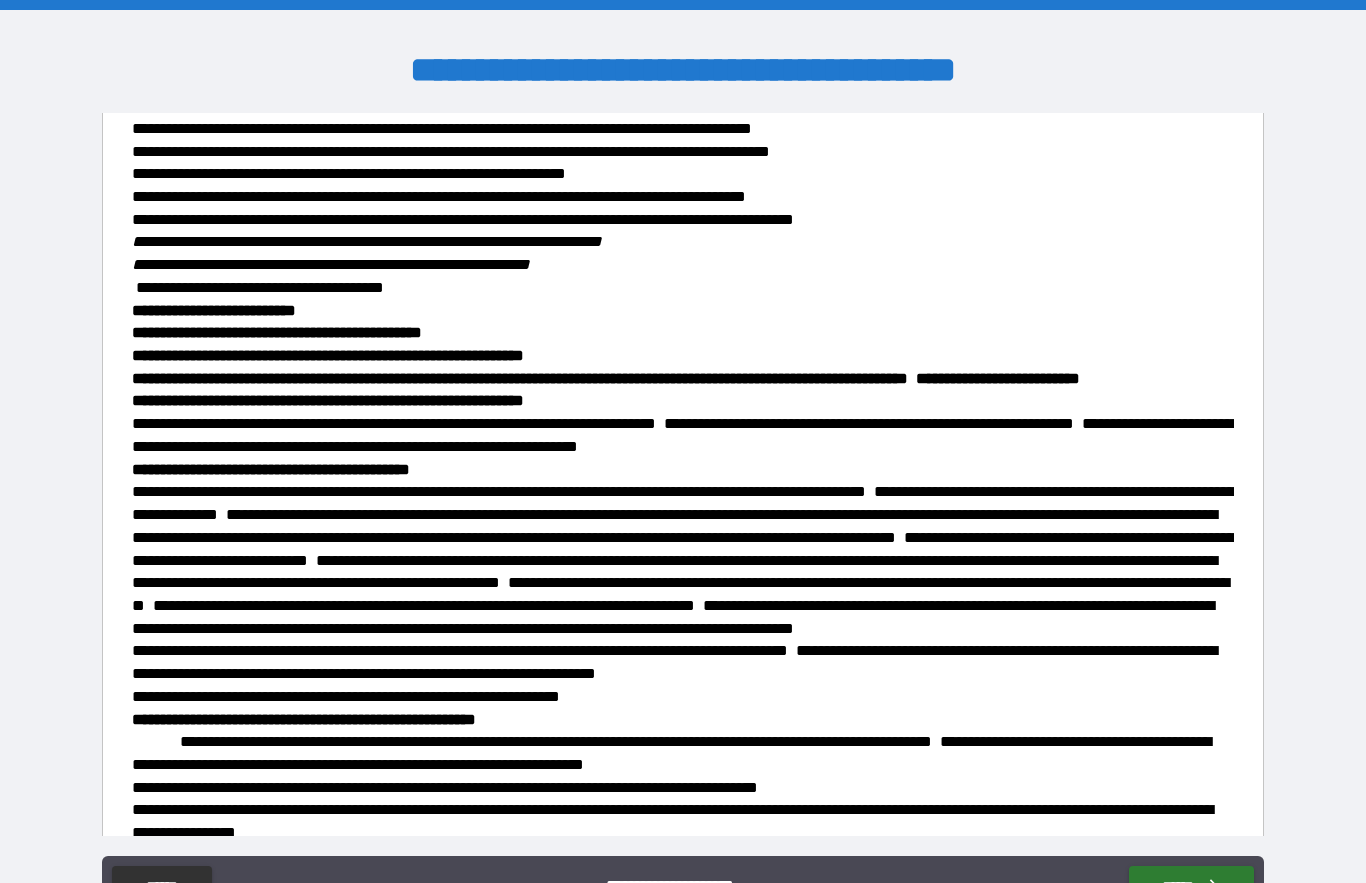 scroll, scrollTop: 3992, scrollLeft: 0, axis: vertical 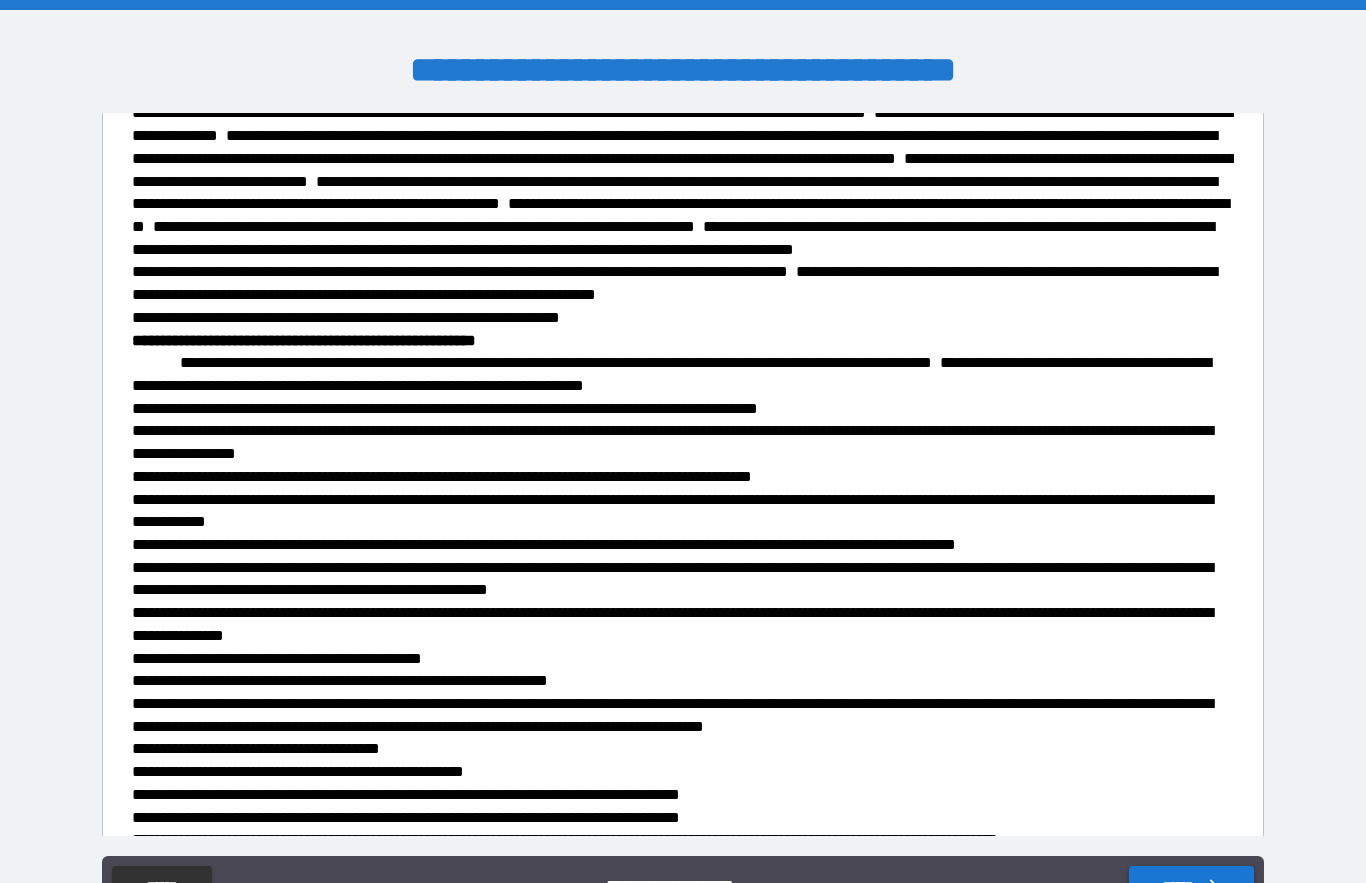 click on "******" at bounding box center (1191, 886) 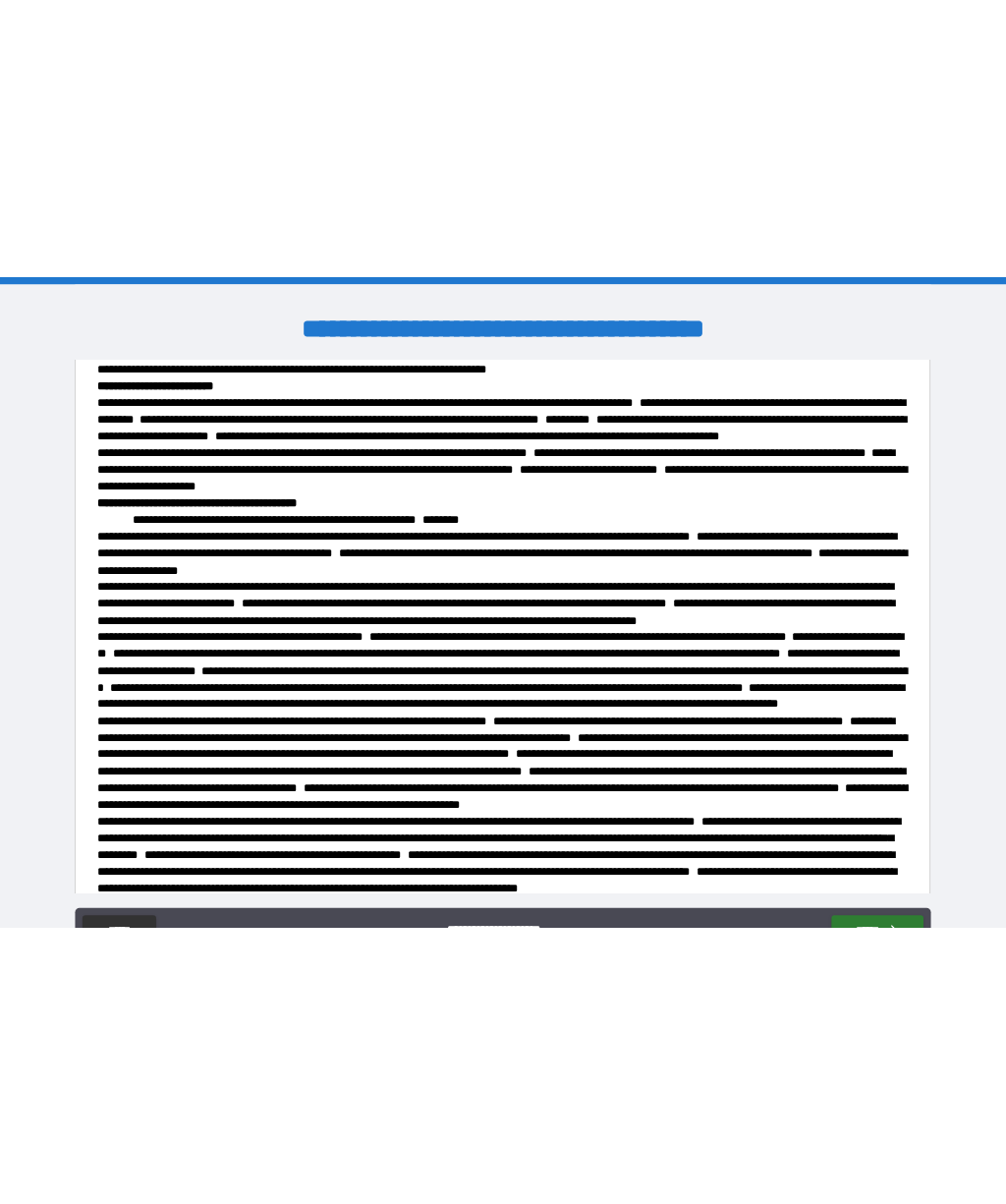 scroll, scrollTop: 4769, scrollLeft: 0, axis: vertical 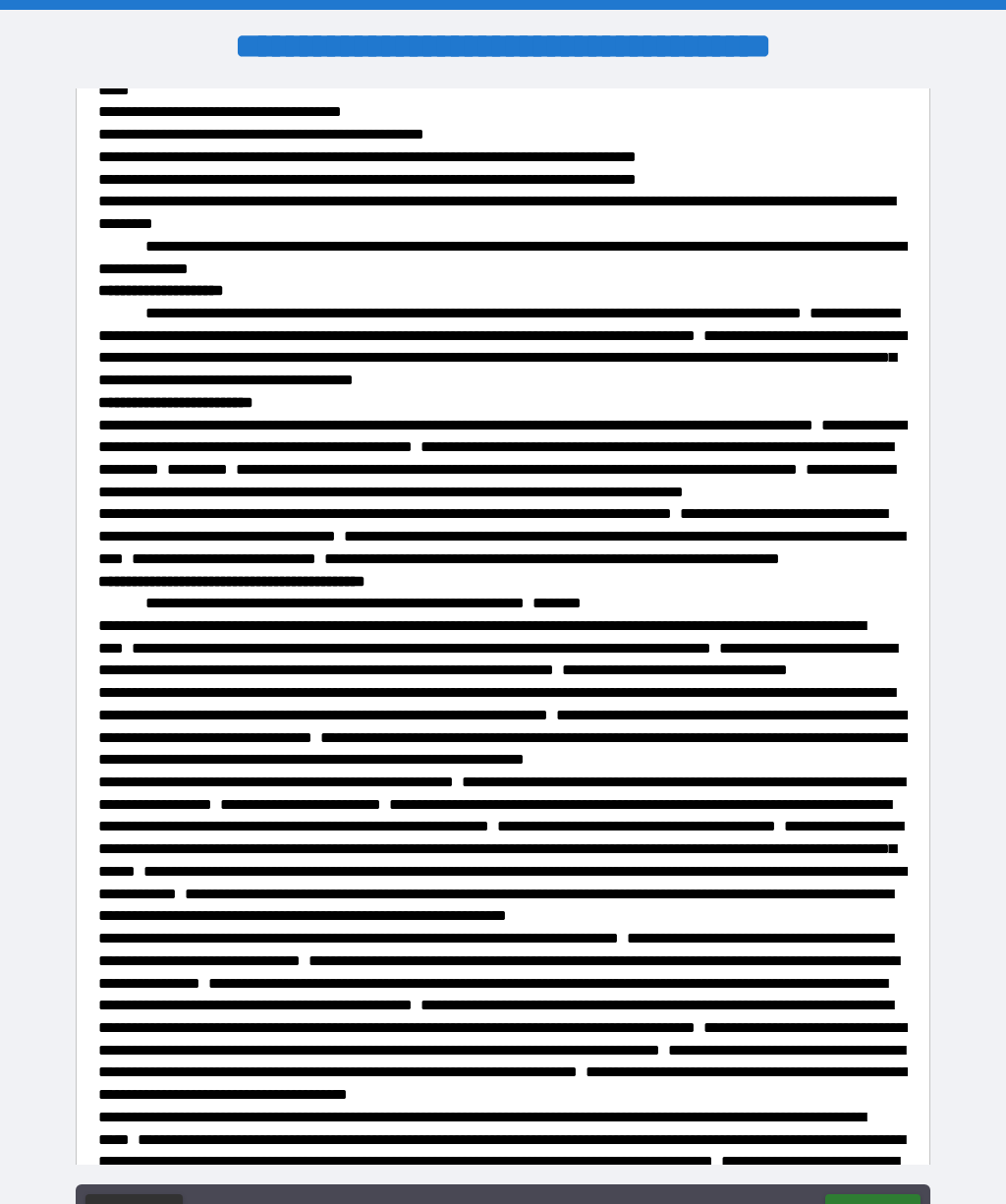 click on "**********" at bounding box center [503, 849] 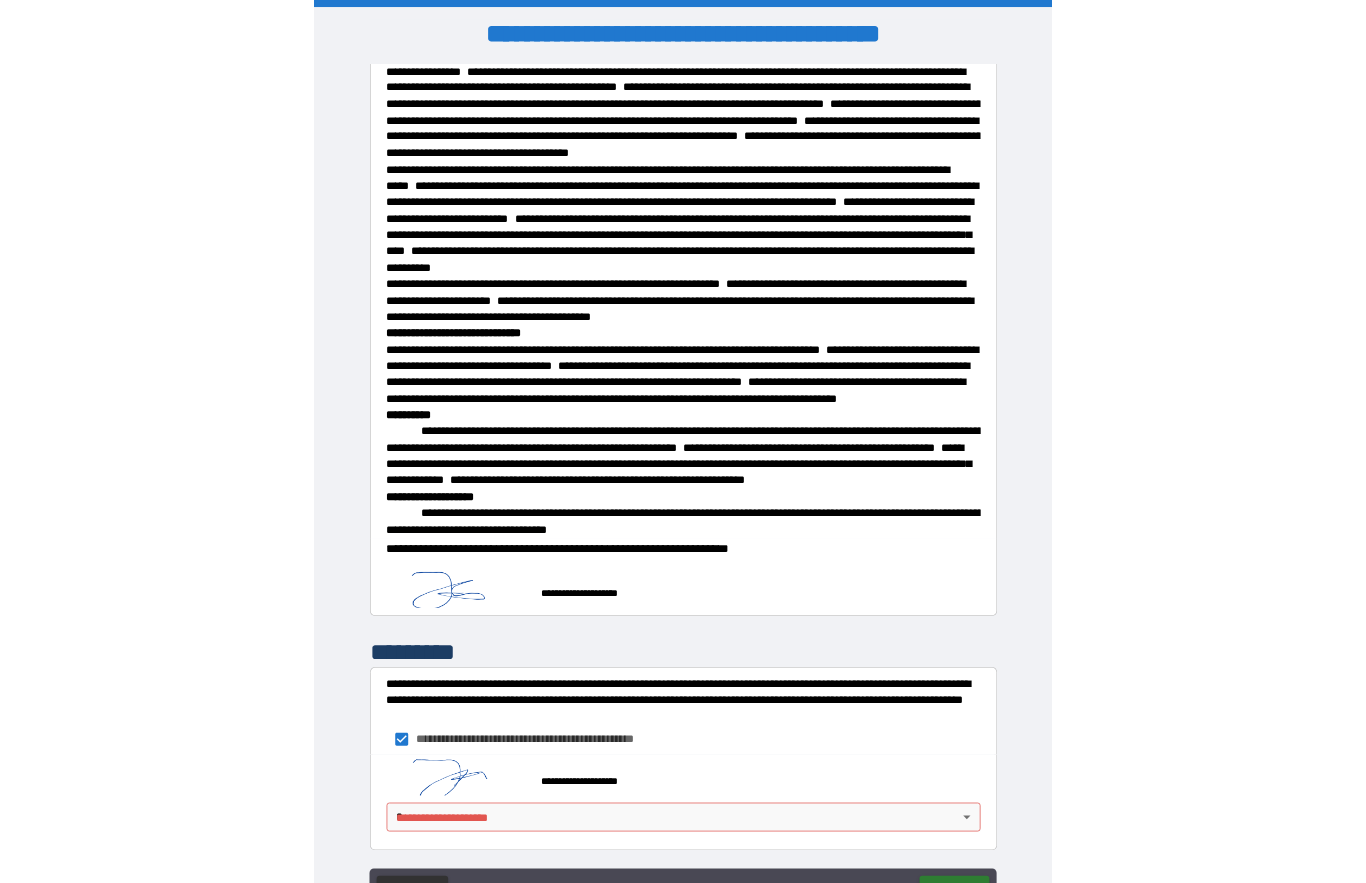 scroll, scrollTop: 6582, scrollLeft: 0, axis: vertical 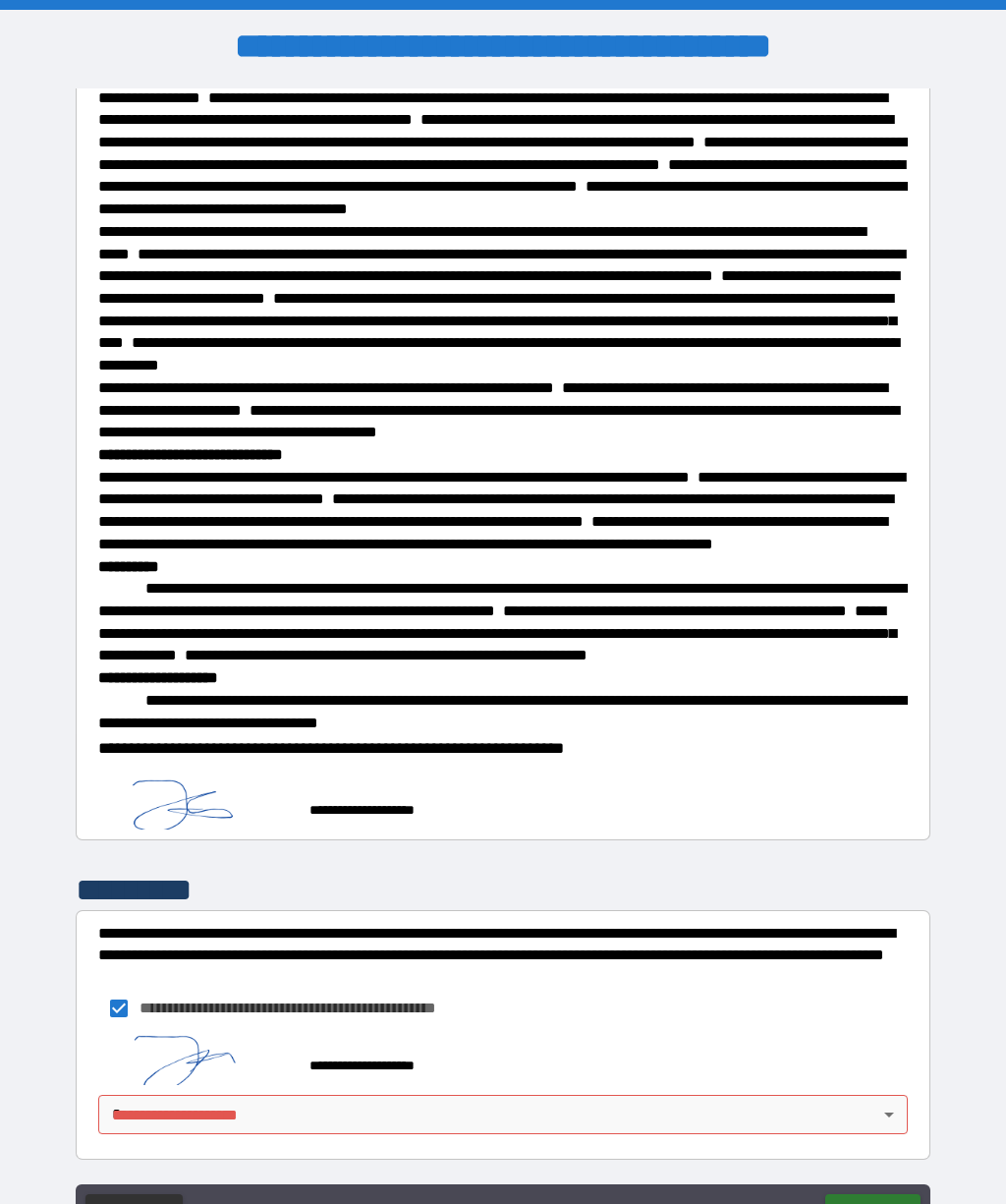 click on "**********" at bounding box center [503, 647] 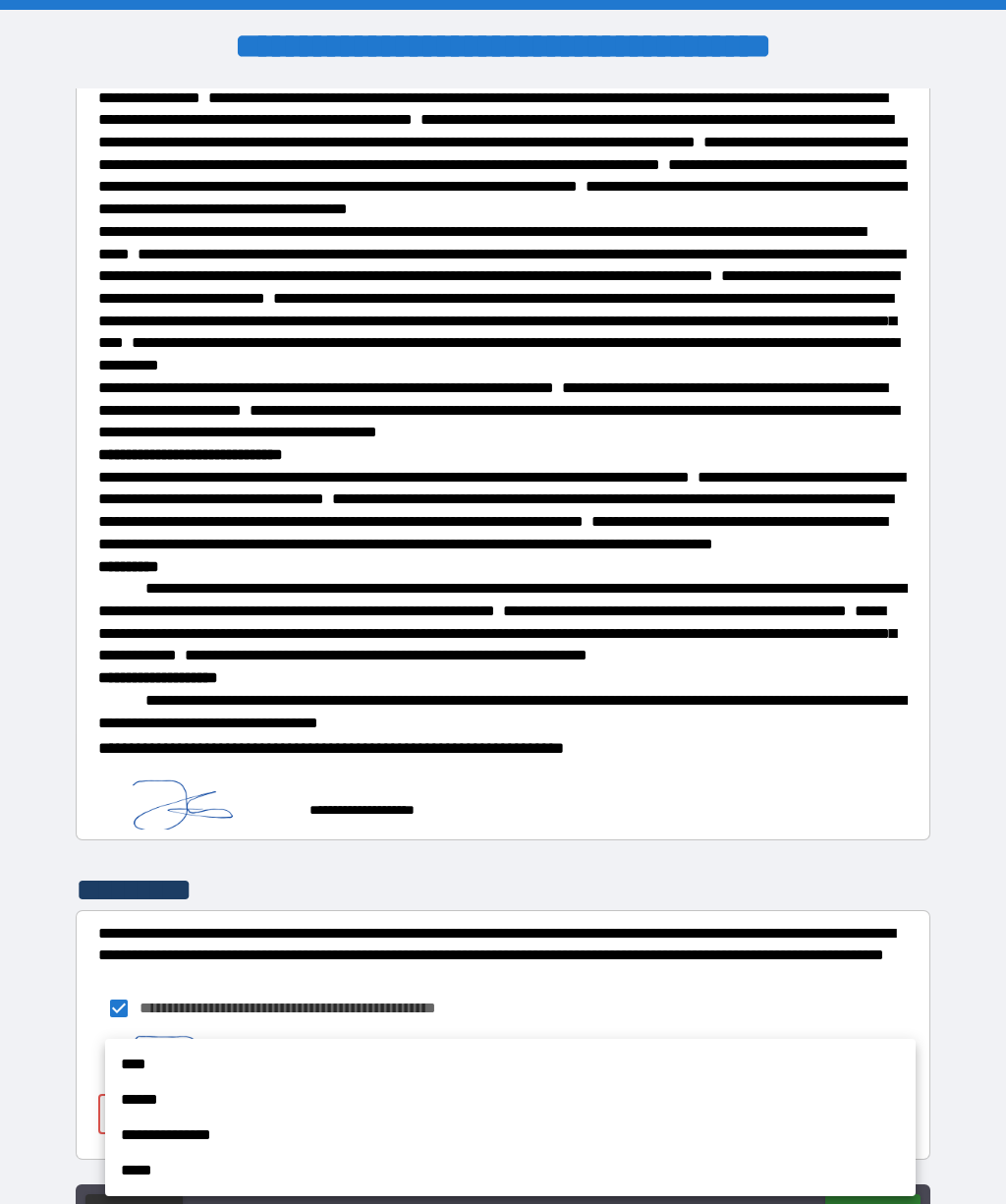 click on "****" at bounding box center (510, 1064) 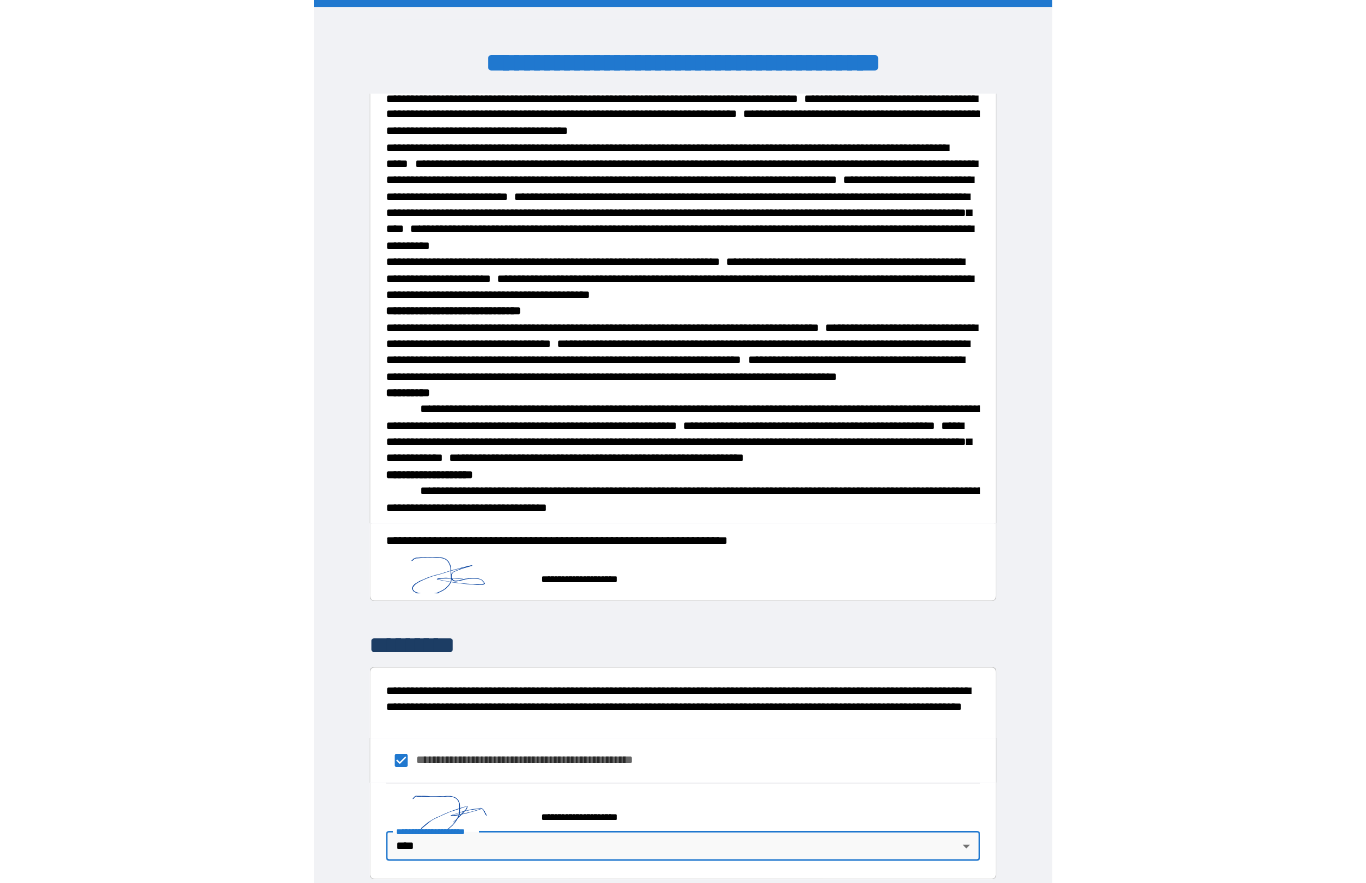 scroll, scrollTop: 5708, scrollLeft: 0, axis: vertical 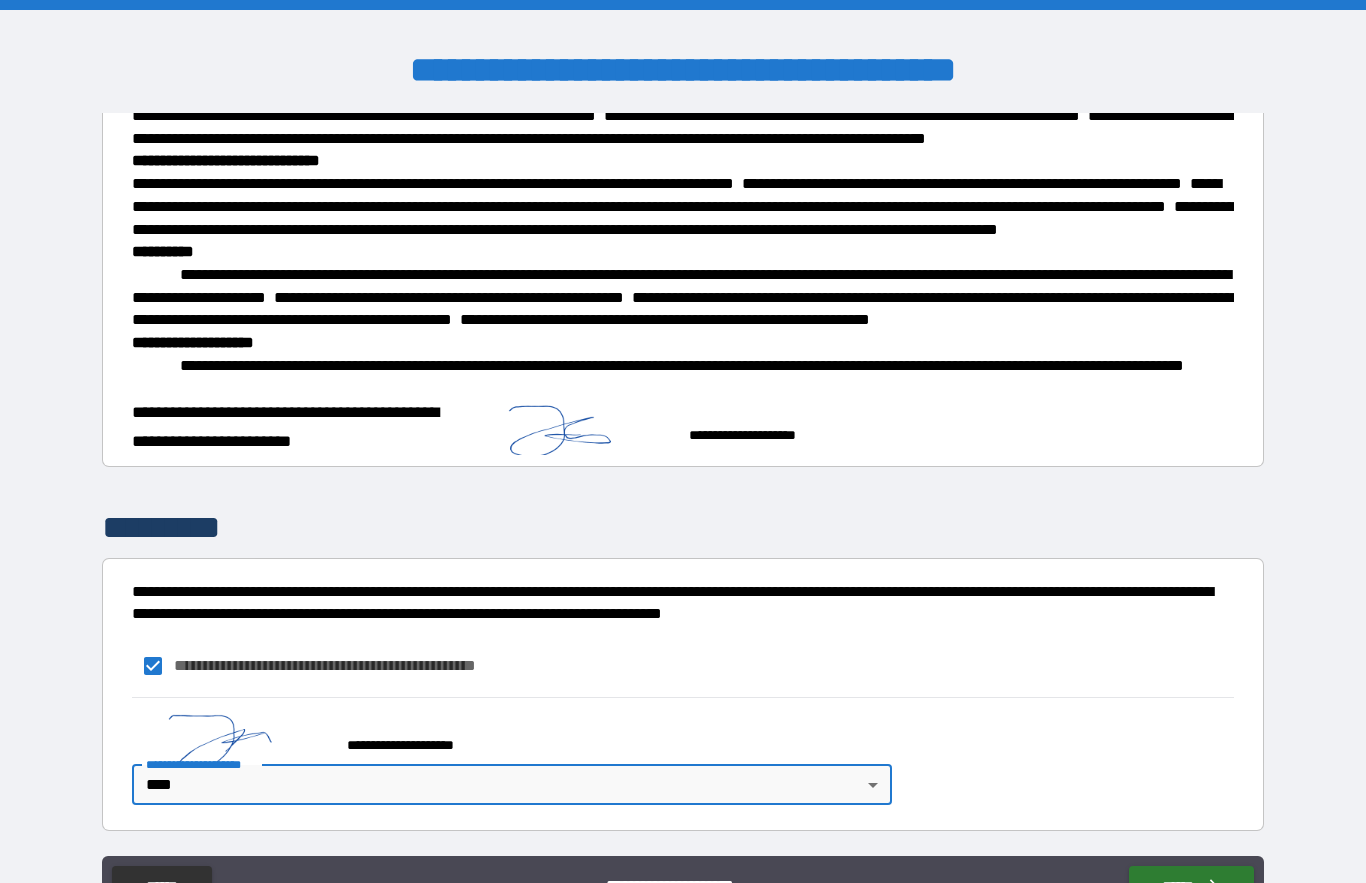click on "**********" at bounding box center [683, 490] 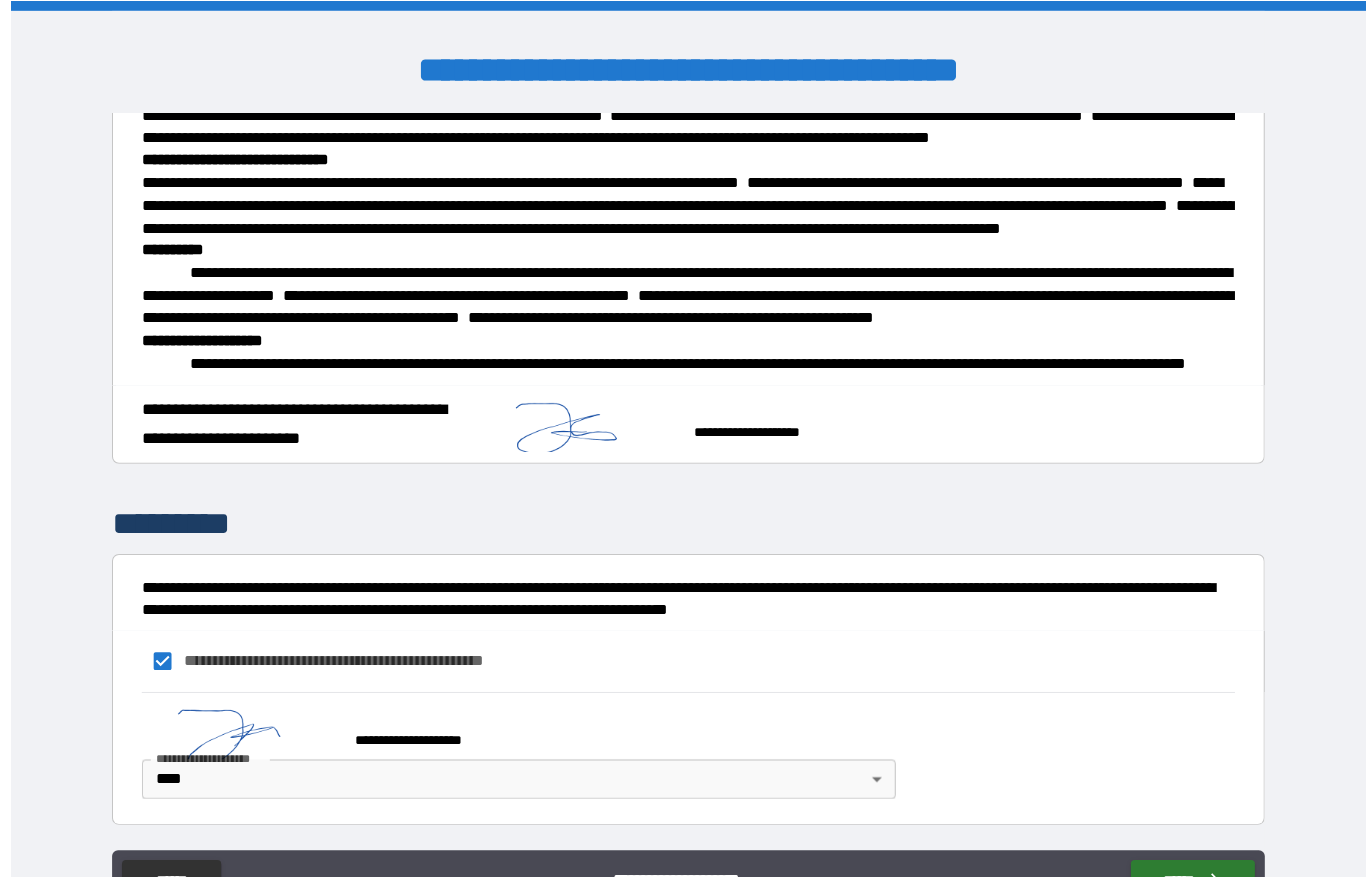 scroll, scrollTop: 4, scrollLeft: 0, axis: vertical 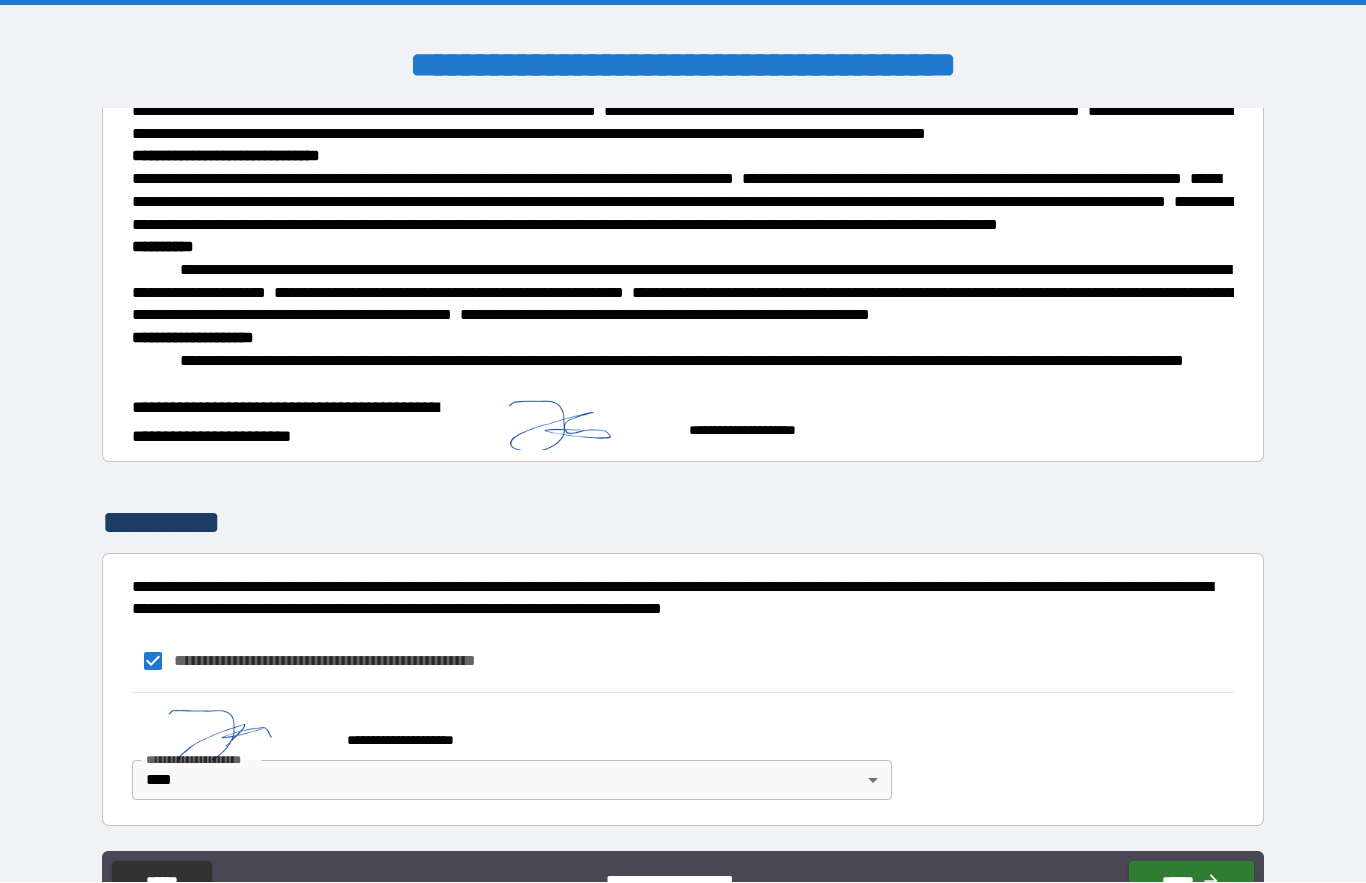 click on "**********" at bounding box center (683, 486) 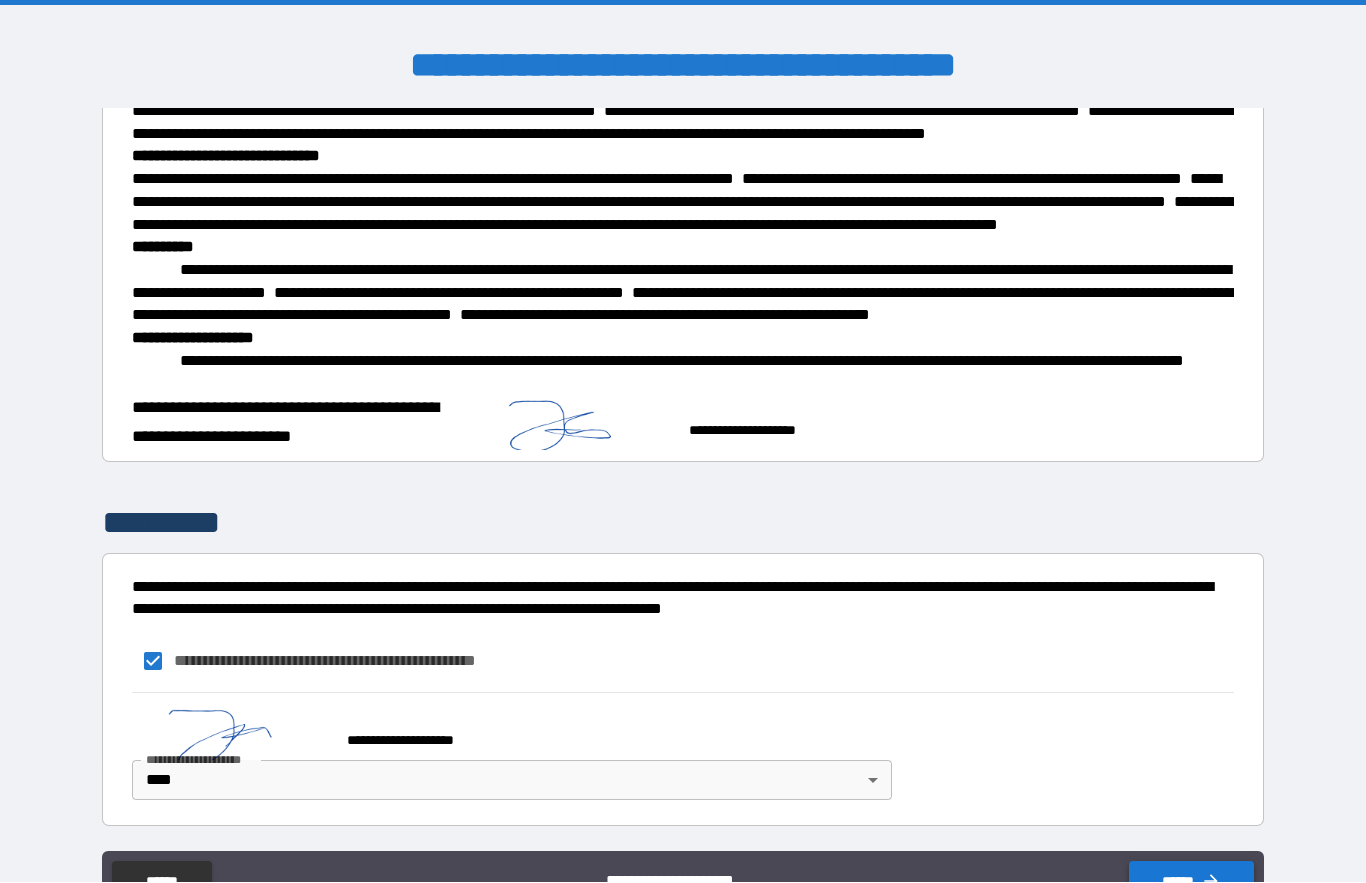 scroll, scrollTop: 5, scrollLeft: 0, axis: vertical 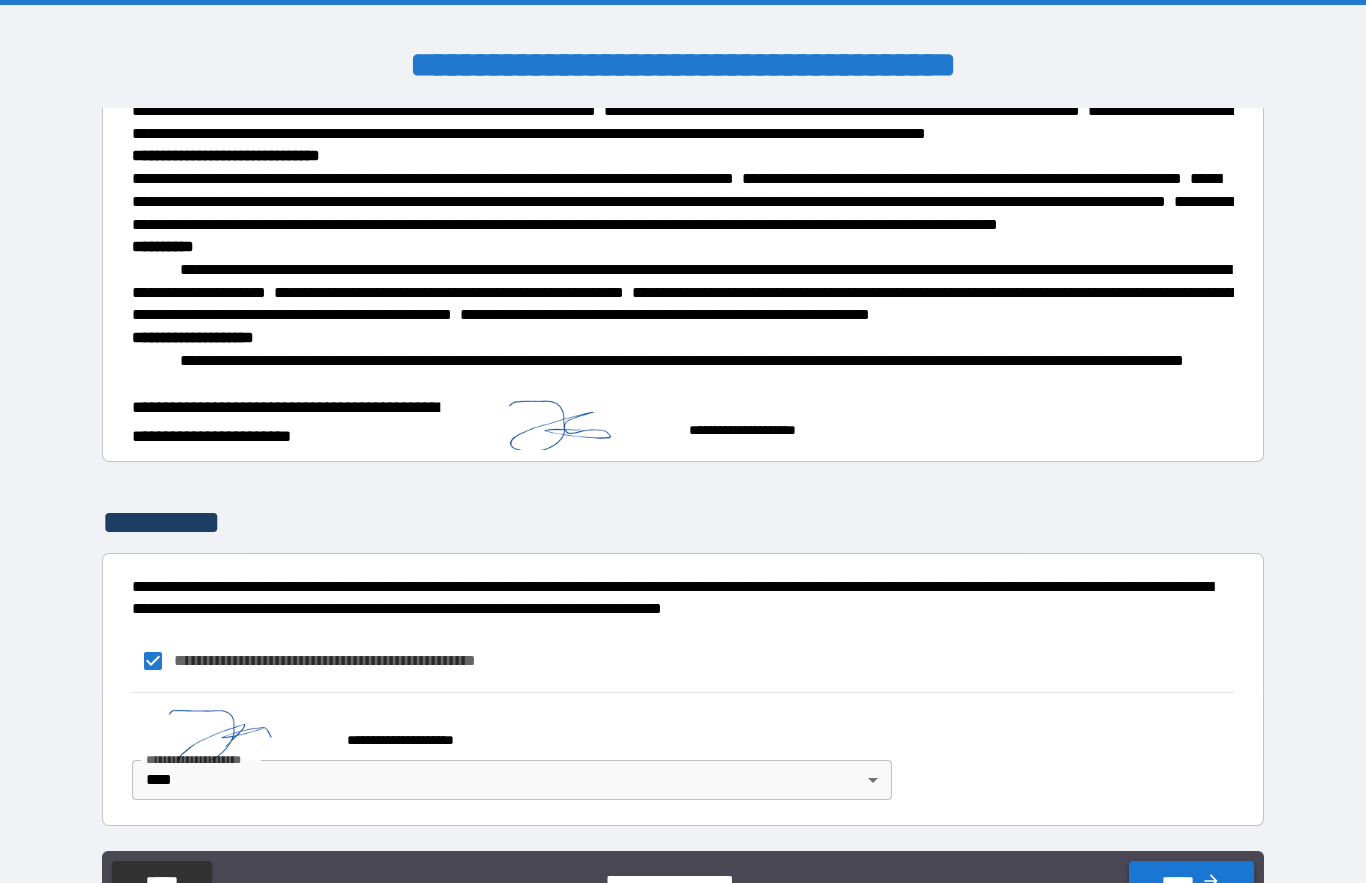 click on "******" at bounding box center (1191, 881) 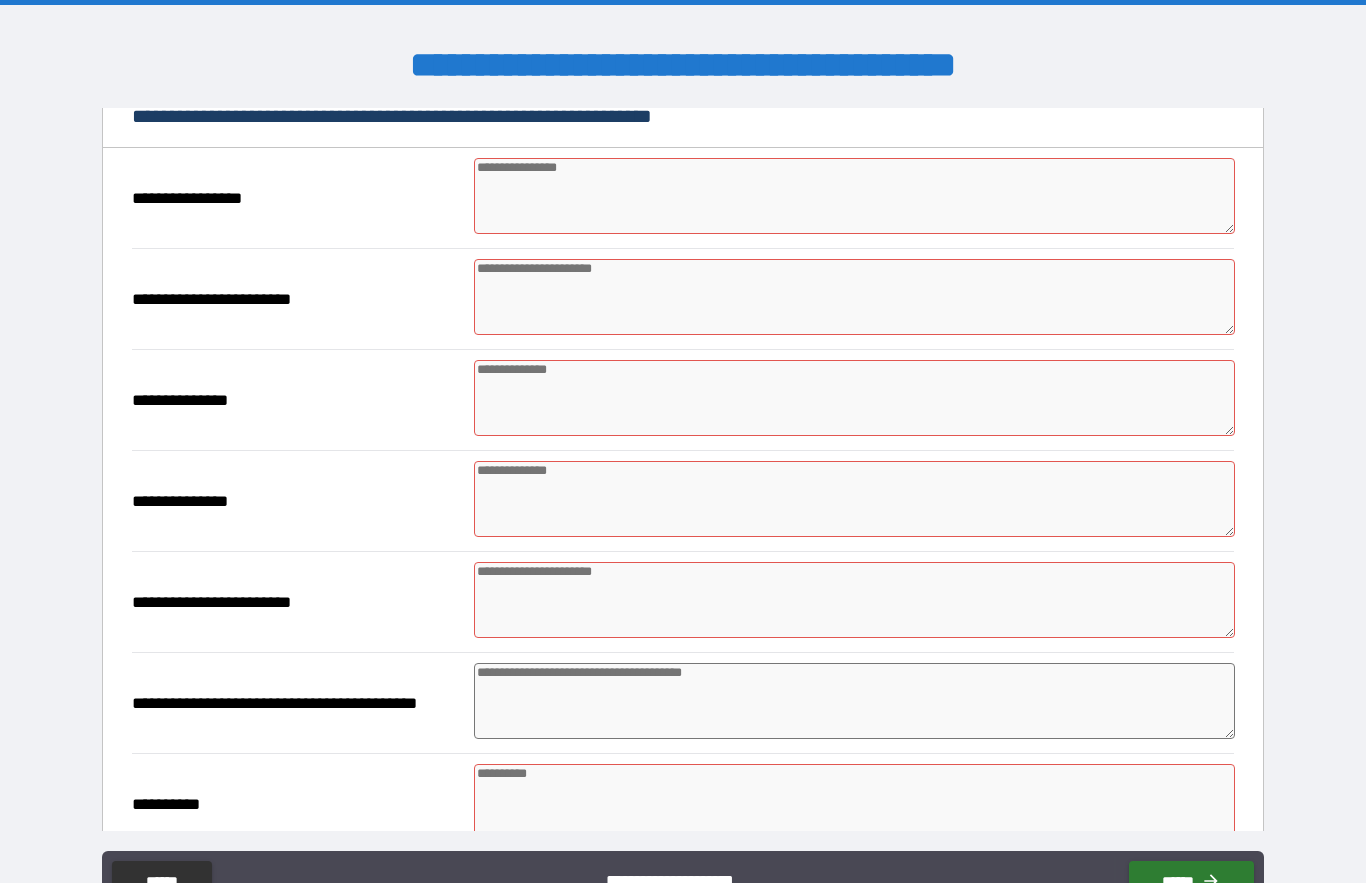 scroll, scrollTop: 780, scrollLeft: 0, axis: vertical 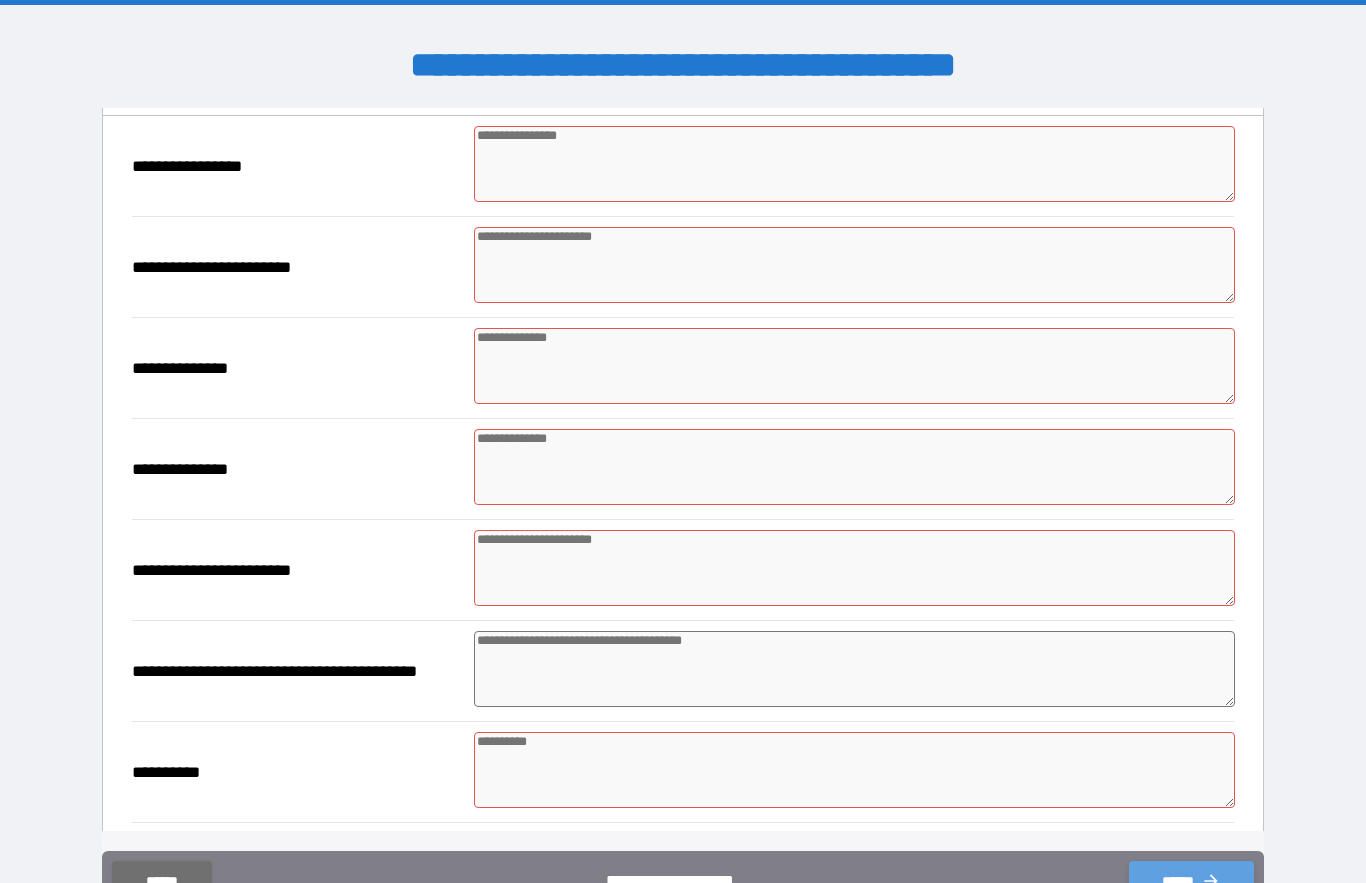 click on "******" at bounding box center [1191, 881] 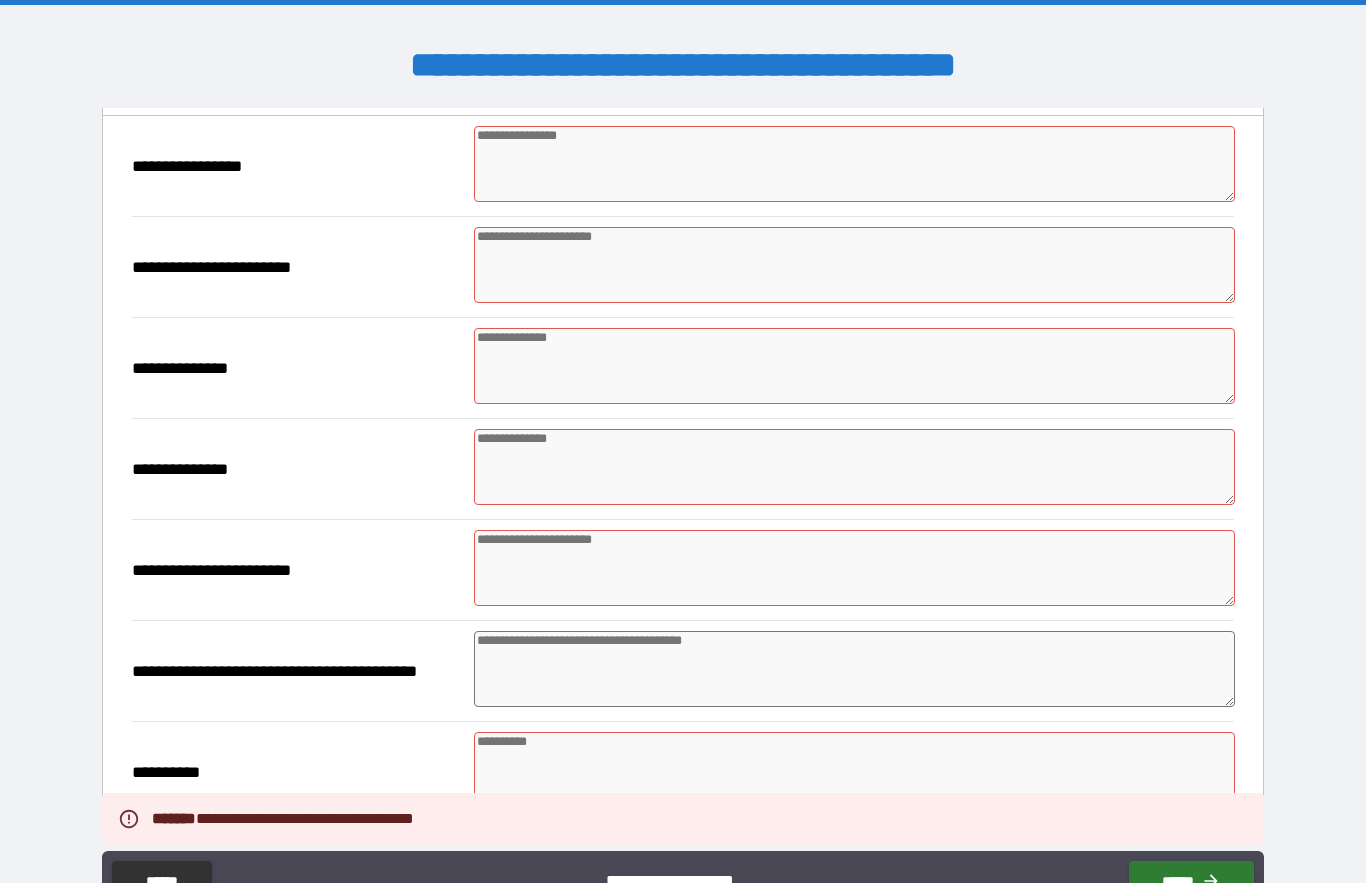 click at bounding box center (854, 164) 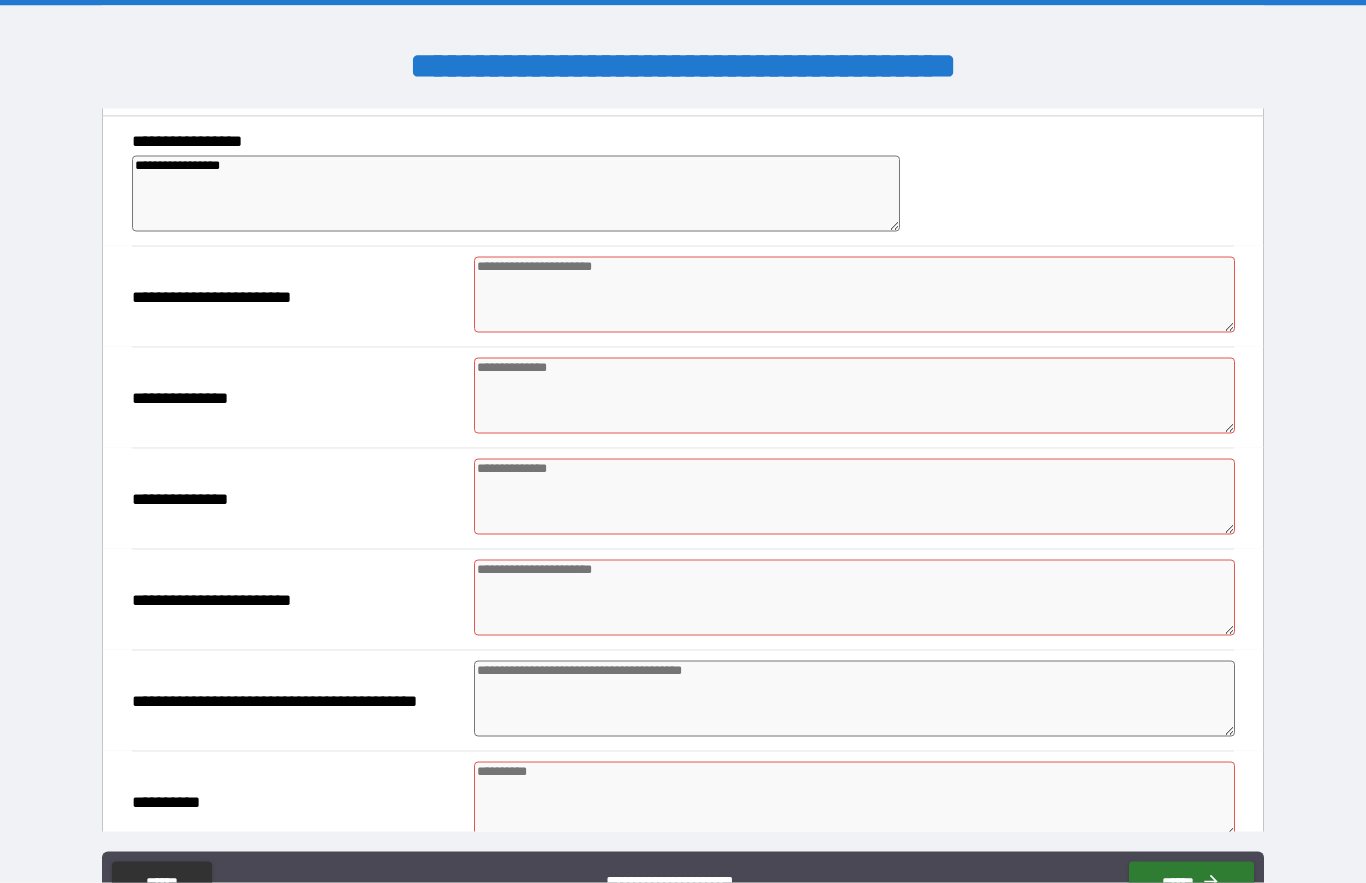click at bounding box center [854, 295] 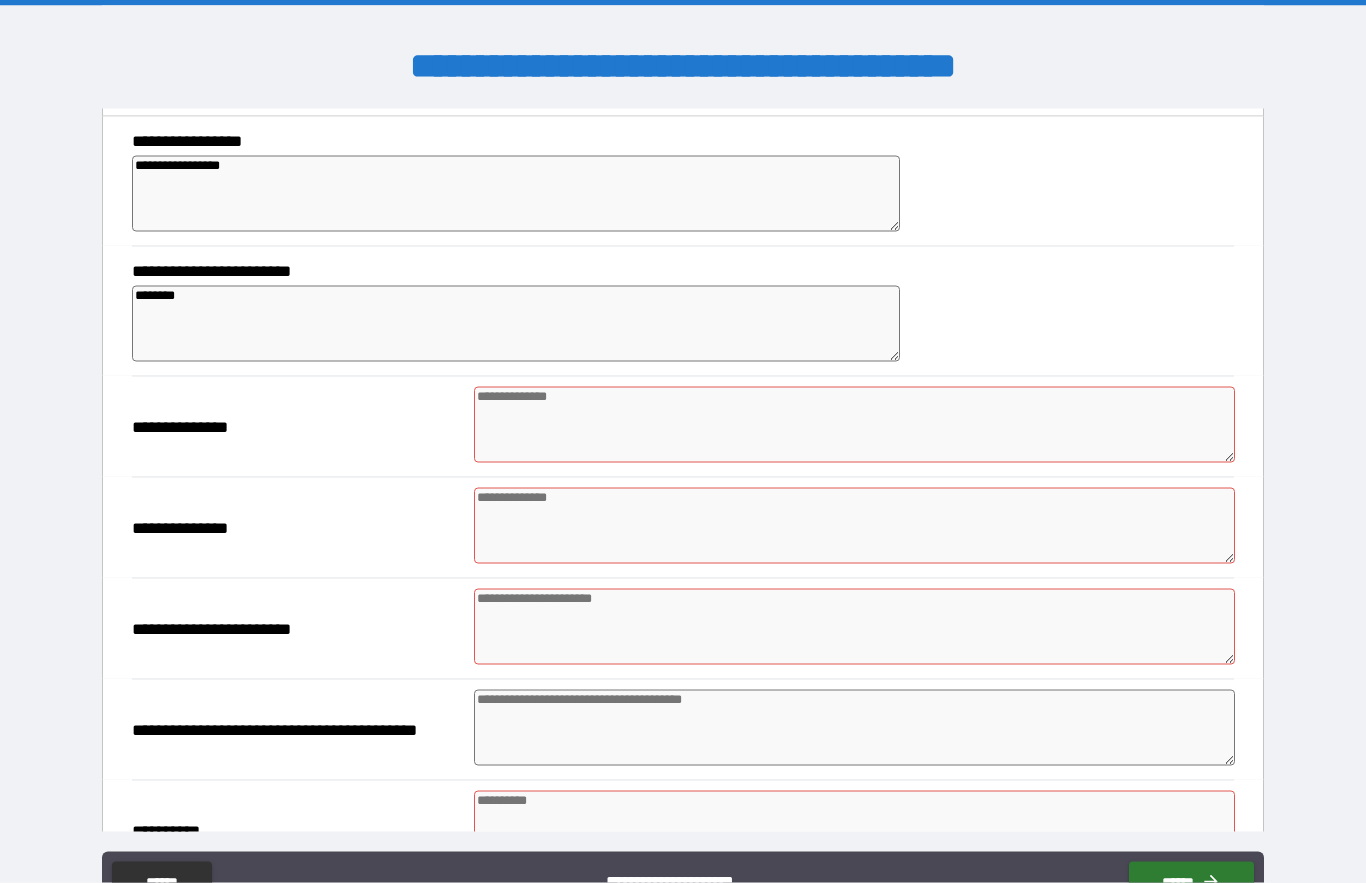 click at bounding box center (854, 526) 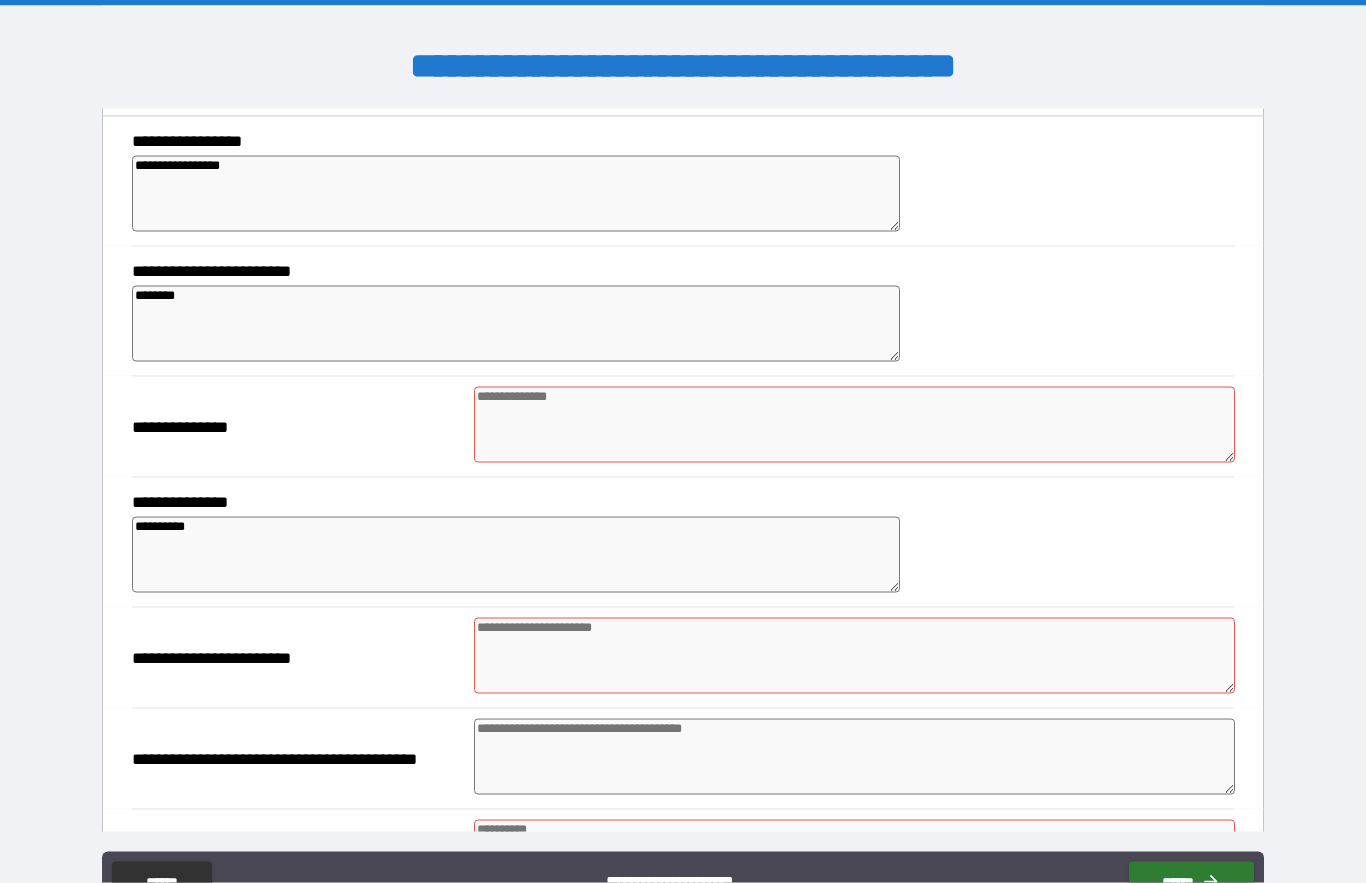 click at bounding box center [854, 656] 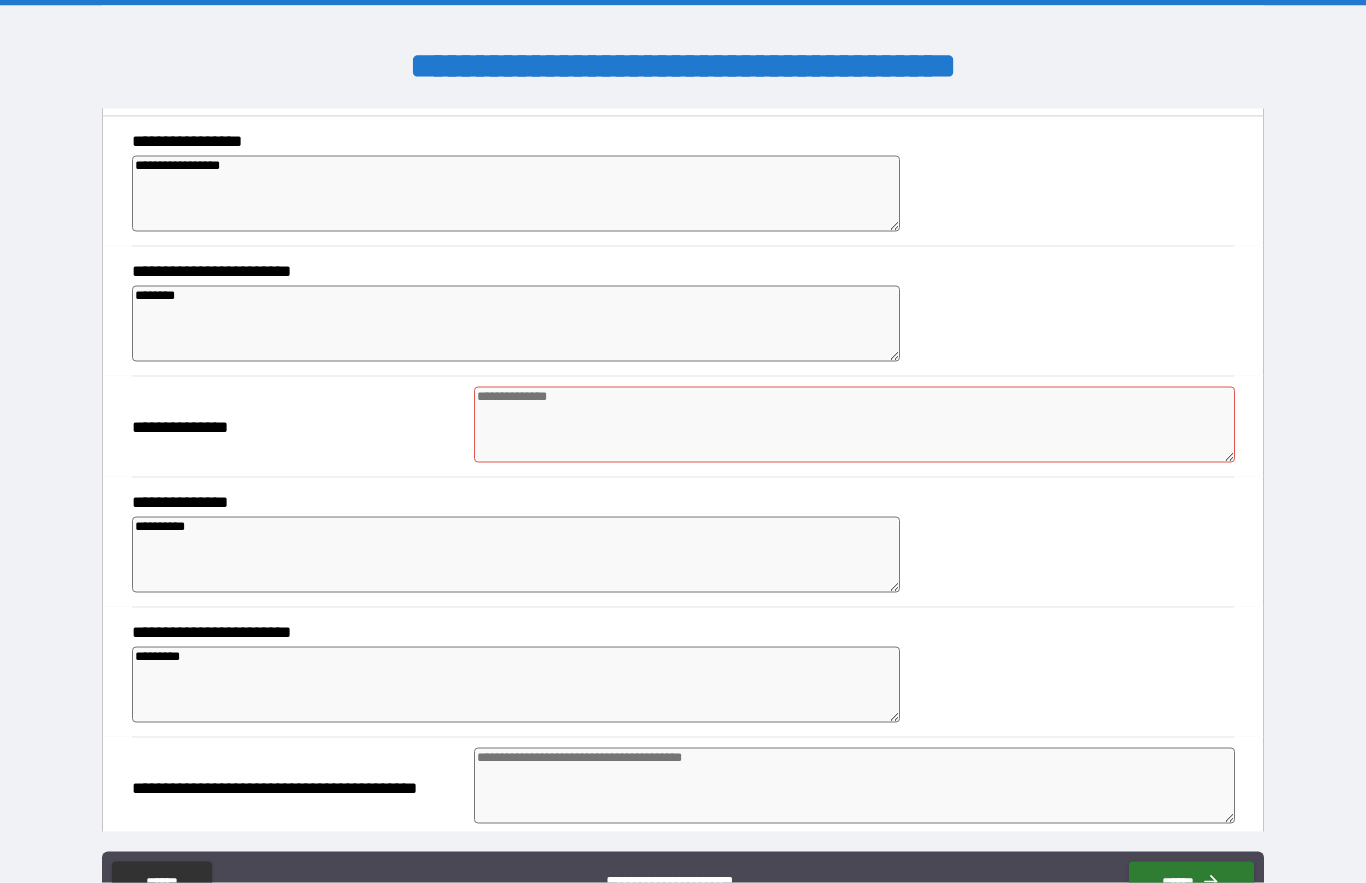 click at bounding box center [854, 887] 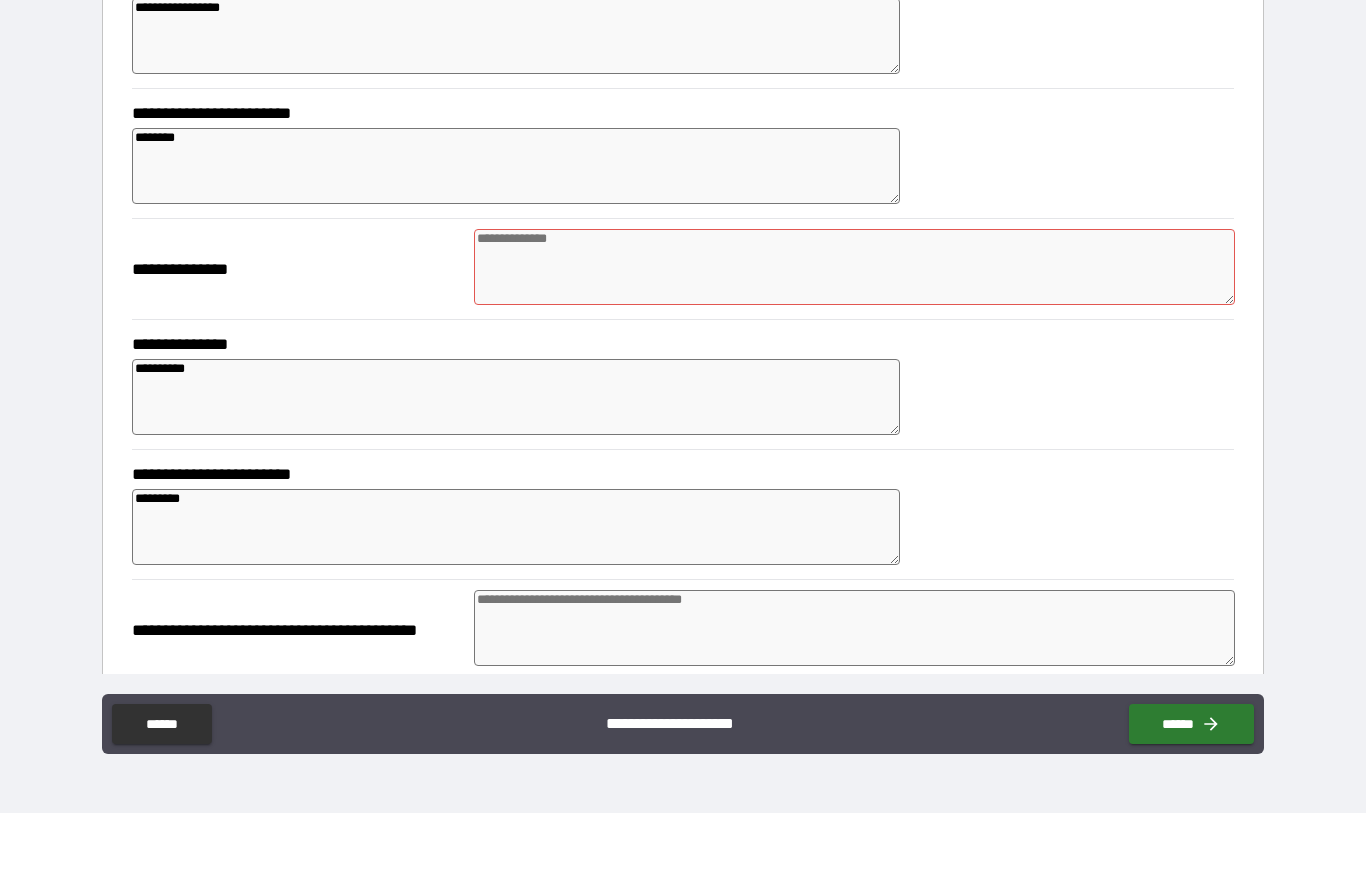scroll, scrollTop: 93, scrollLeft: 0, axis: vertical 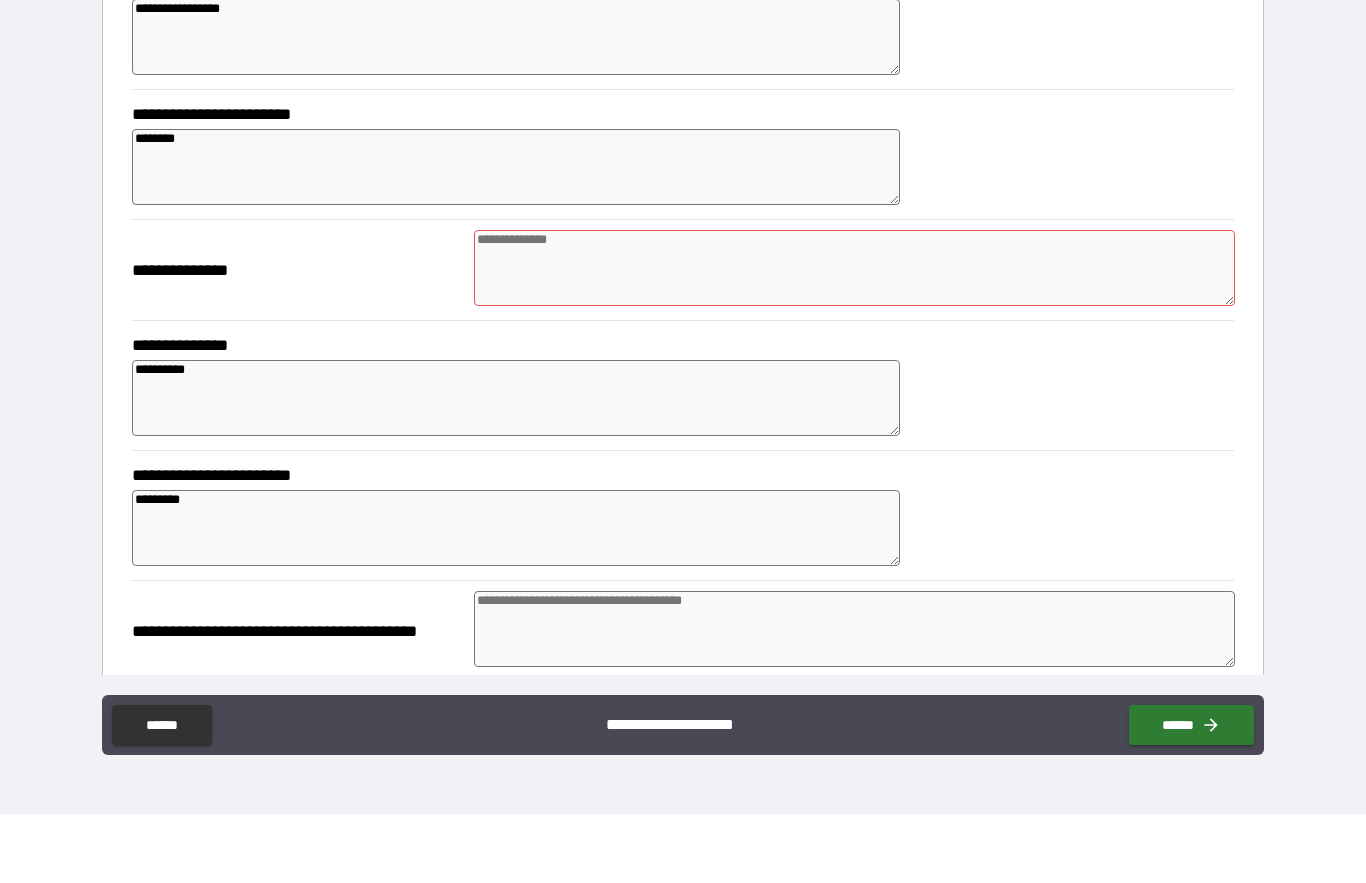 click at bounding box center (854, 337) 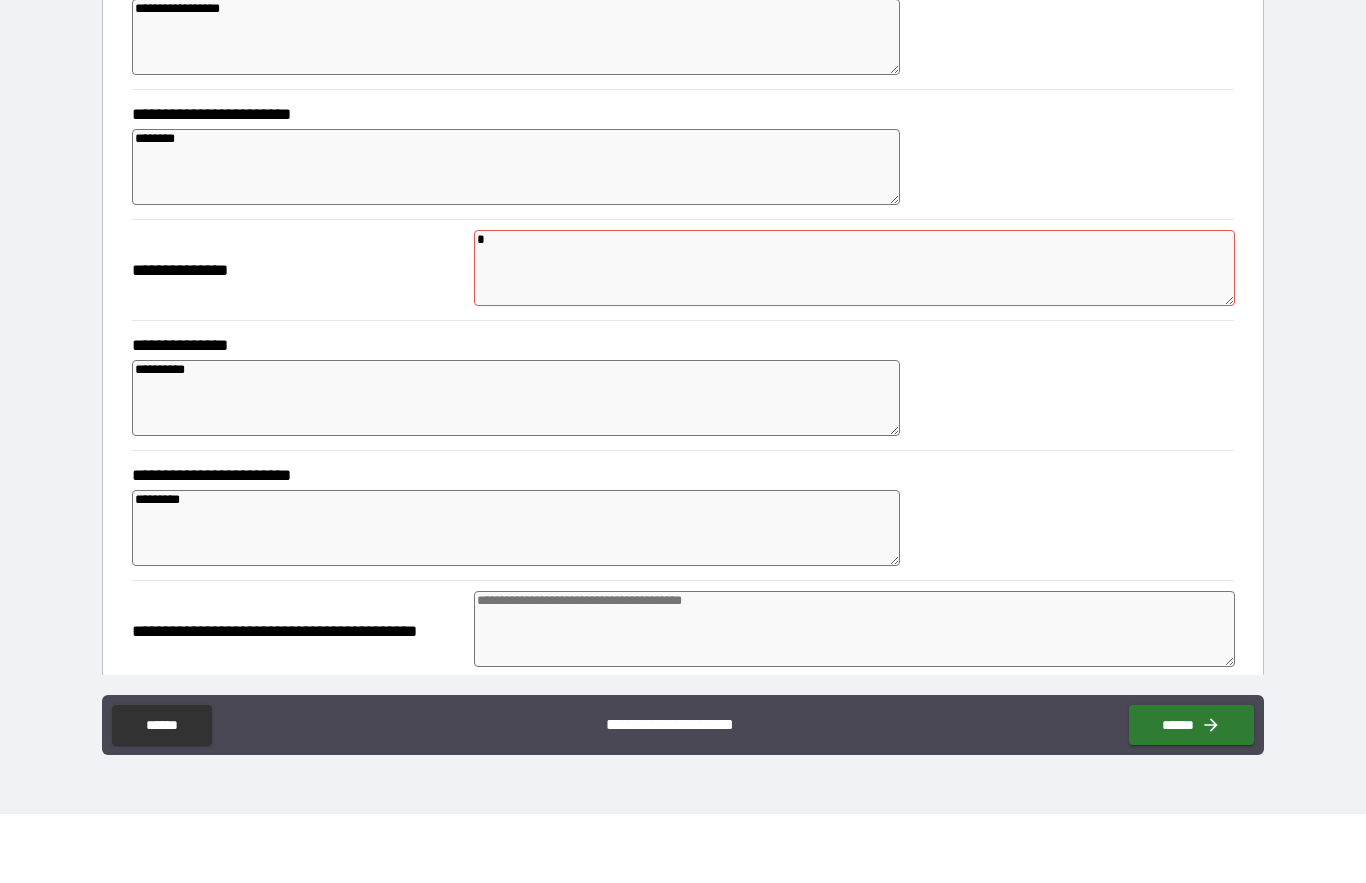 scroll, scrollTop: 92, scrollLeft: 0, axis: vertical 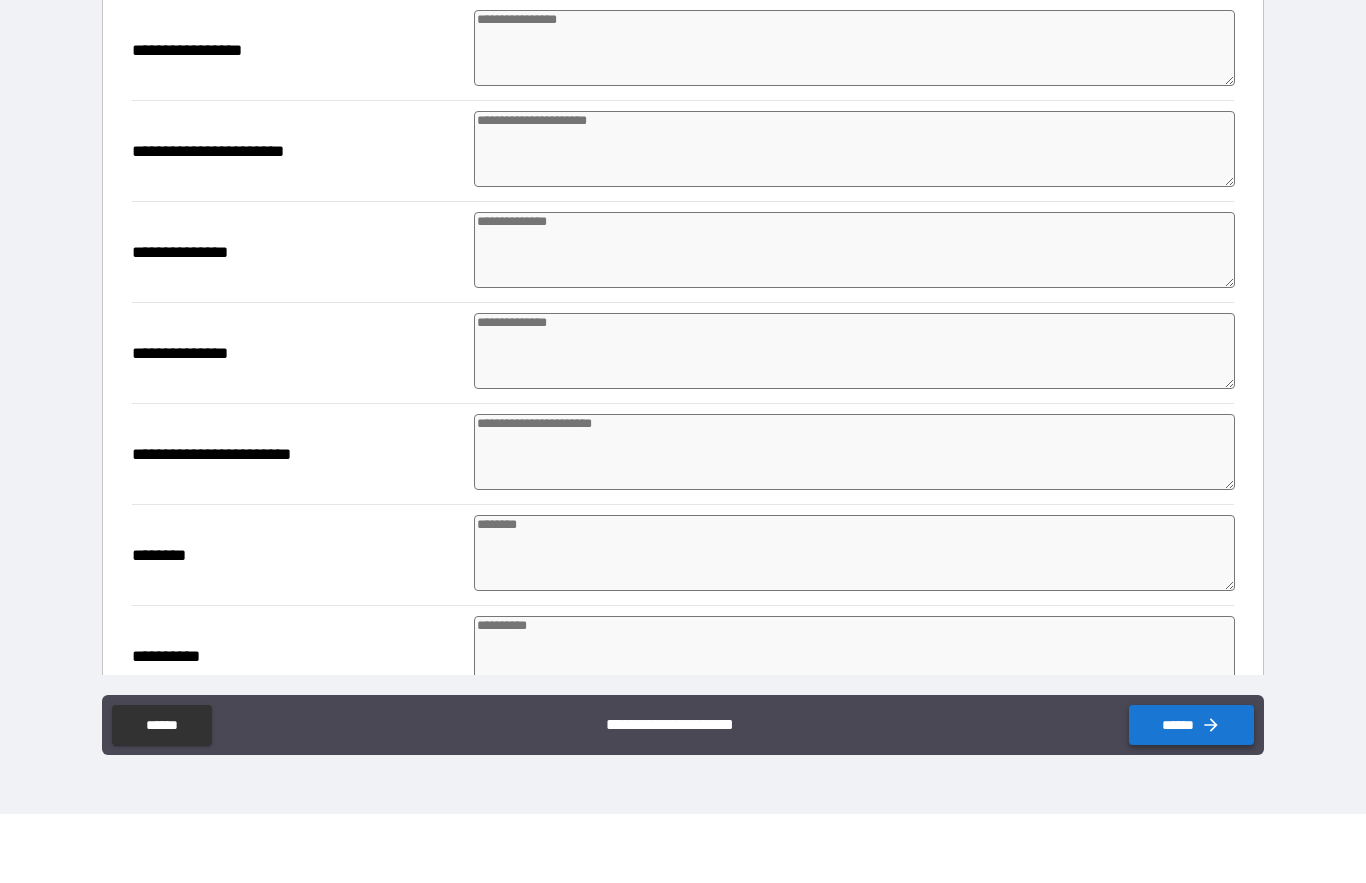 click on "******" at bounding box center [1191, 794] 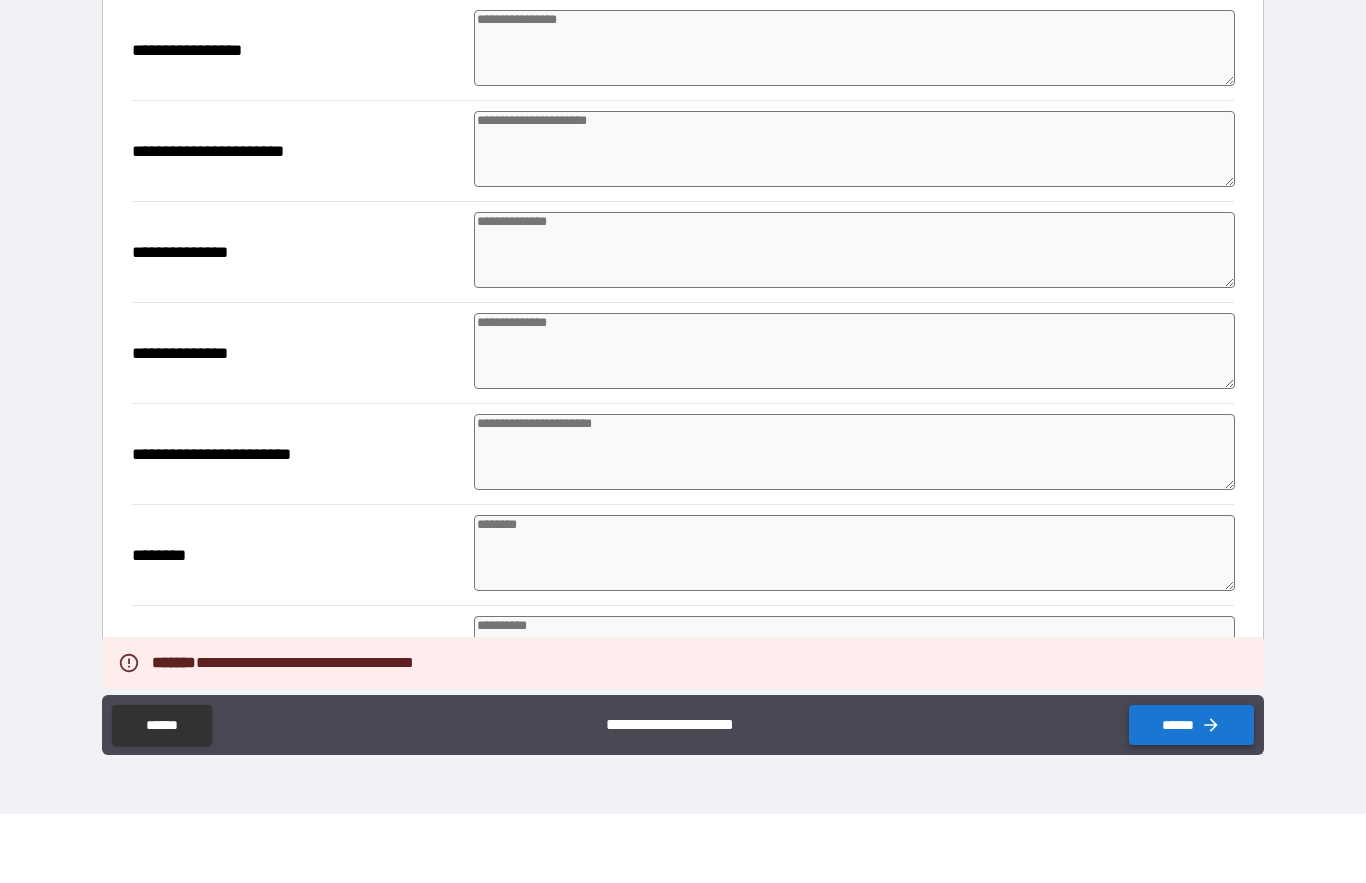 scroll, scrollTop: 92, scrollLeft: 0, axis: vertical 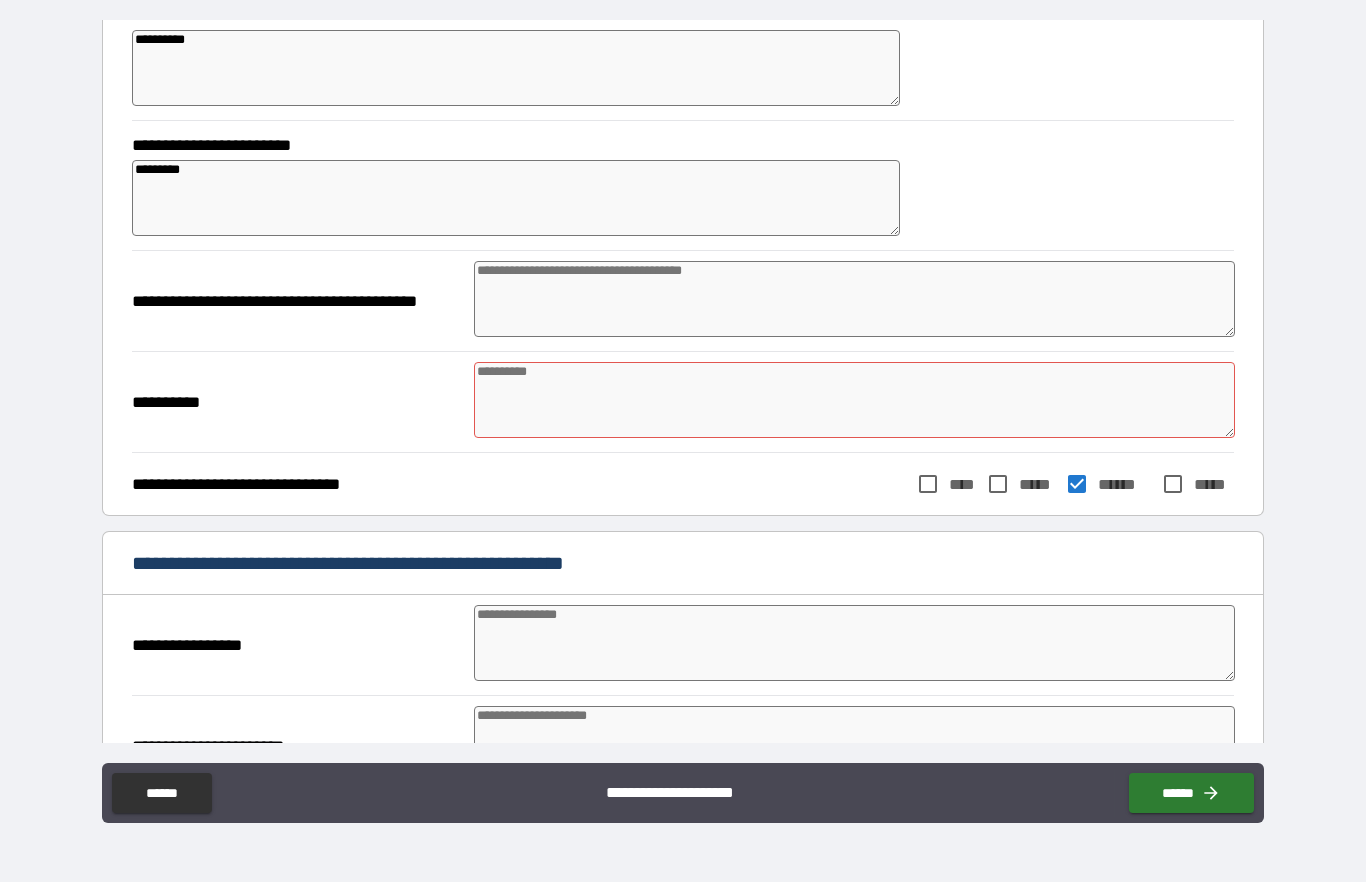 click at bounding box center [854, 401] 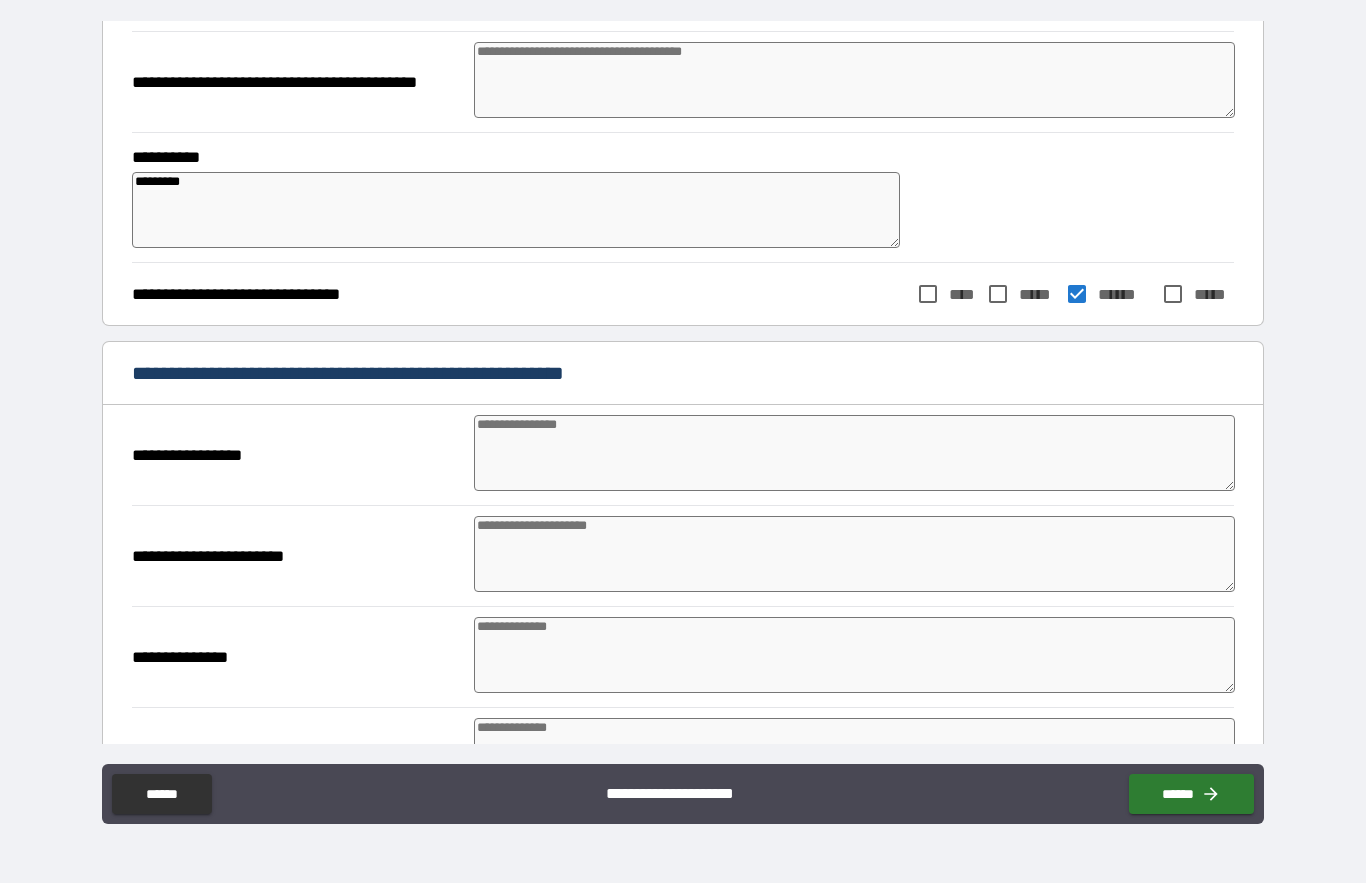 scroll, scrollTop: 1466, scrollLeft: 0, axis: vertical 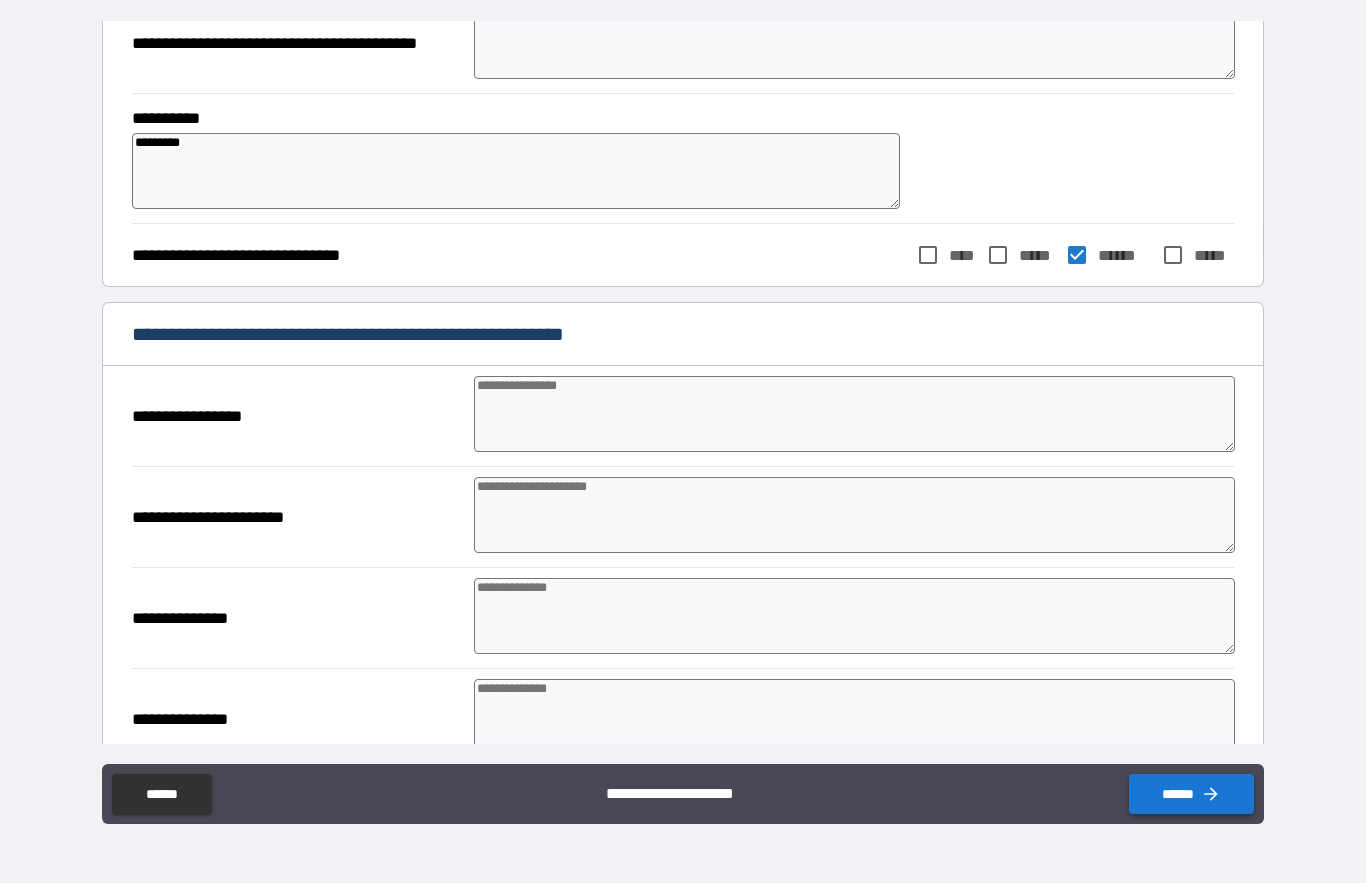 click on "******" at bounding box center (1191, 794) 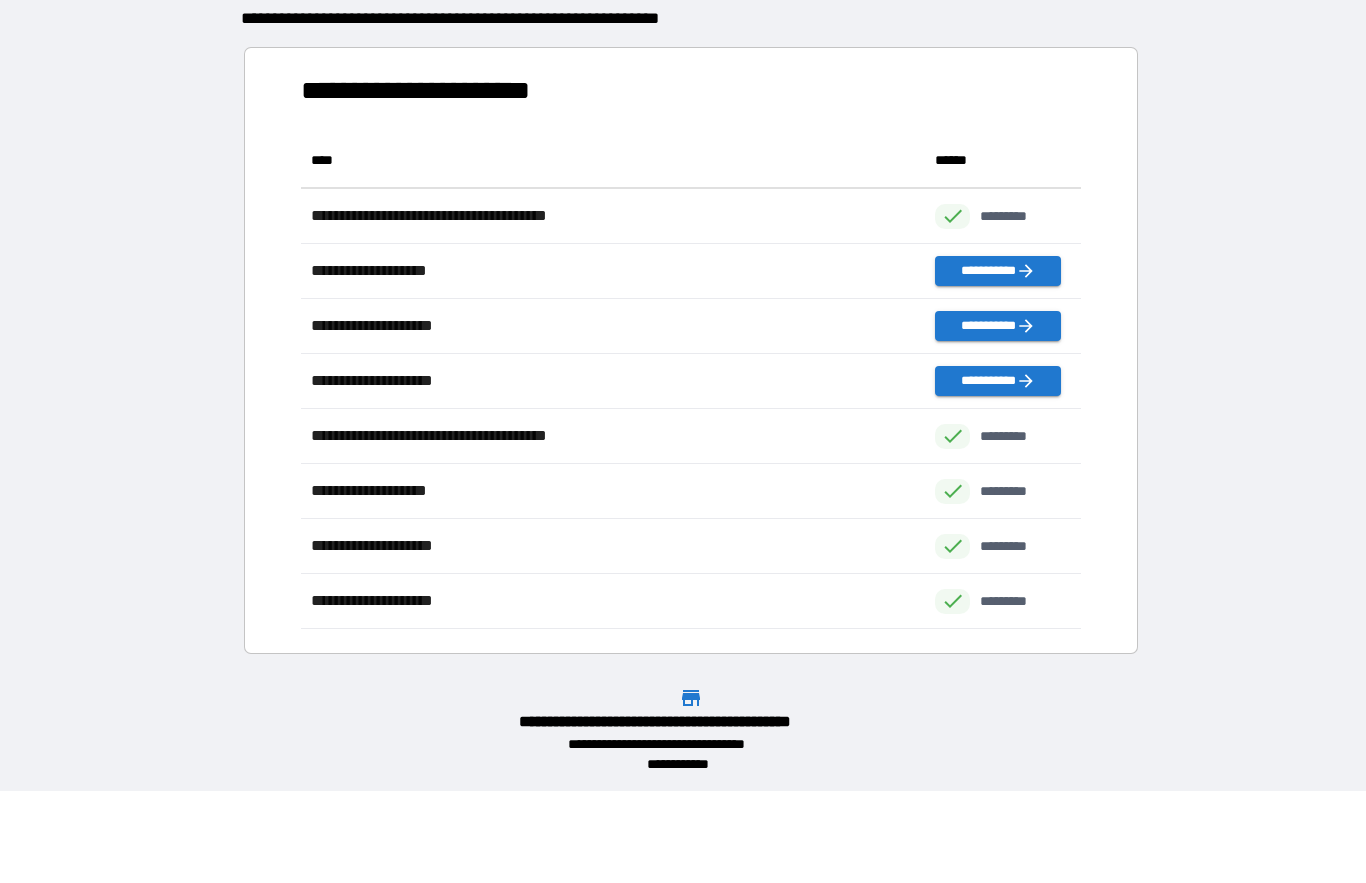 scroll, scrollTop: 1, scrollLeft: 1, axis: both 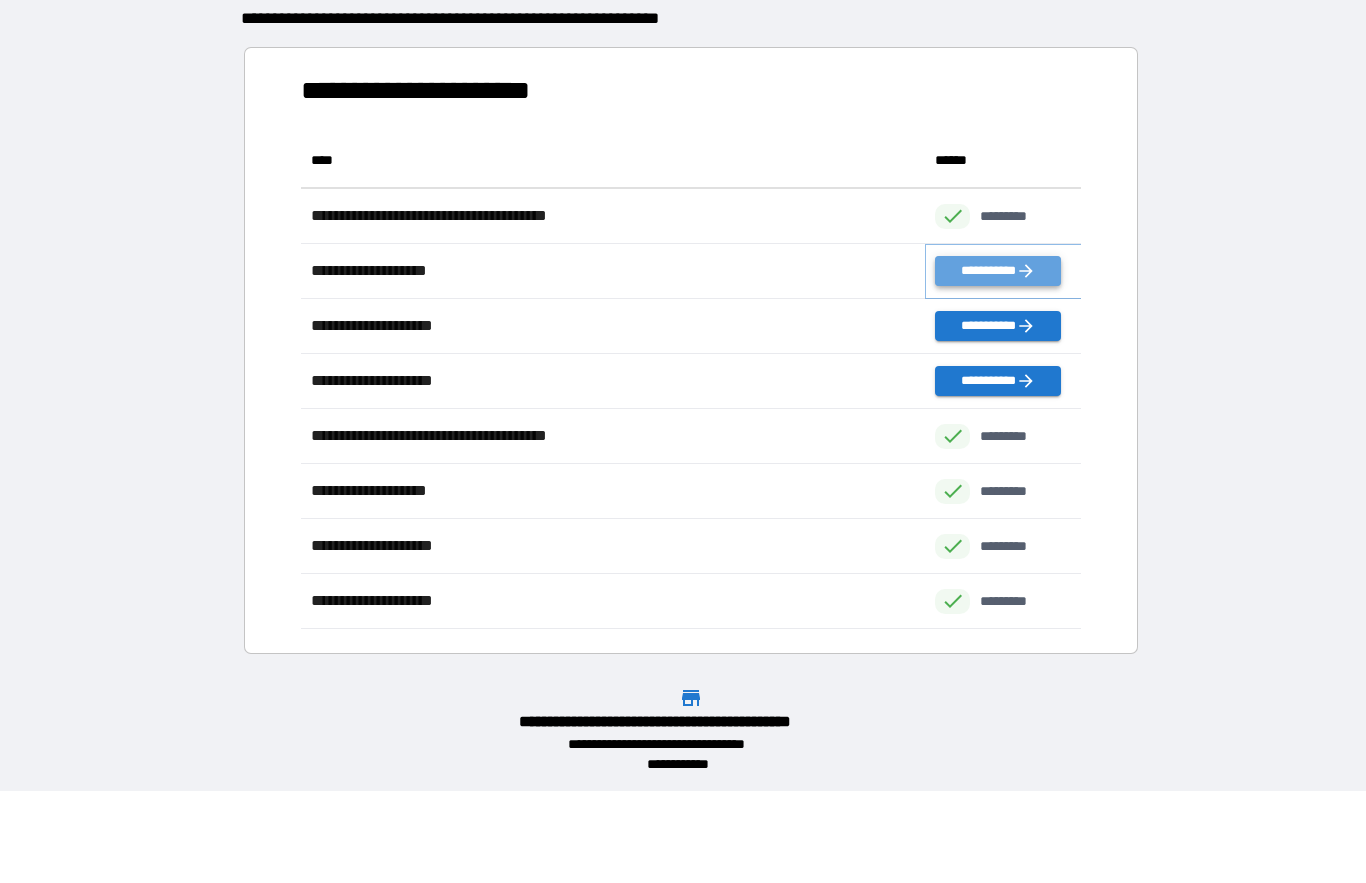 click on "**********" at bounding box center (997, 271) 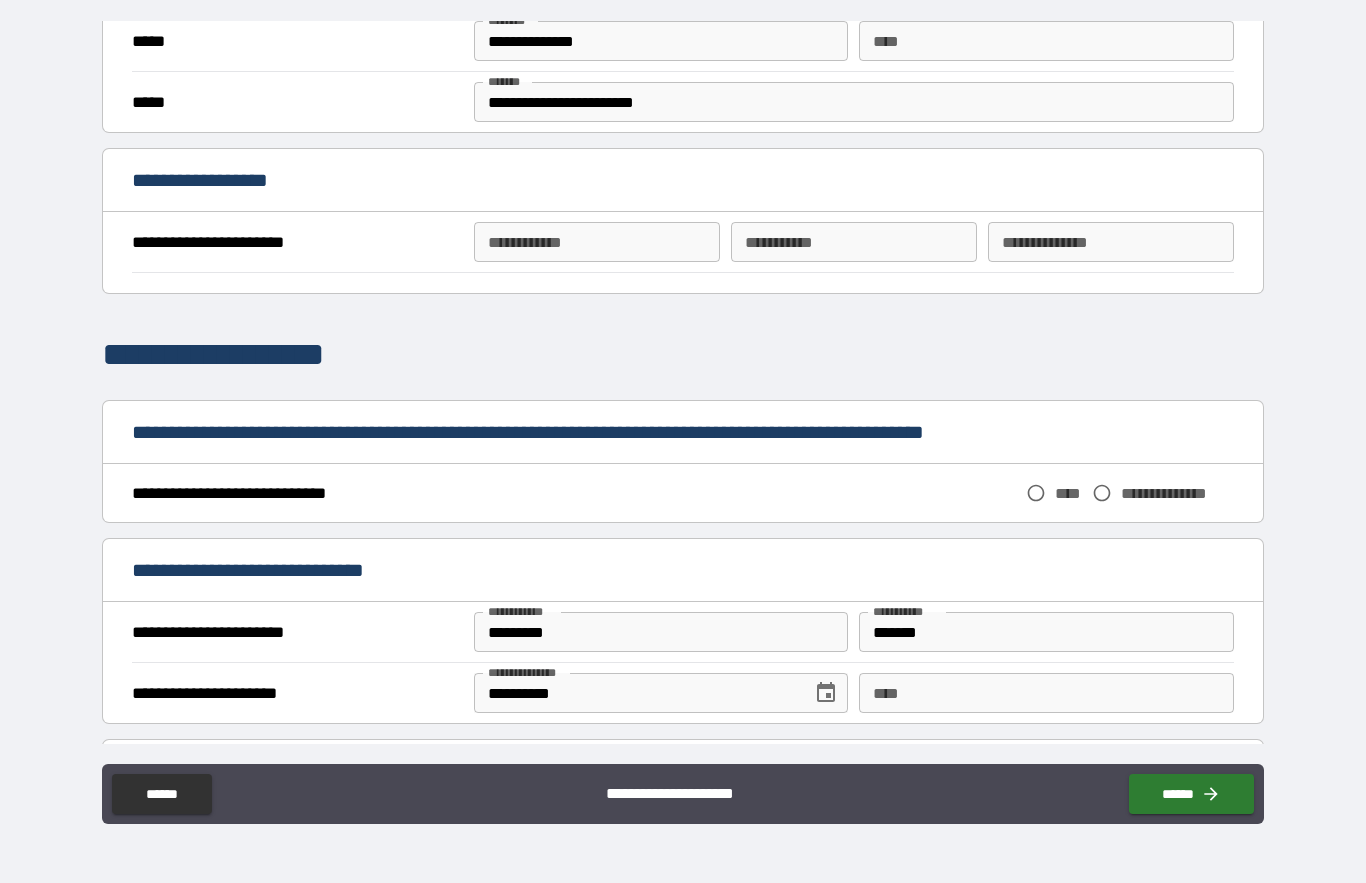 scroll, scrollTop: 552, scrollLeft: 0, axis: vertical 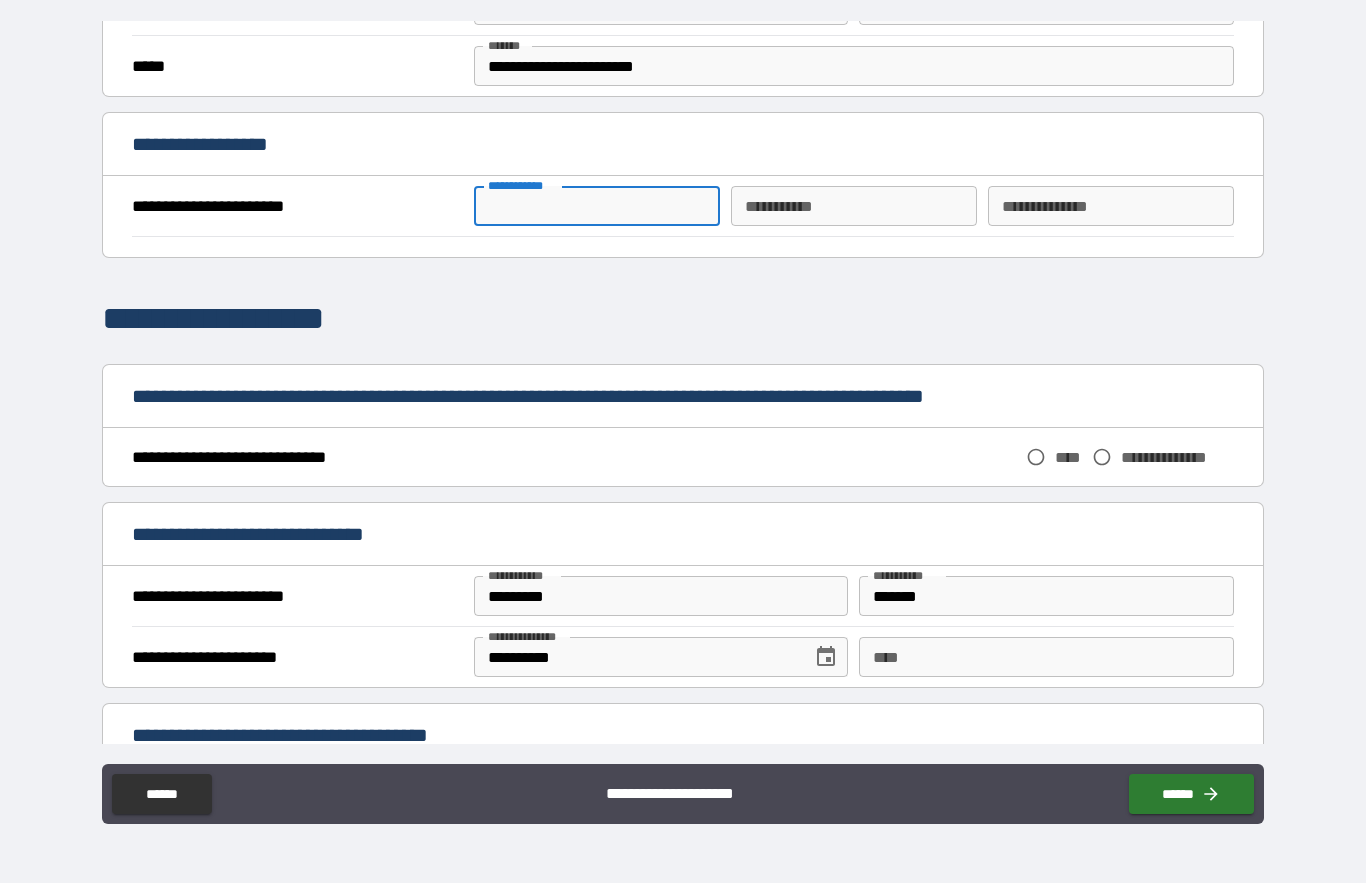 click on "**********" at bounding box center [597, 206] 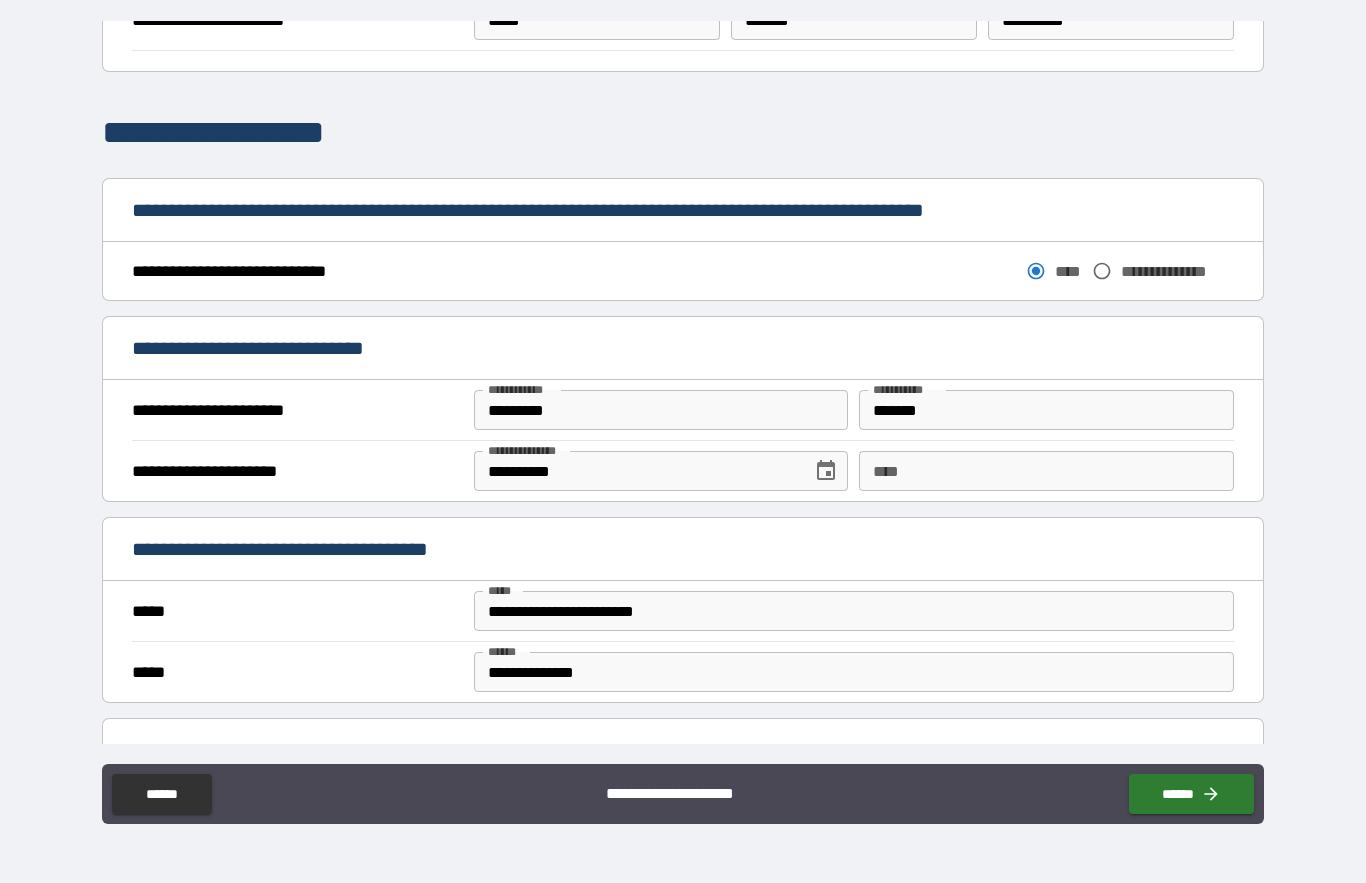 scroll, scrollTop: 743, scrollLeft: 0, axis: vertical 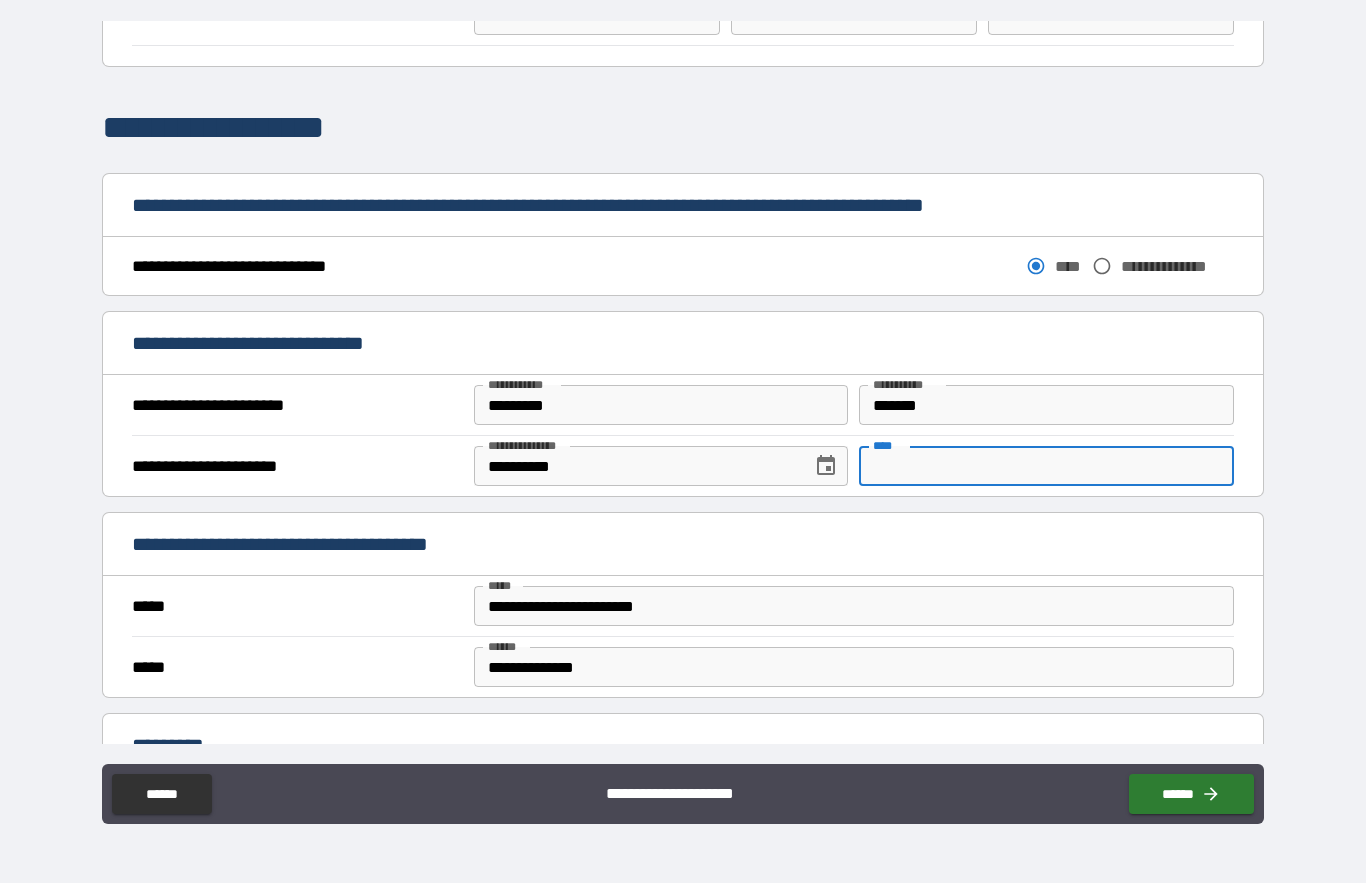 click on "****" at bounding box center [1046, 466] 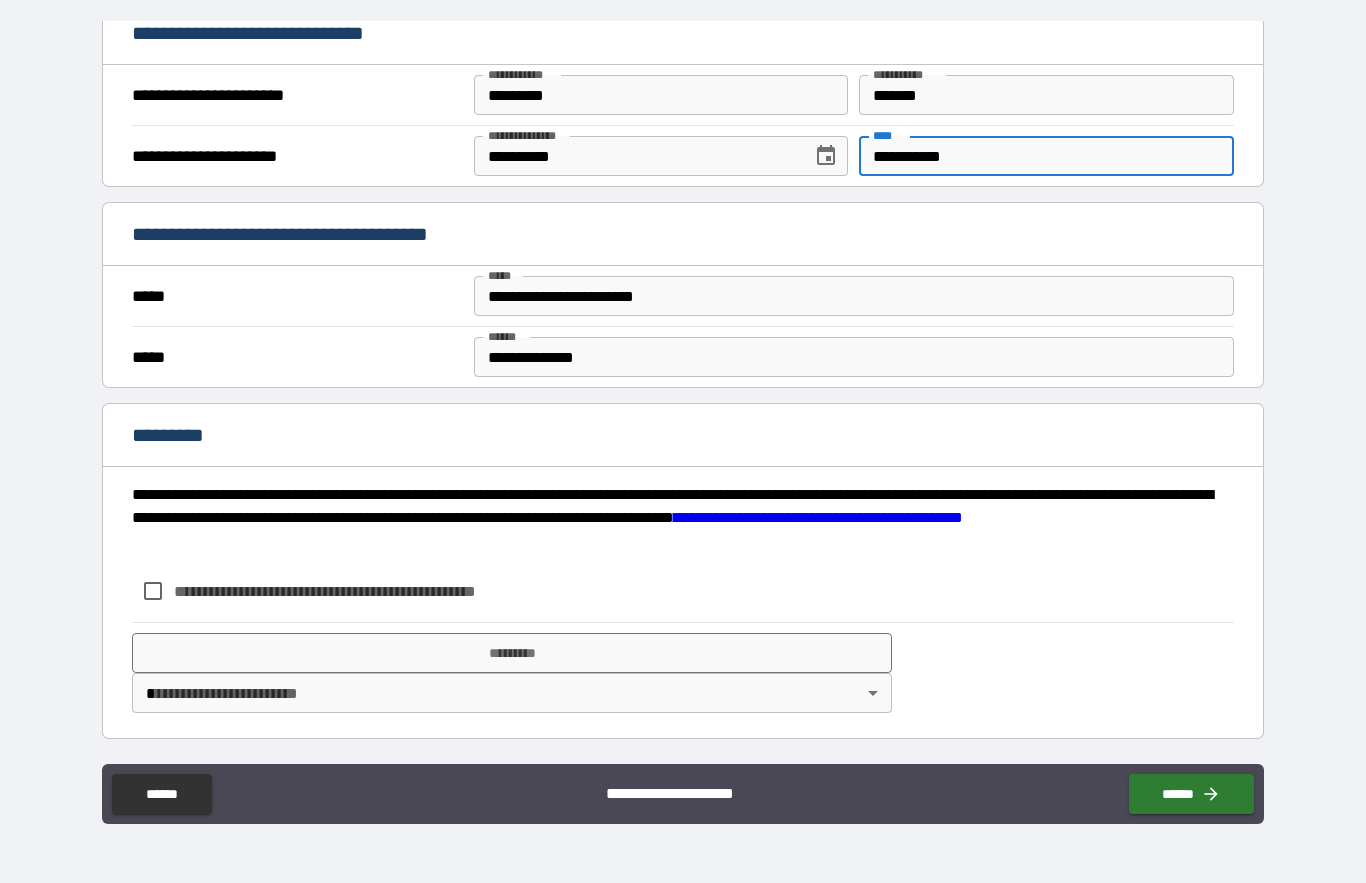 scroll, scrollTop: 1053, scrollLeft: 0, axis: vertical 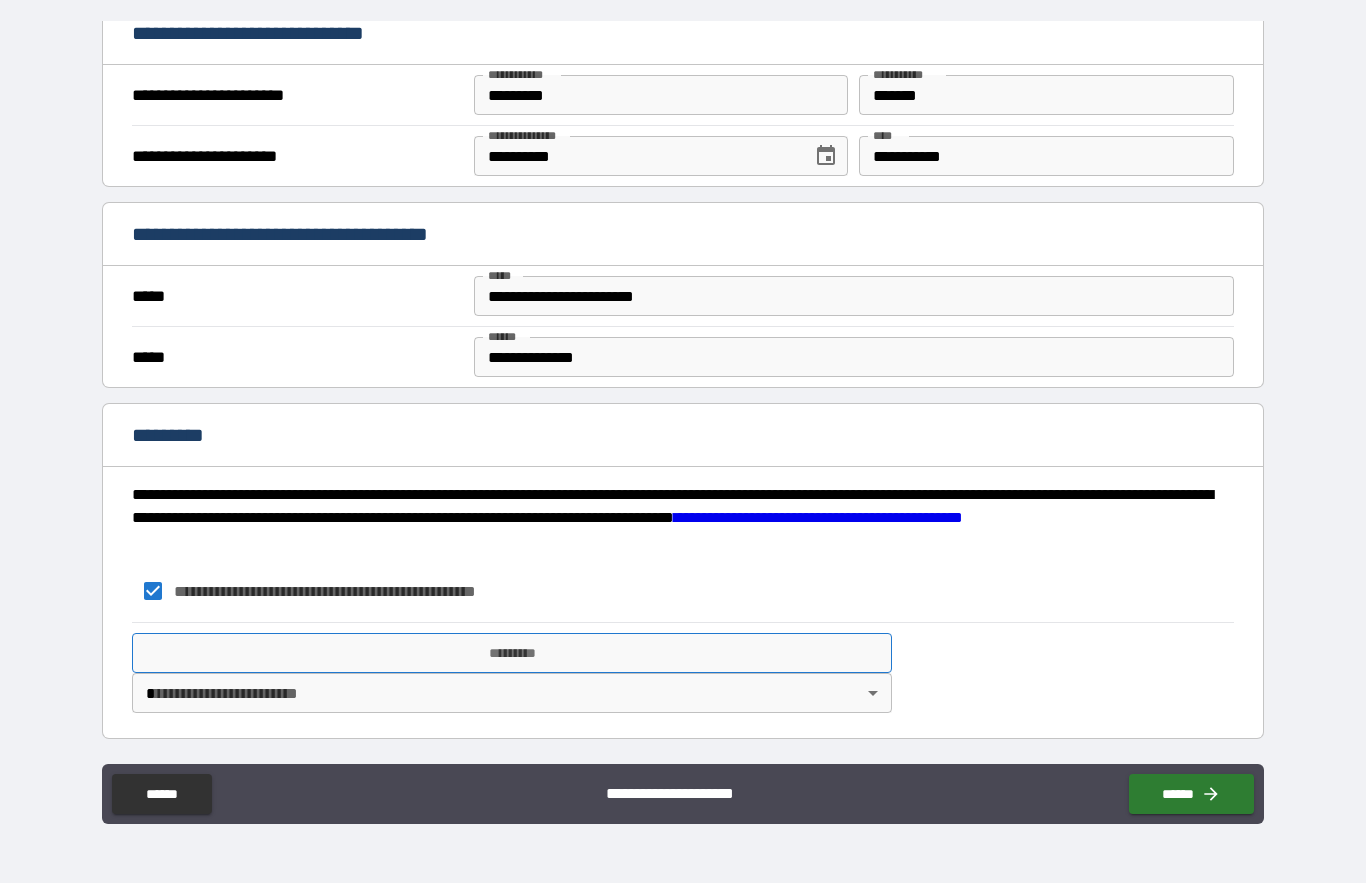 click on "*********" at bounding box center [512, 653] 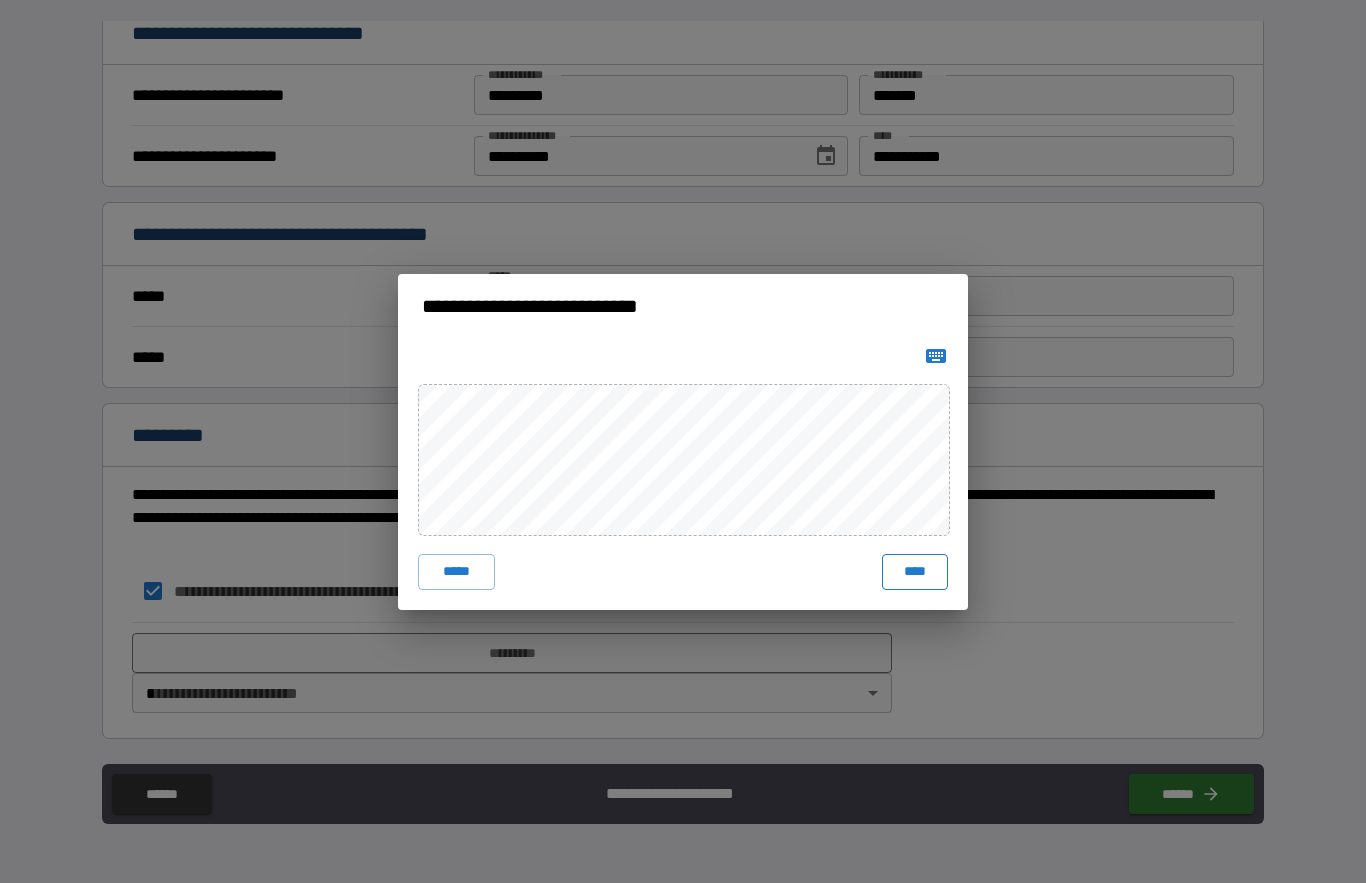 click on "****" at bounding box center [915, 572] 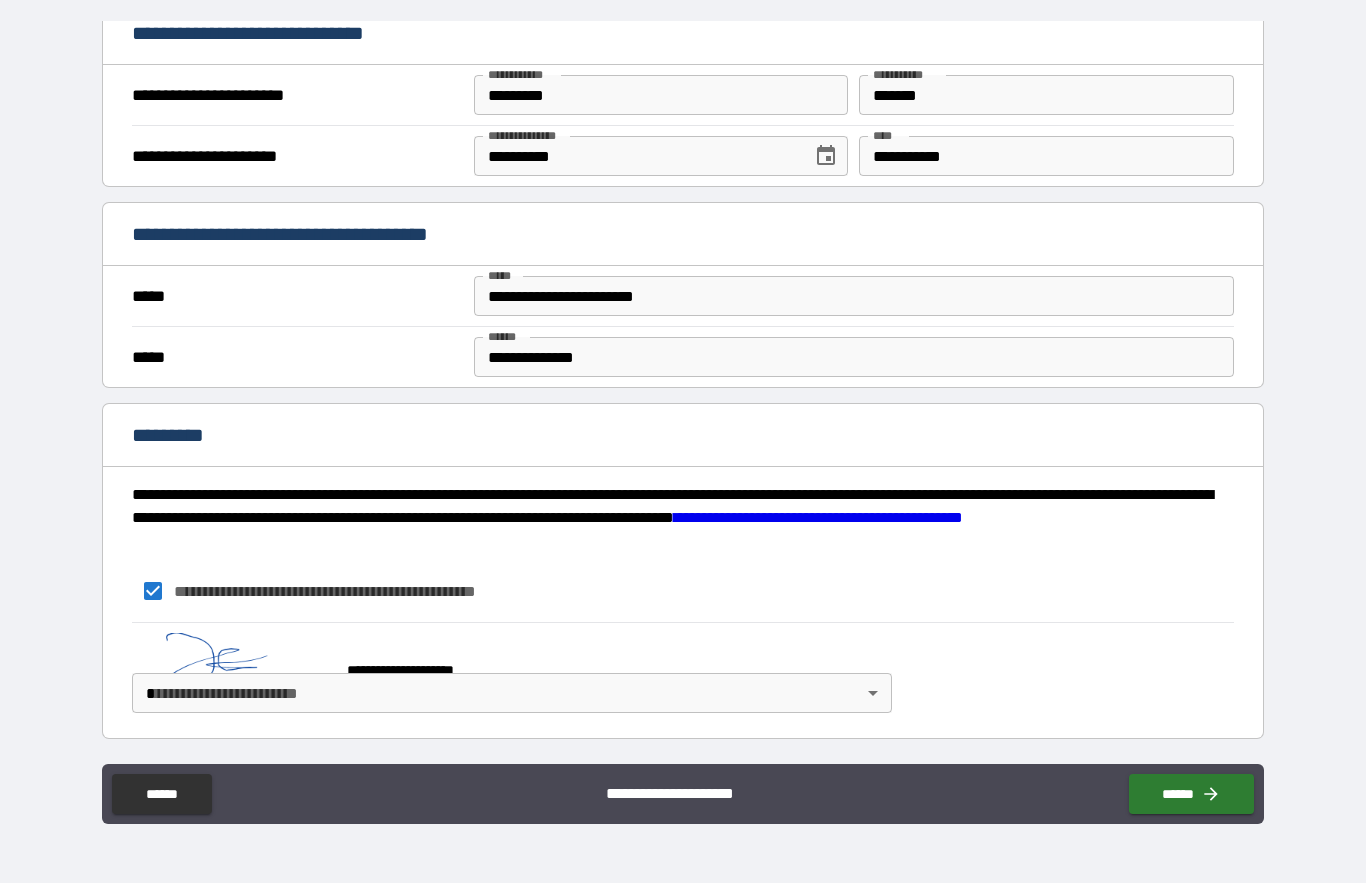 scroll, scrollTop: 1043, scrollLeft: 0, axis: vertical 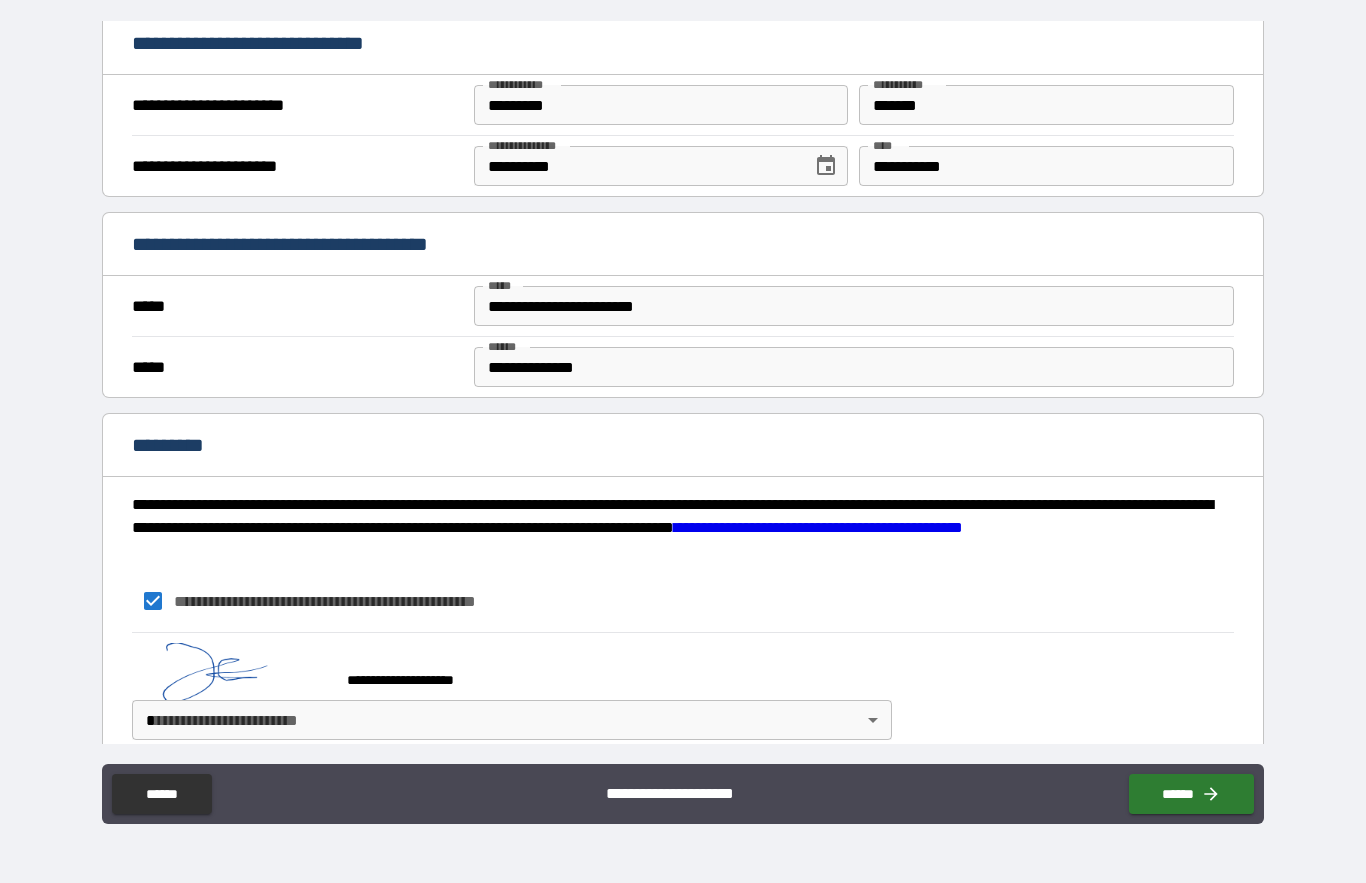 click on "**********" at bounding box center [683, 395] 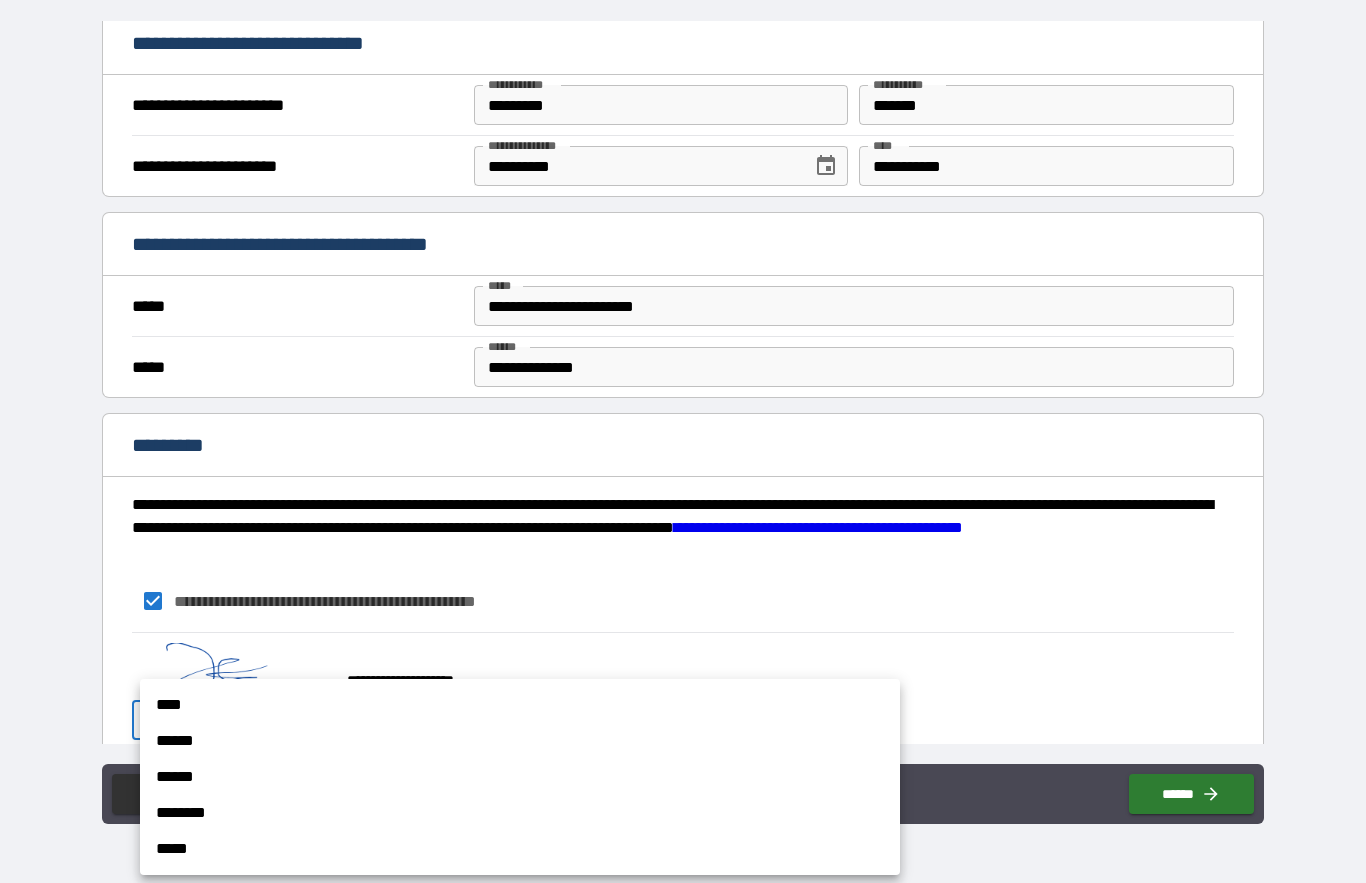 click on "****" at bounding box center [520, 705] 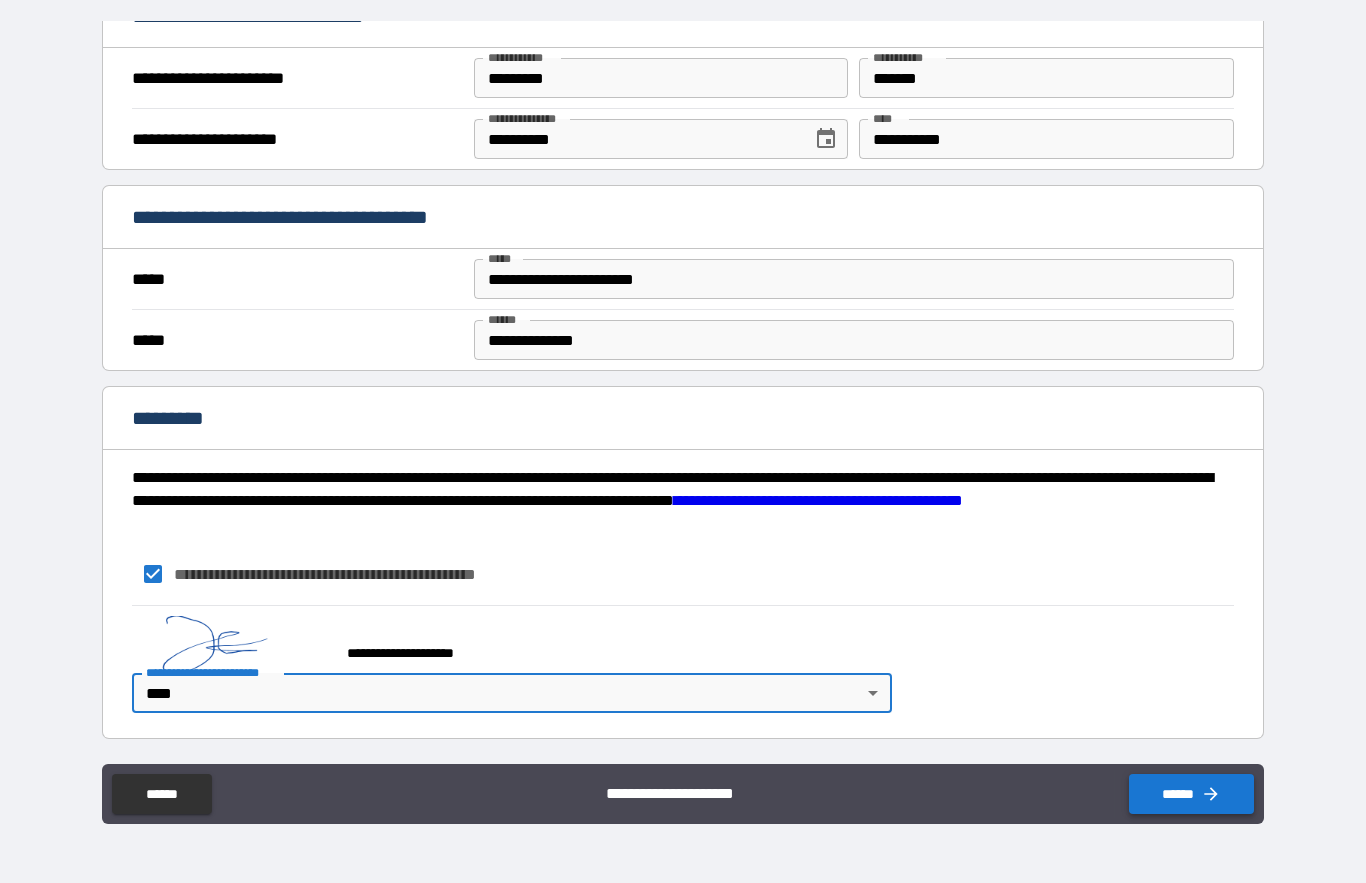 scroll, scrollTop: 1070, scrollLeft: 0, axis: vertical 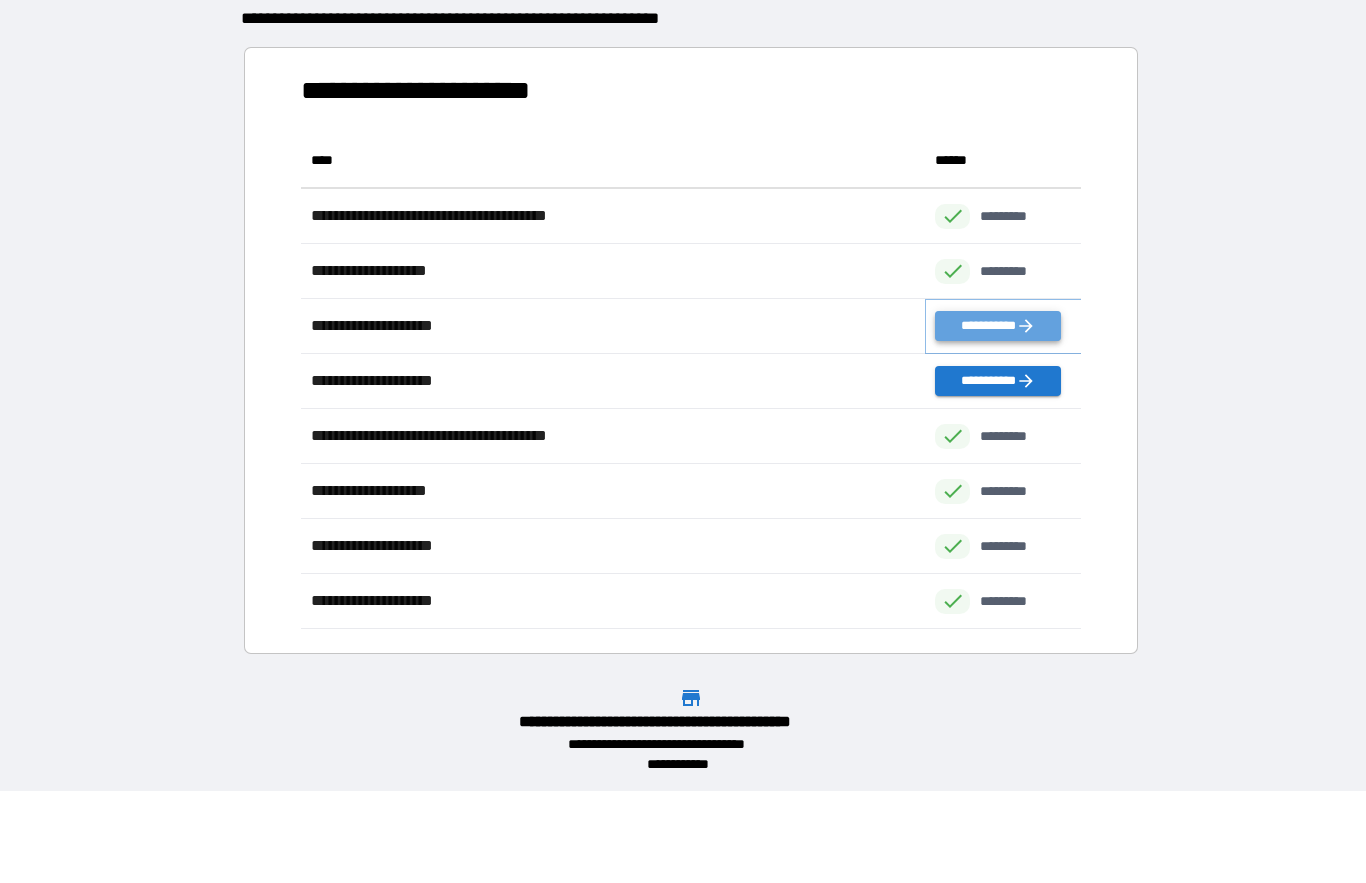 click on "**********" at bounding box center (997, 326) 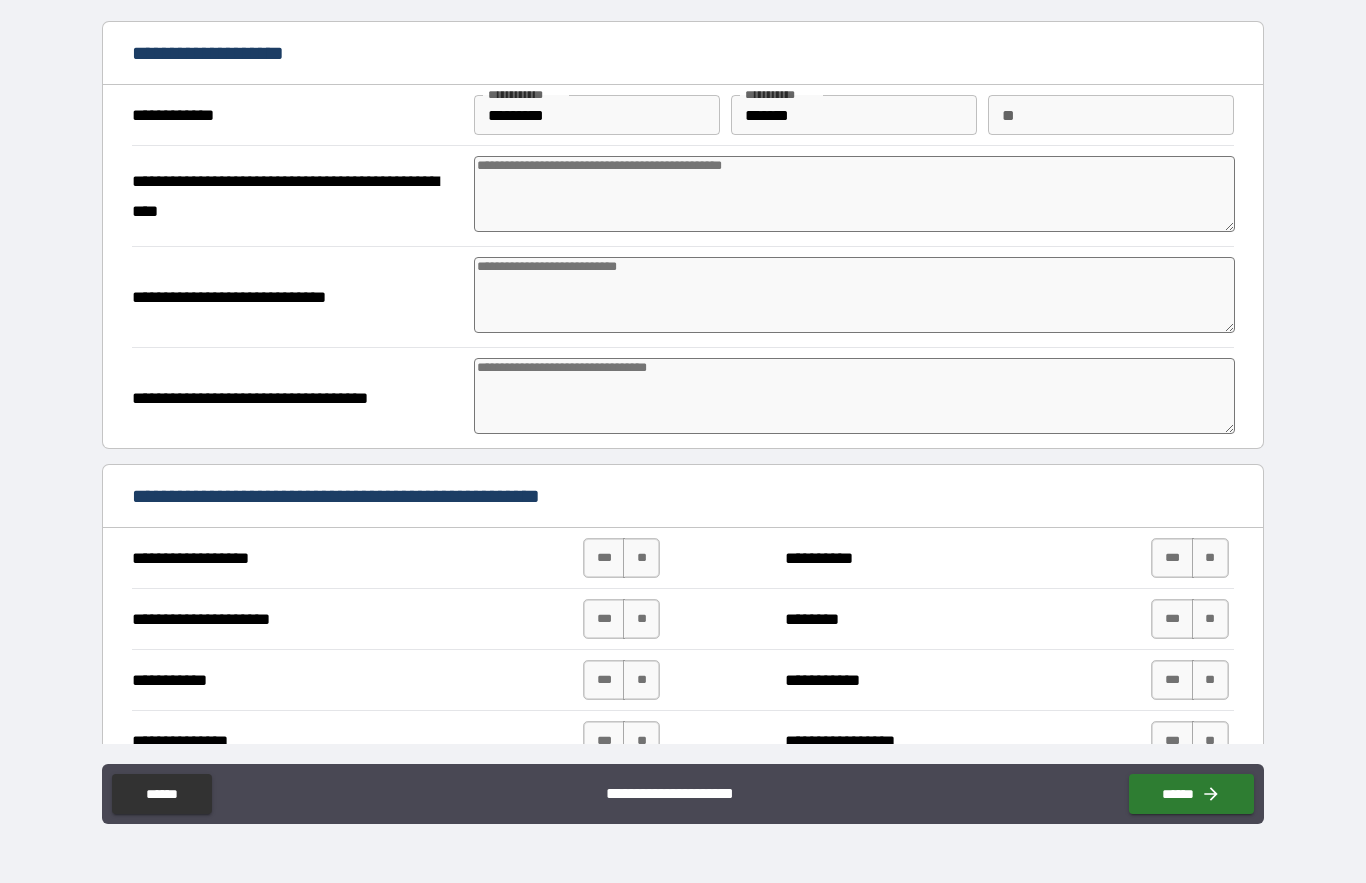 click at bounding box center (854, 295) 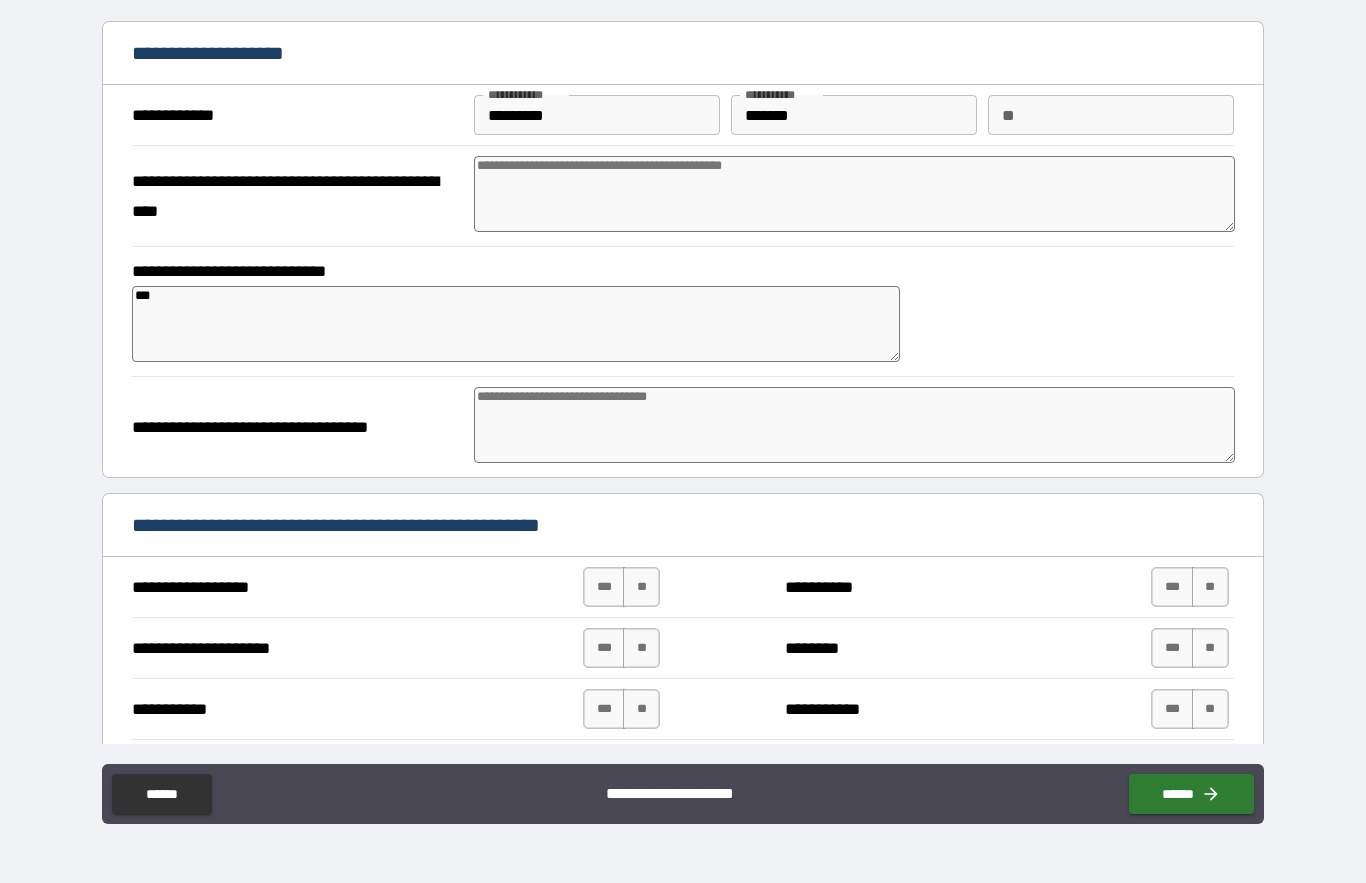 click at bounding box center (854, 425) 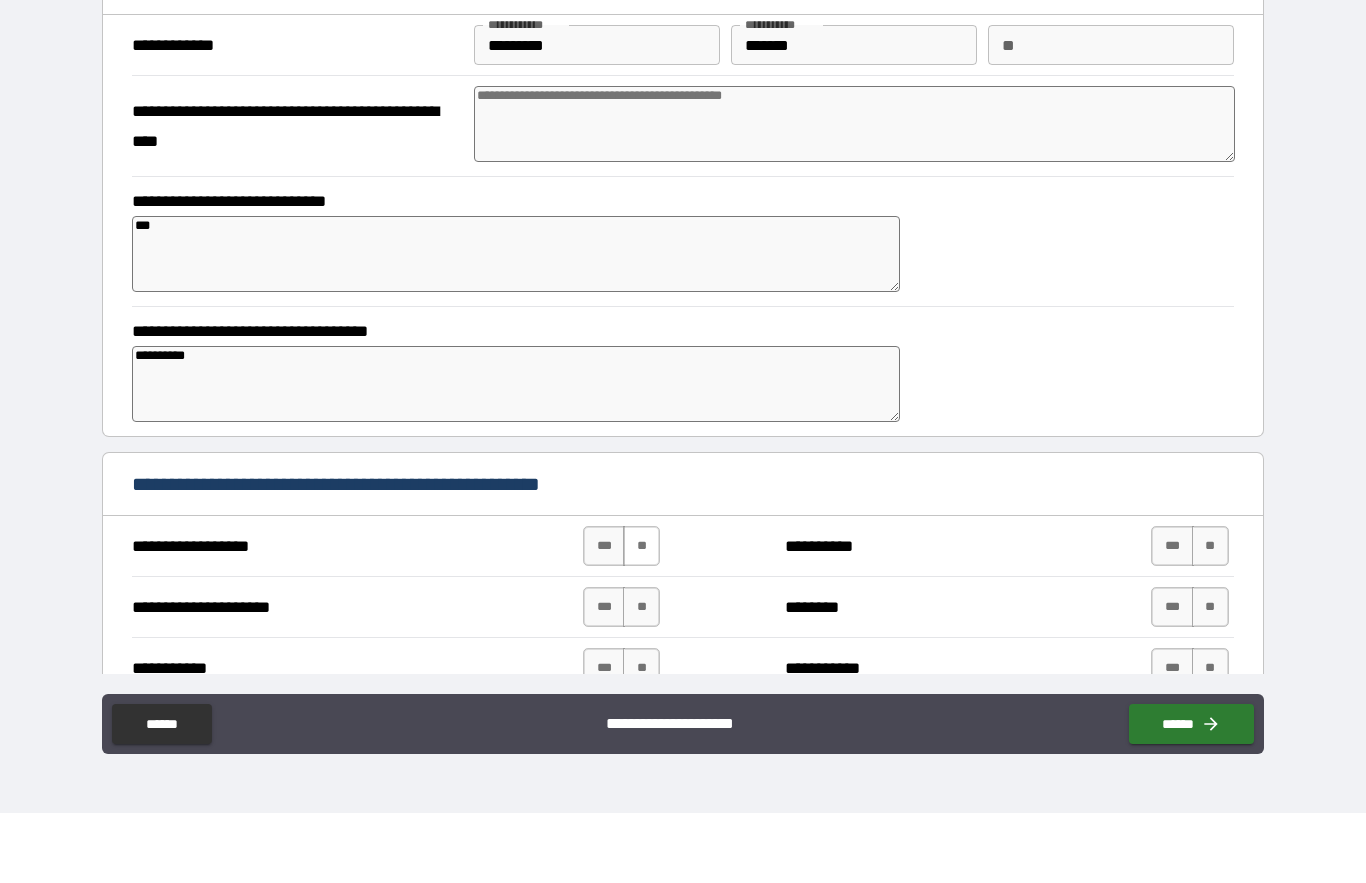 scroll, scrollTop: 93, scrollLeft: 0, axis: vertical 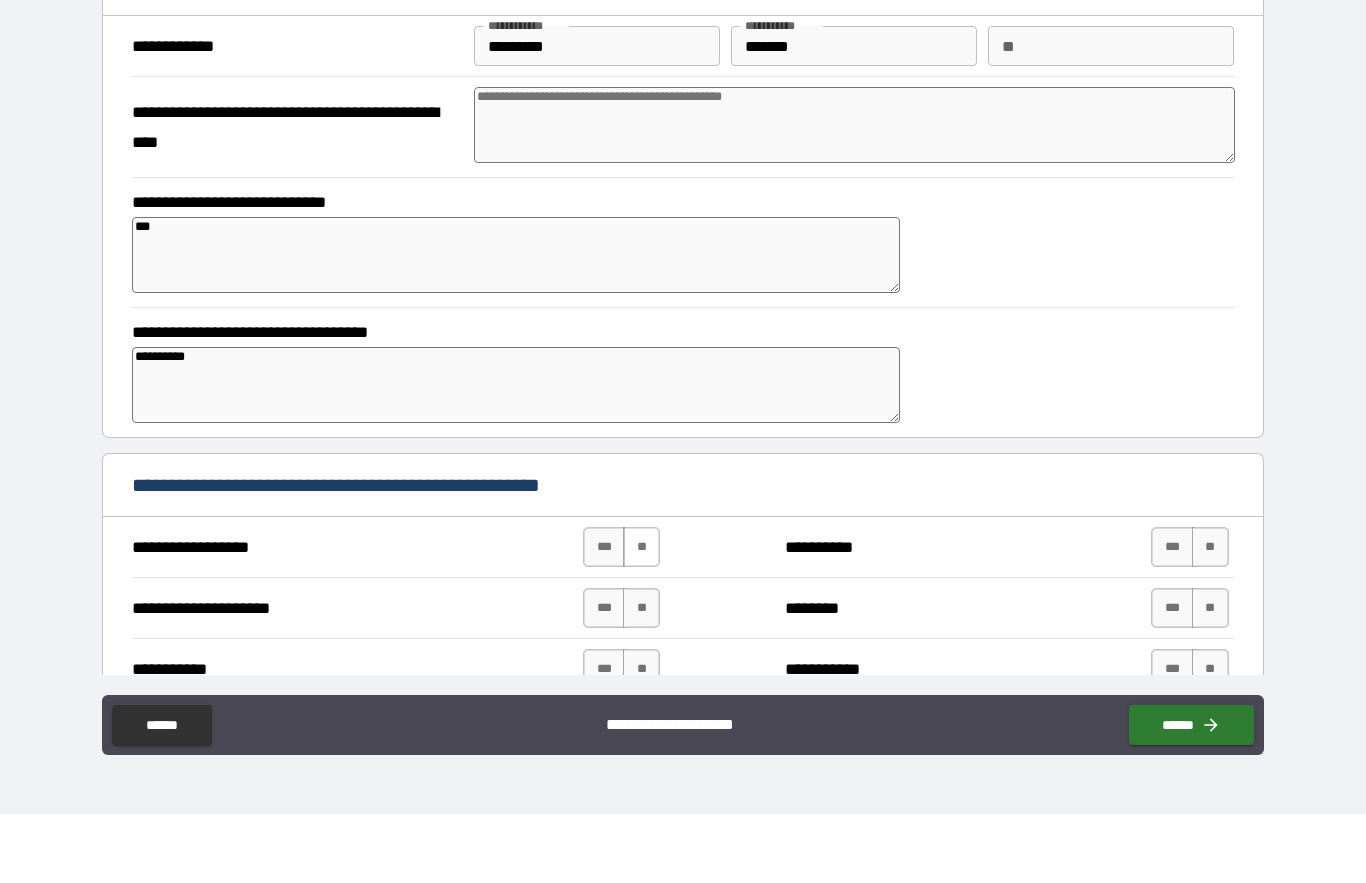 click on "**" at bounding box center (641, 616) 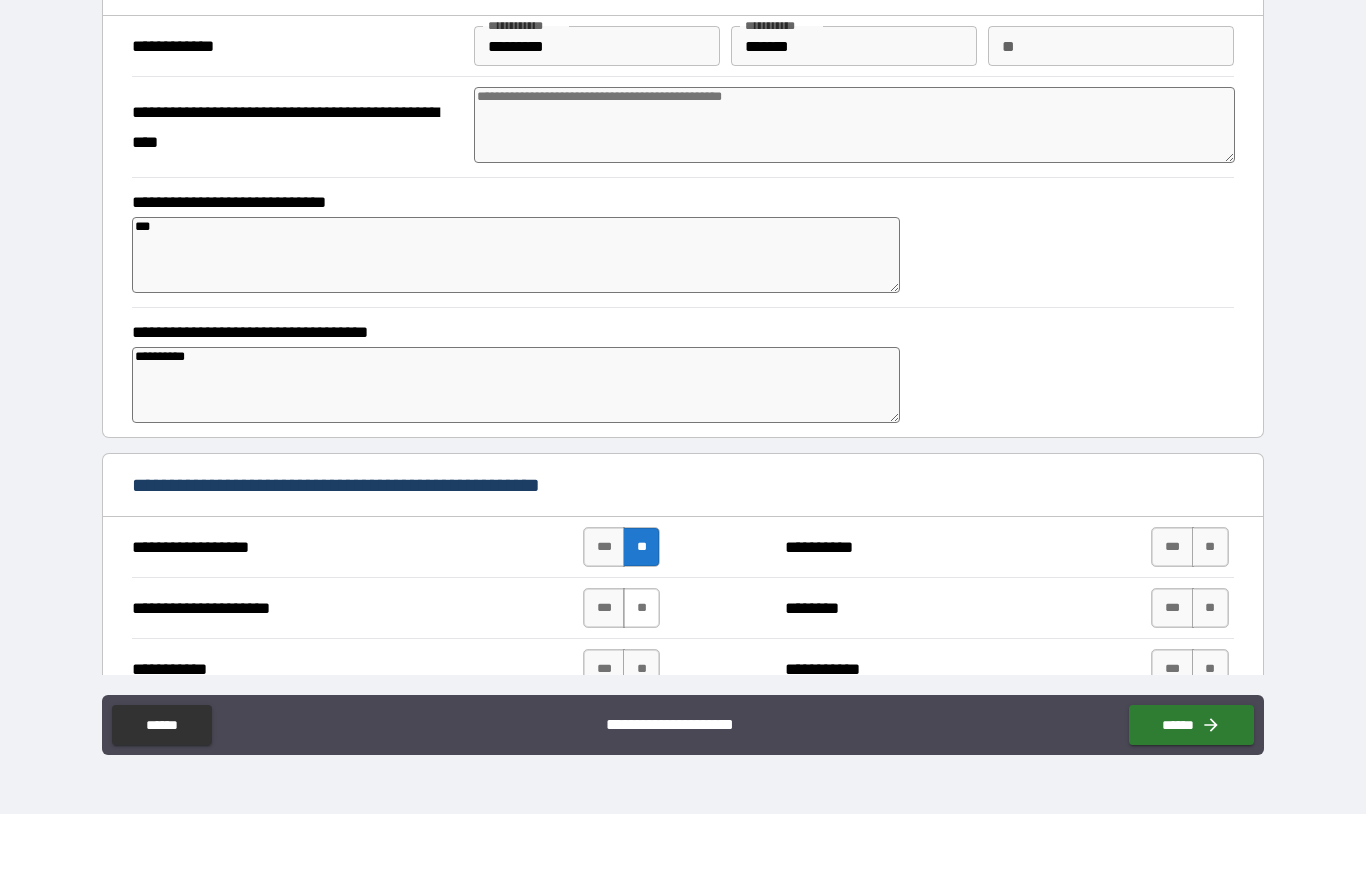 scroll, scrollTop: 92, scrollLeft: 0, axis: vertical 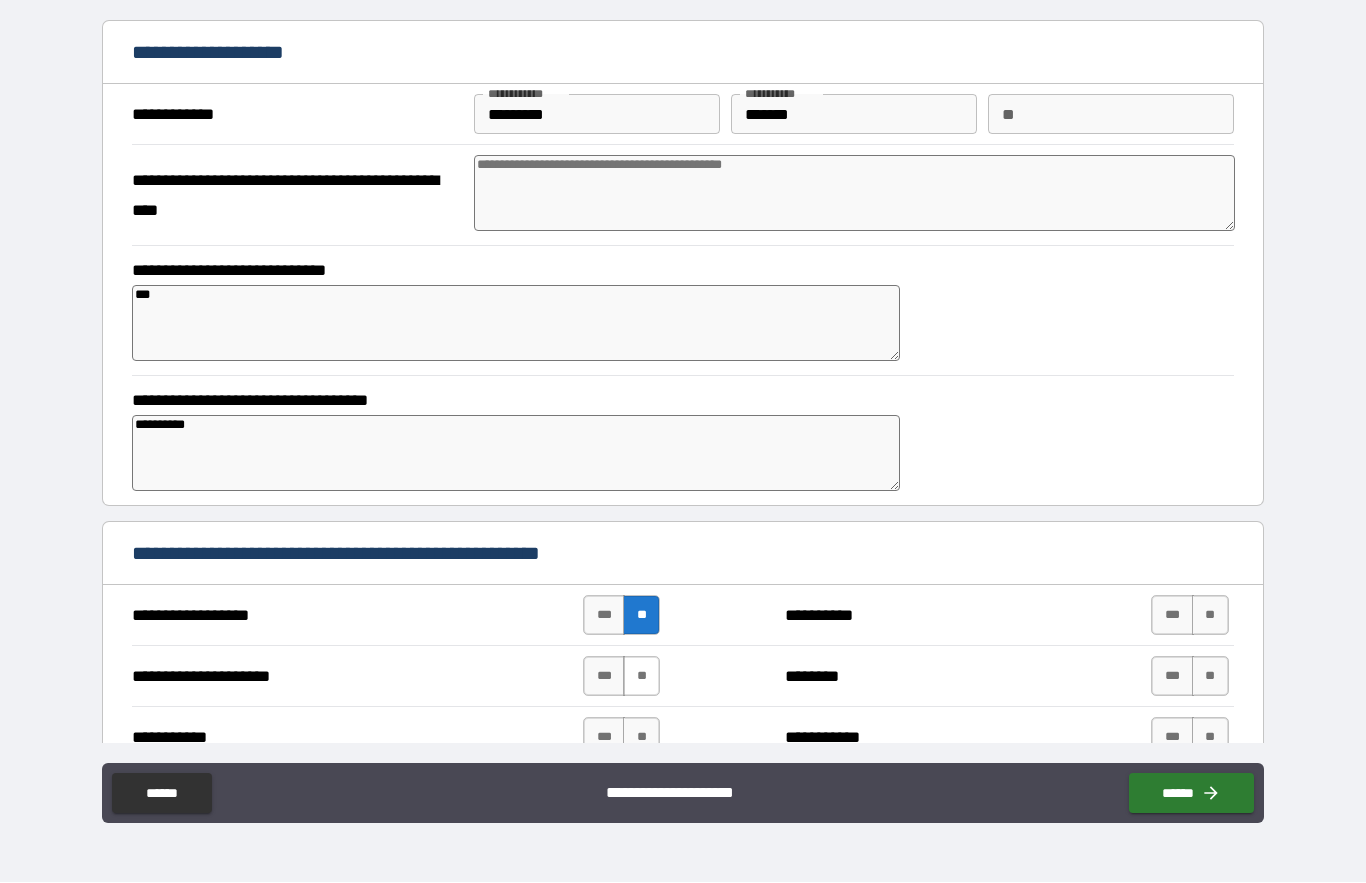 click on "**" at bounding box center [641, 677] 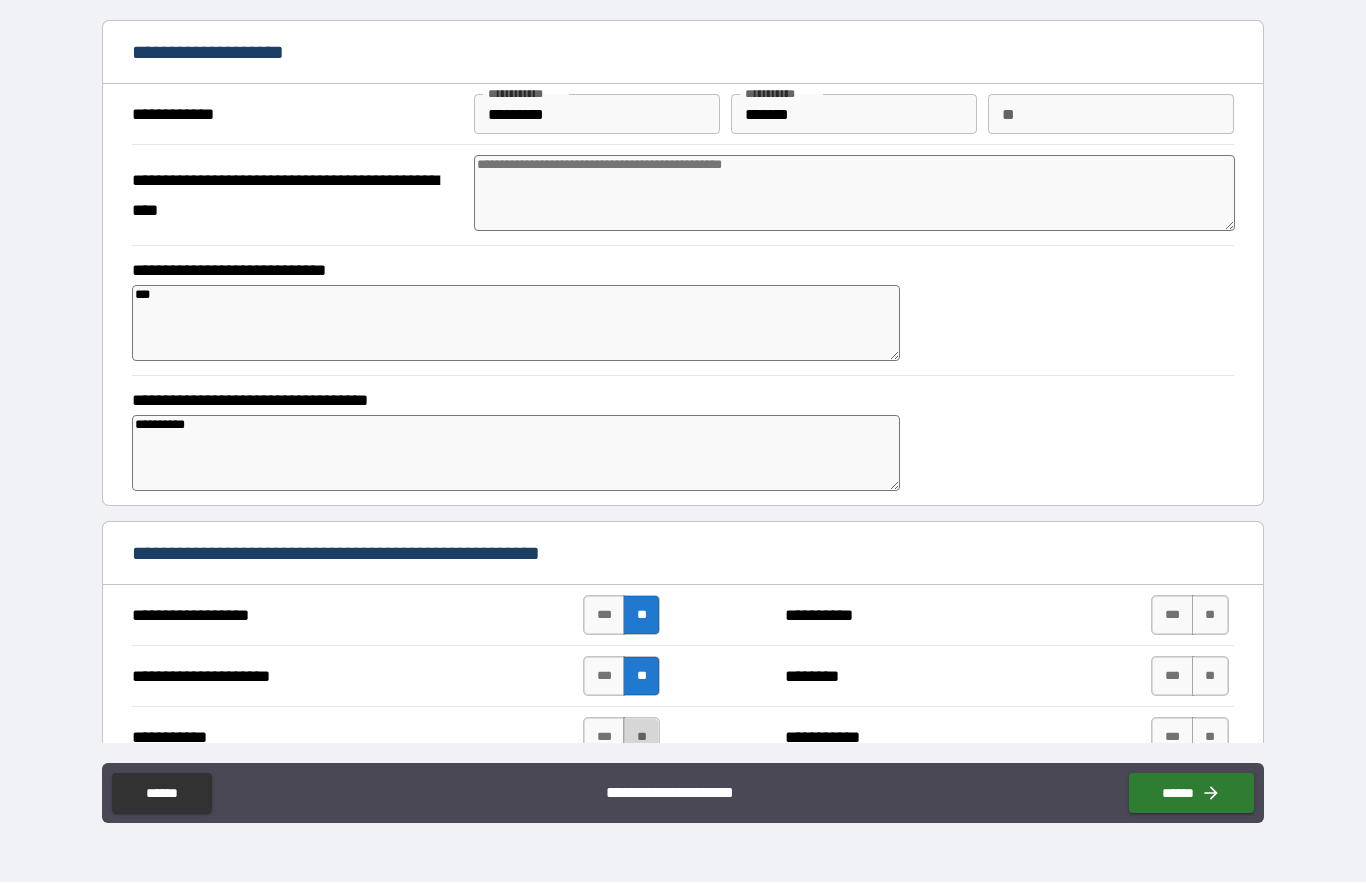 click on "**" at bounding box center [641, 738] 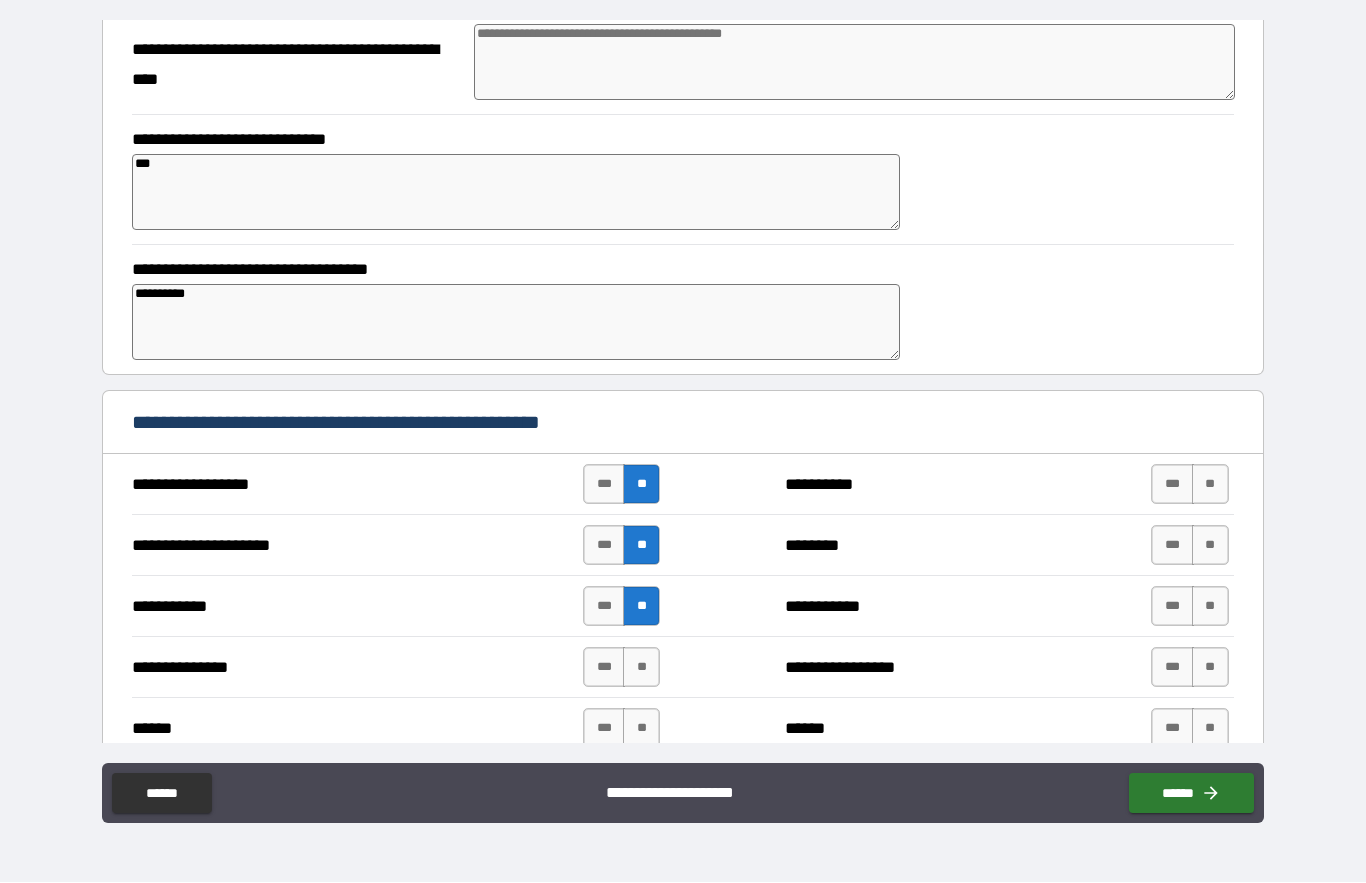 scroll, scrollTop: 152, scrollLeft: 0, axis: vertical 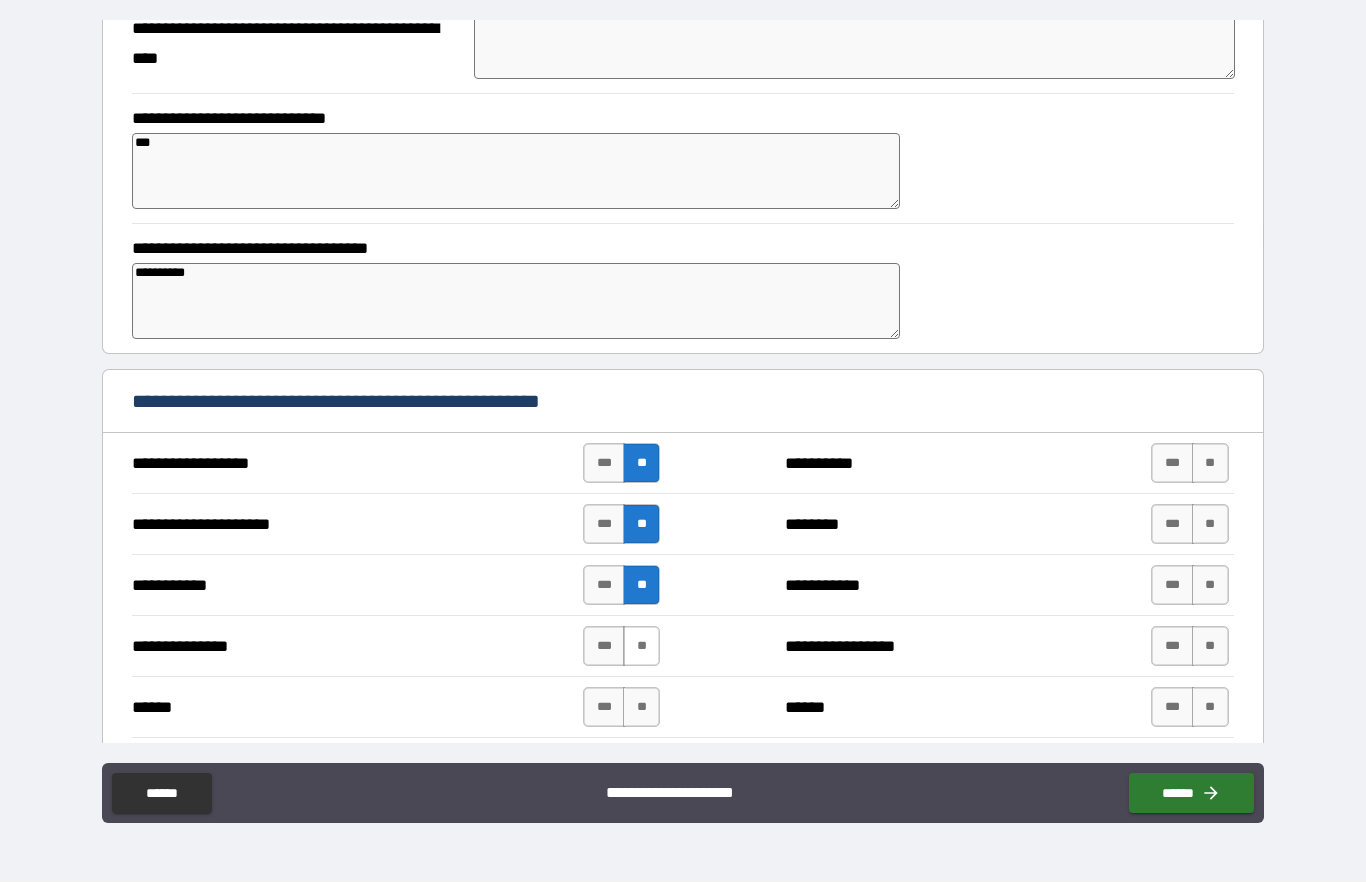 click on "**" at bounding box center (641, 647) 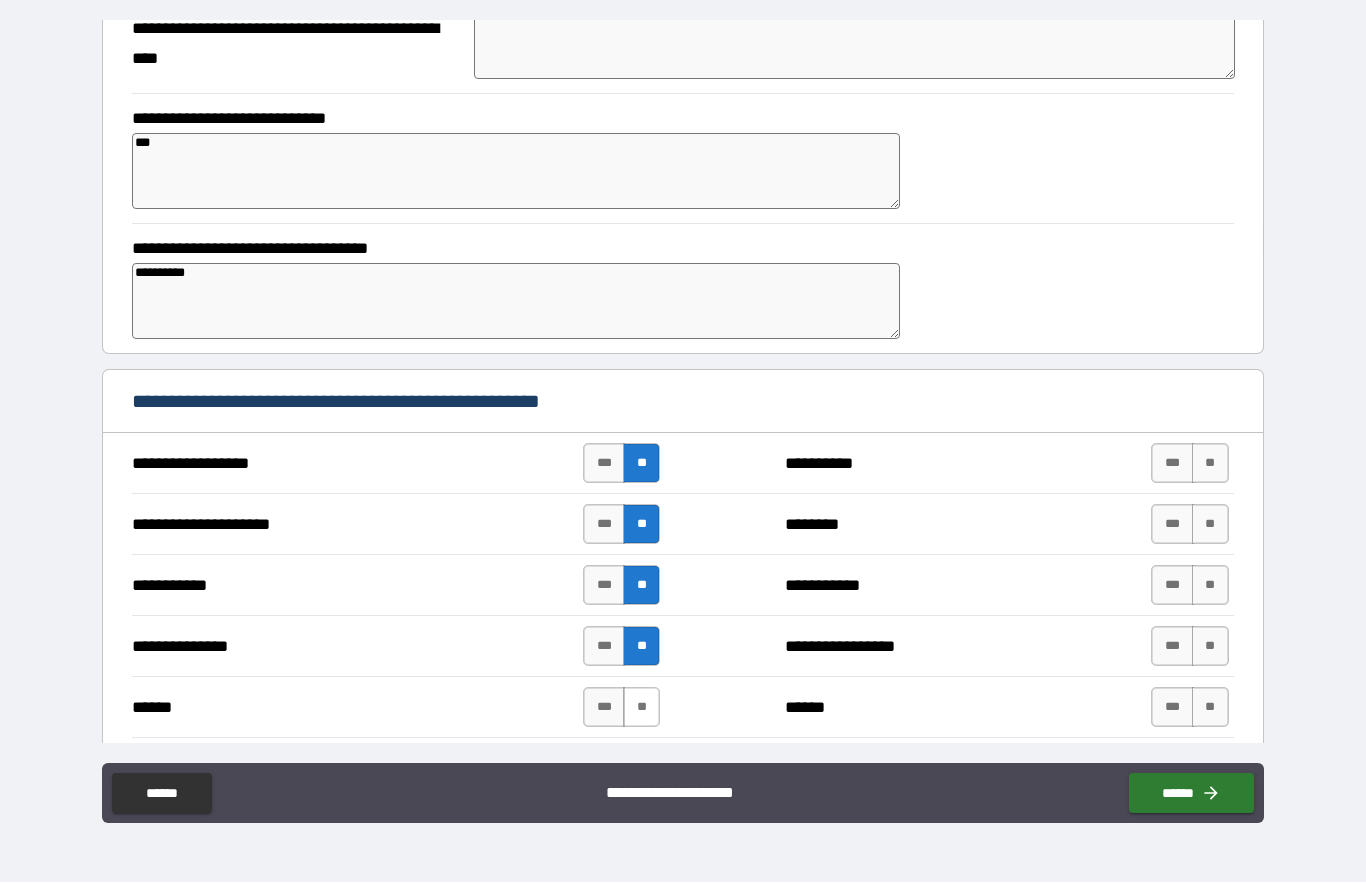 click on "**" at bounding box center [641, 708] 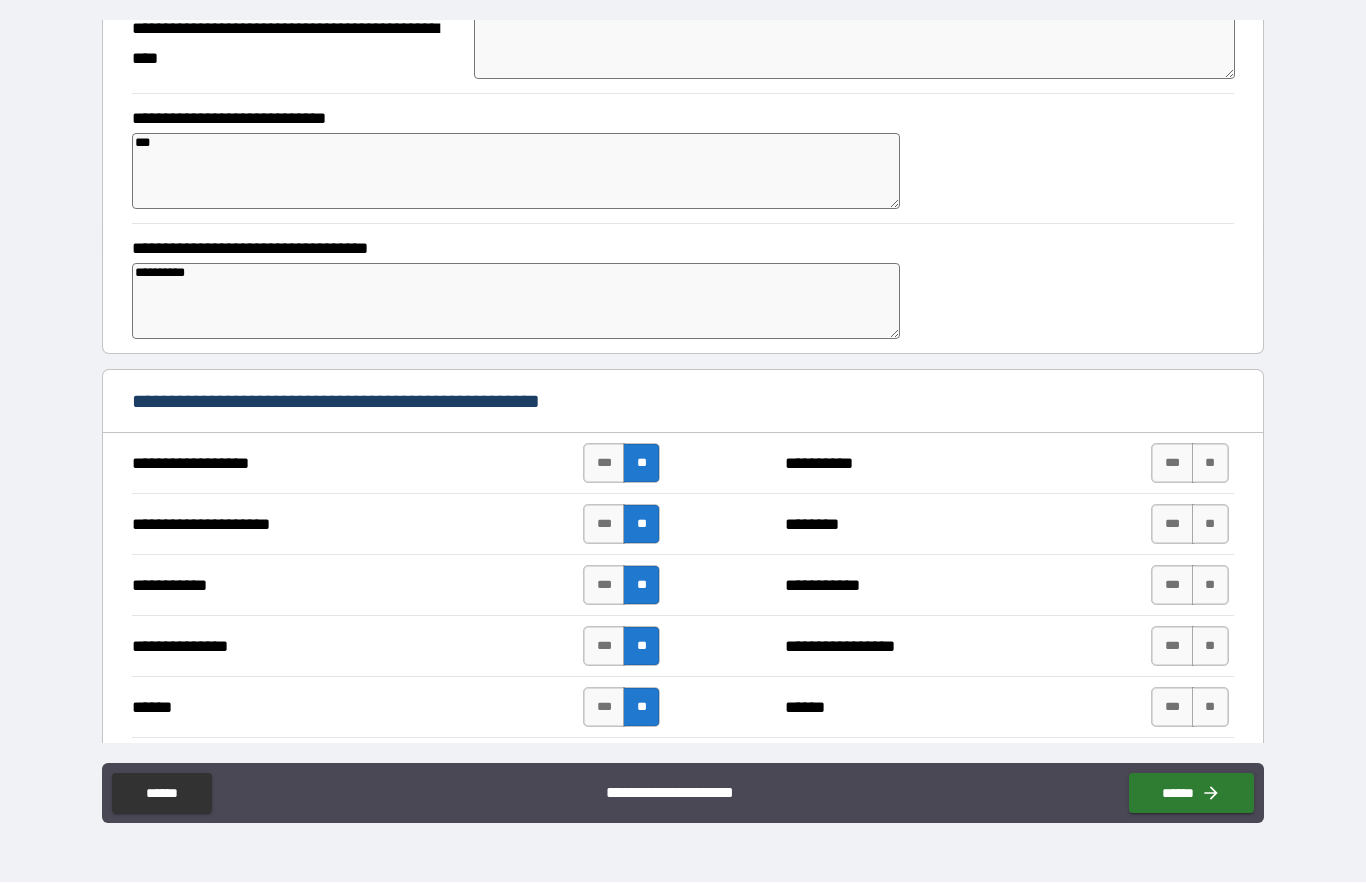 click on "**" at bounding box center (641, 769) 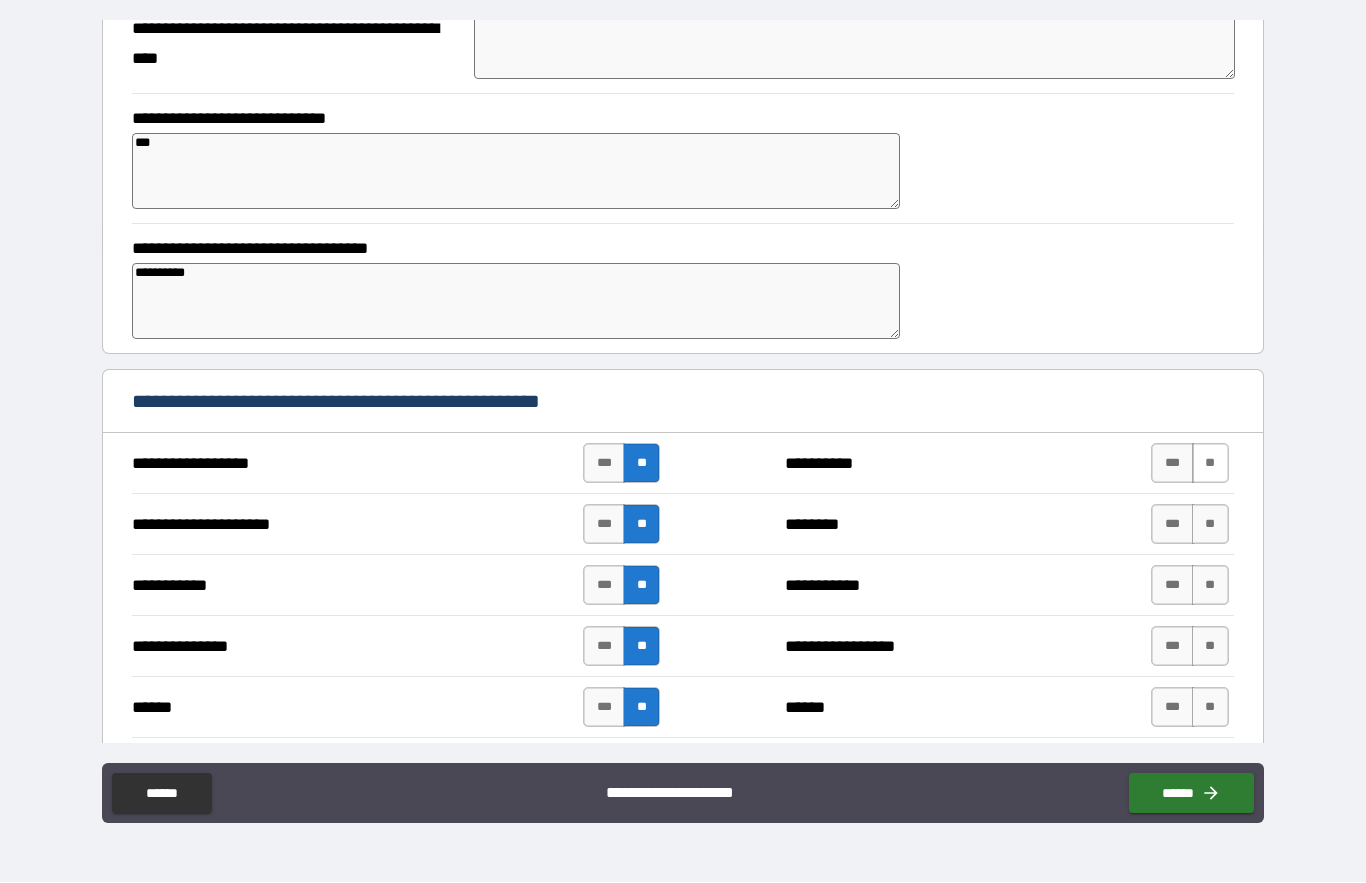 click on "**" at bounding box center (1210, 464) 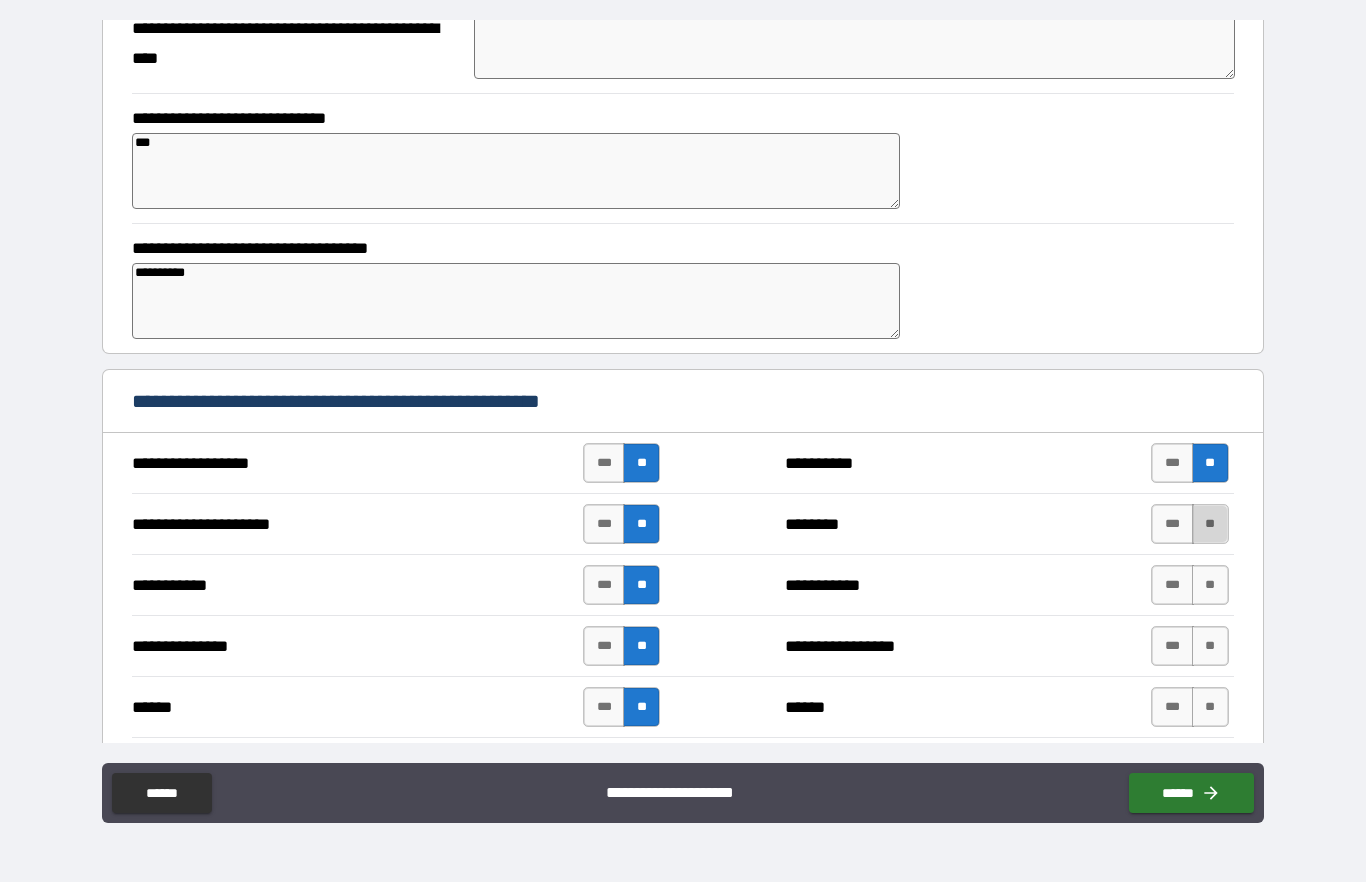 click on "**" at bounding box center [1210, 525] 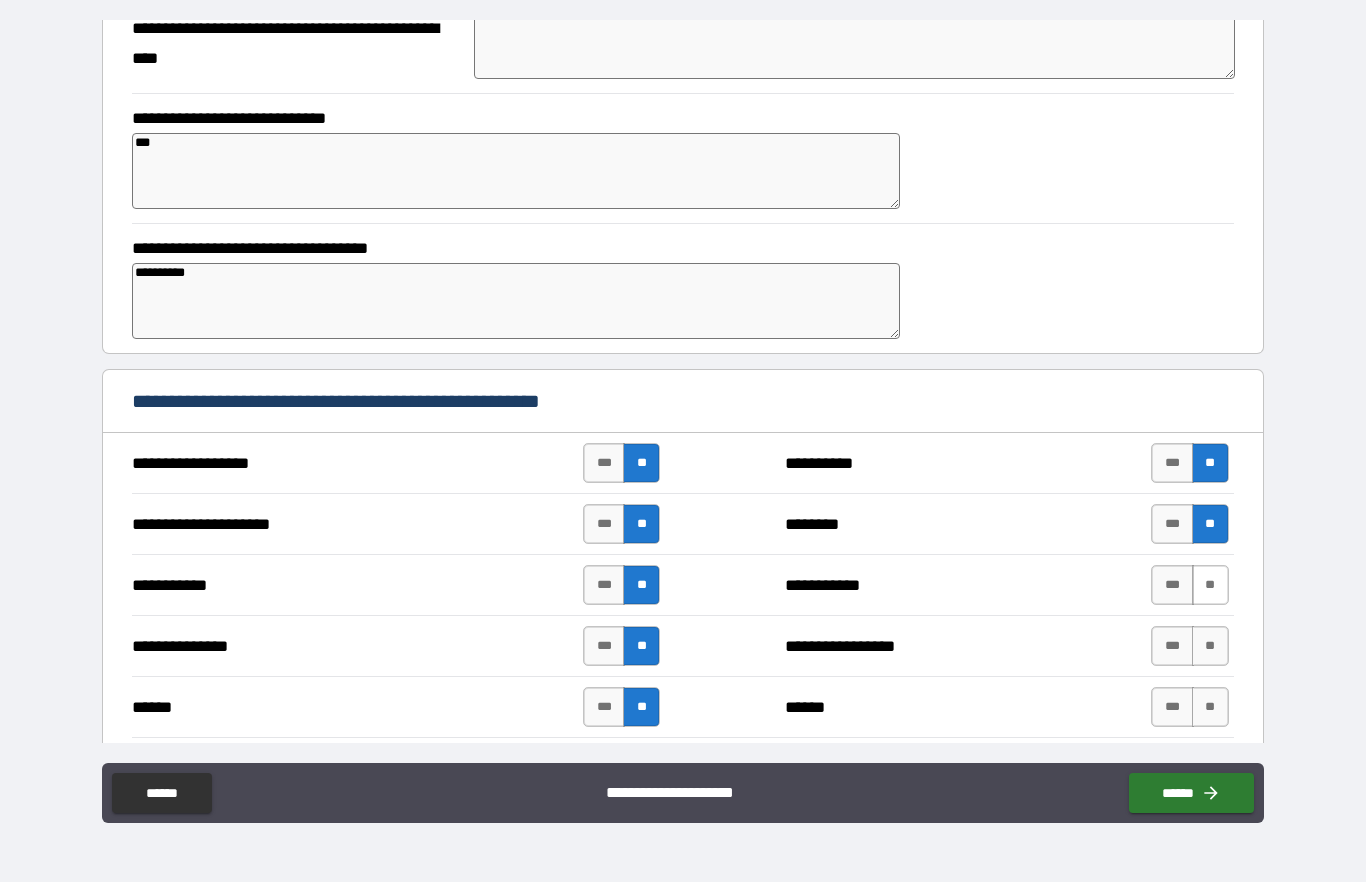 click on "**" at bounding box center (1210, 586) 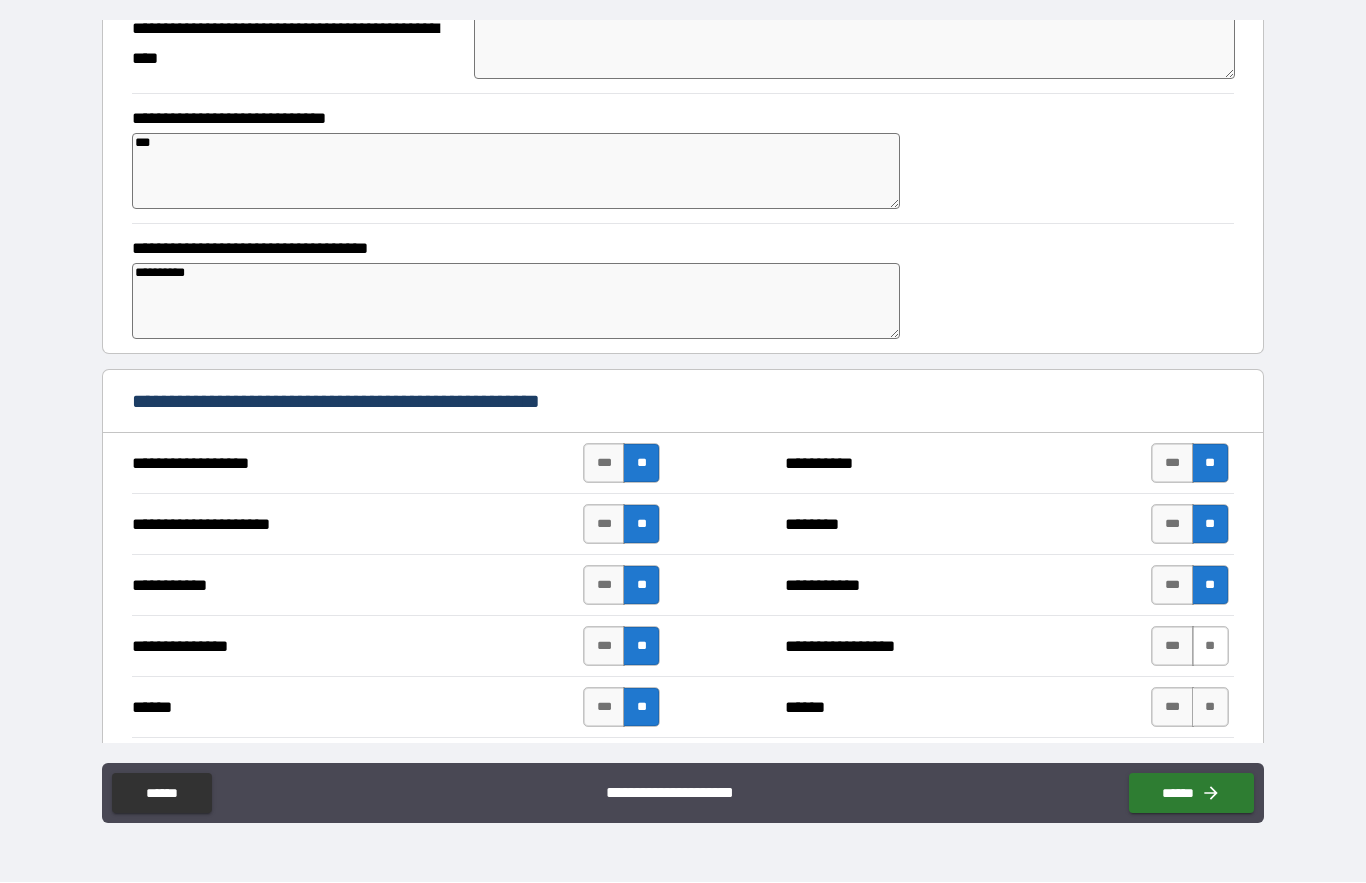 click on "**" at bounding box center (1210, 647) 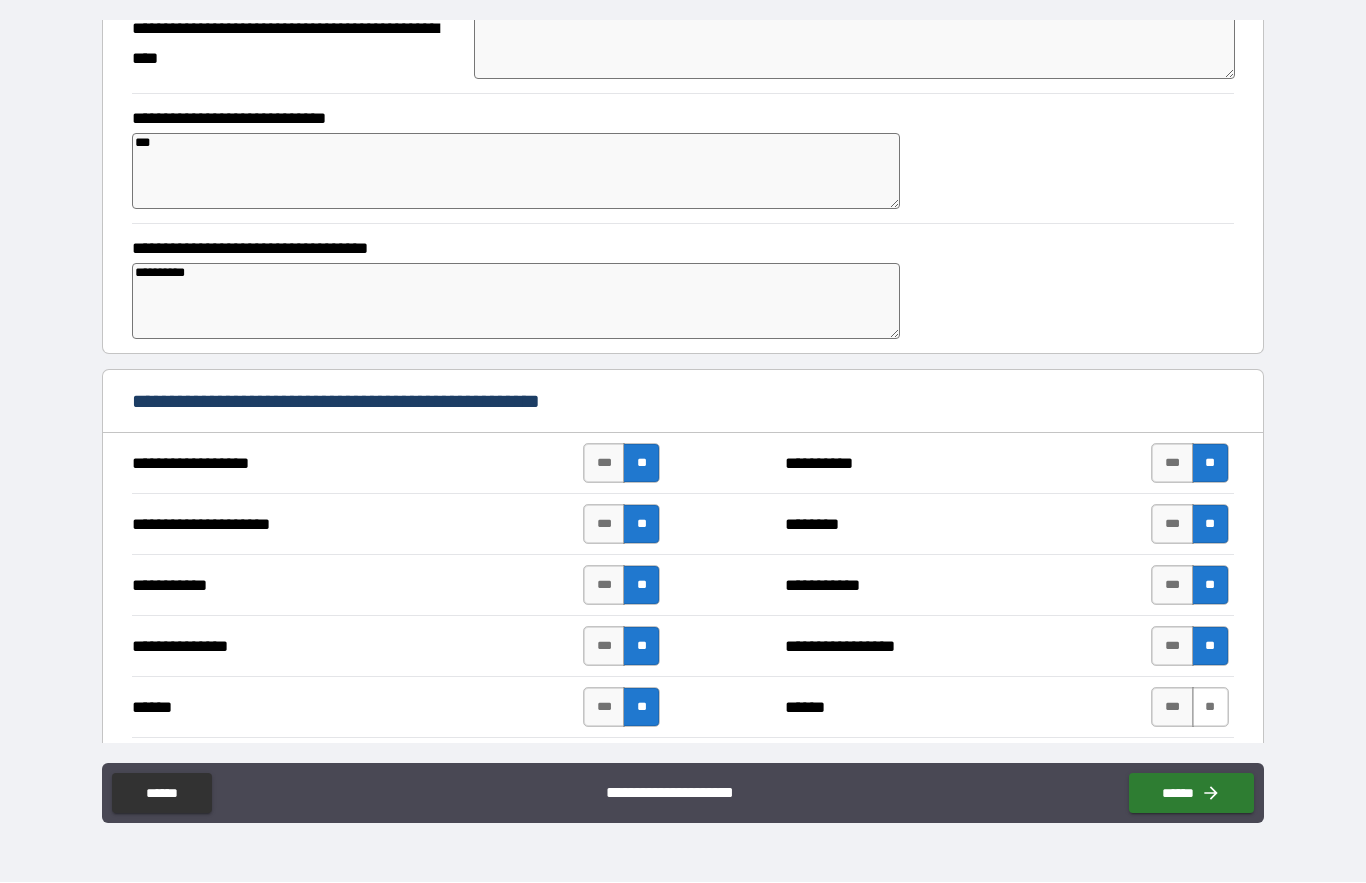 click on "**" at bounding box center (1210, 708) 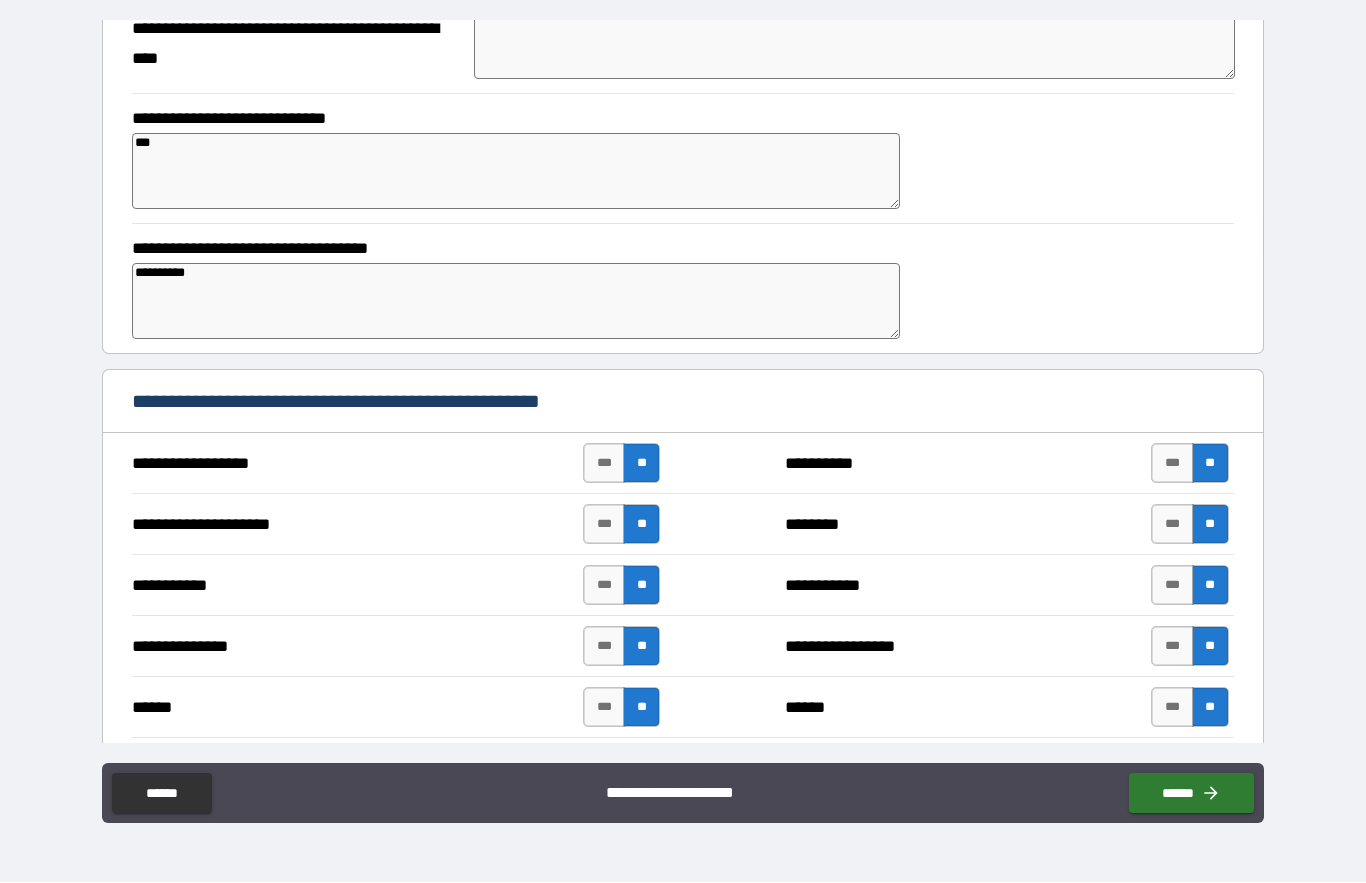 click on "**" at bounding box center (1210, 769) 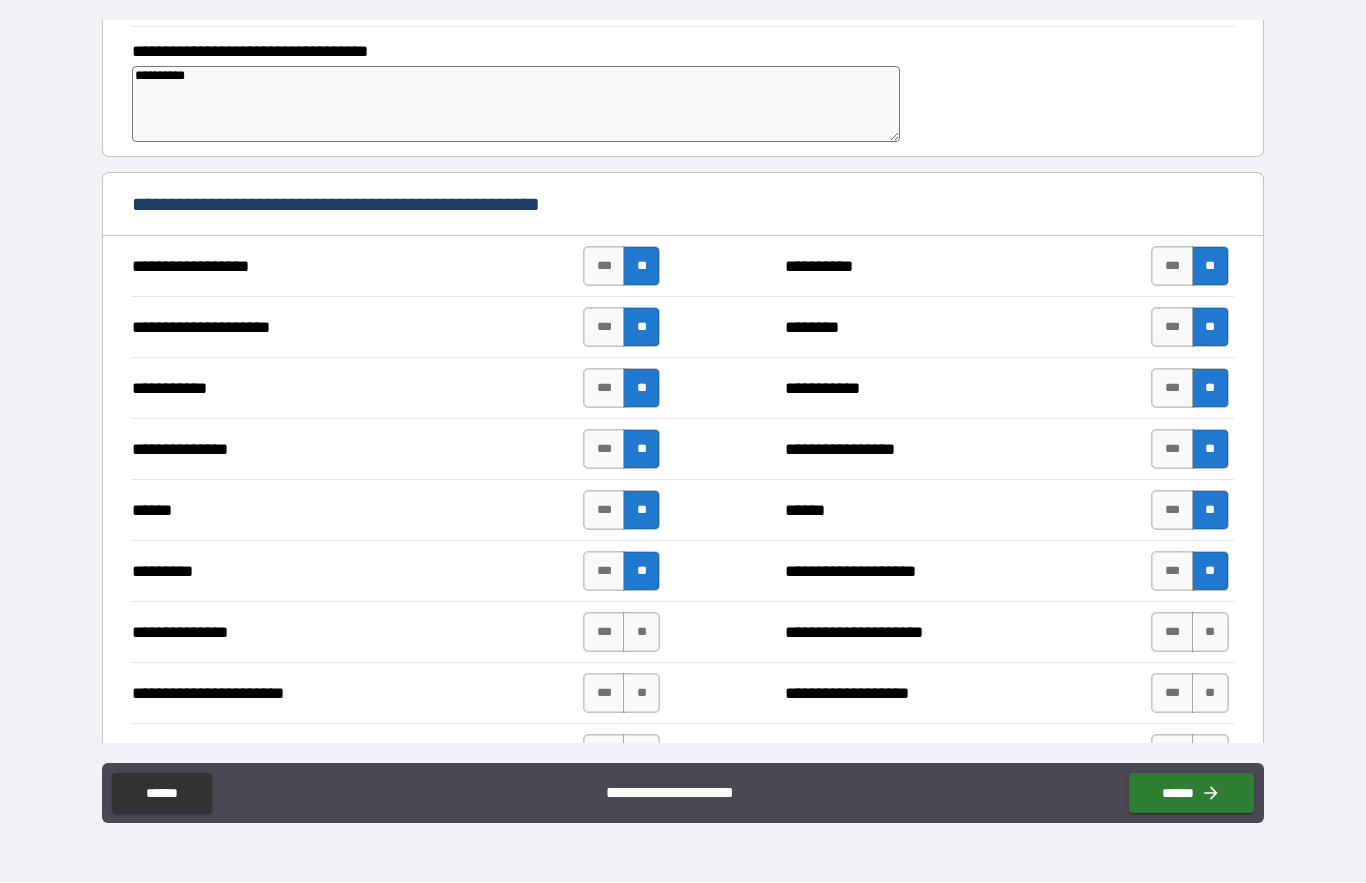 scroll, scrollTop: 369, scrollLeft: 0, axis: vertical 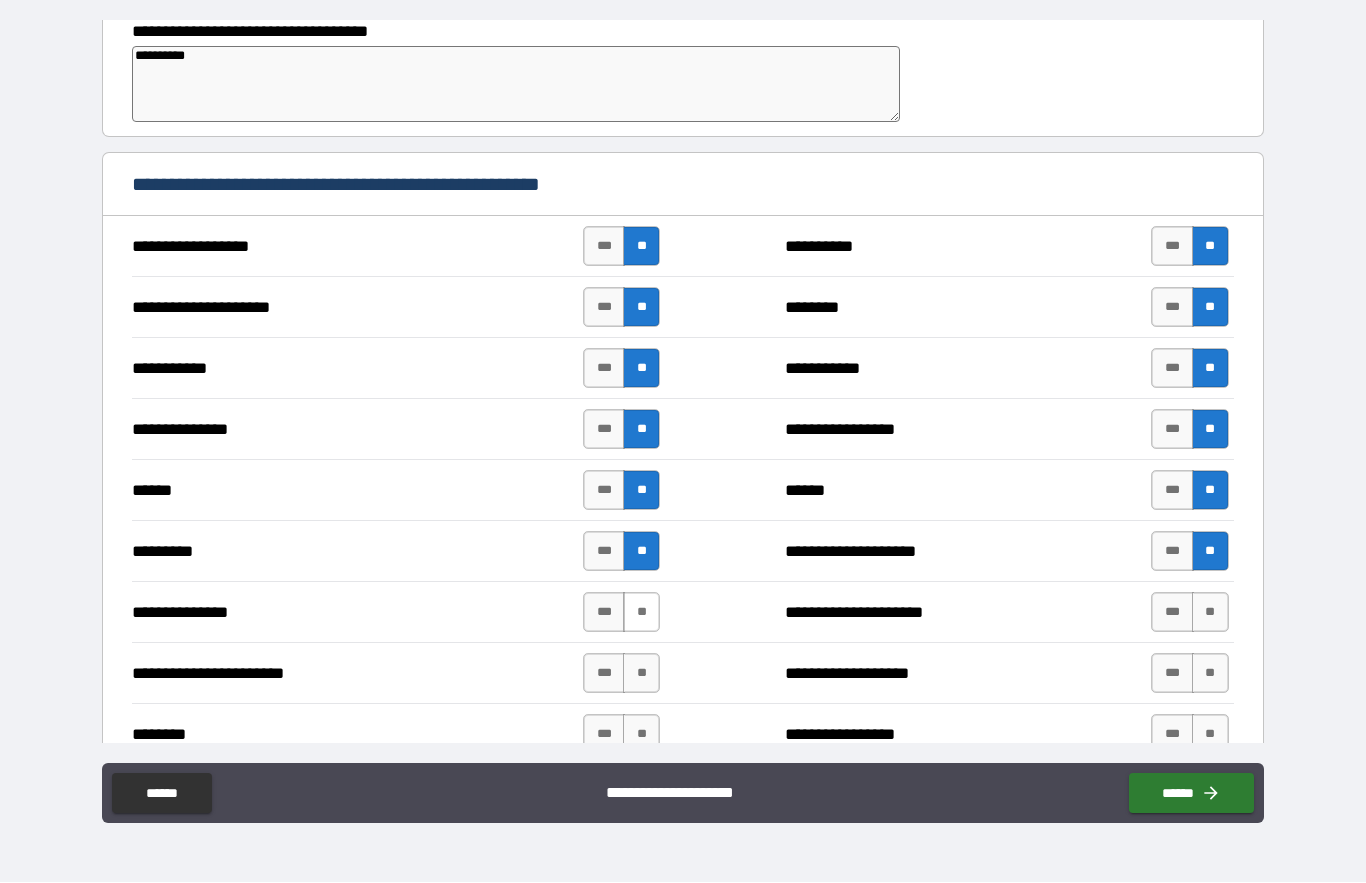 click on "**" at bounding box center (641, 613) 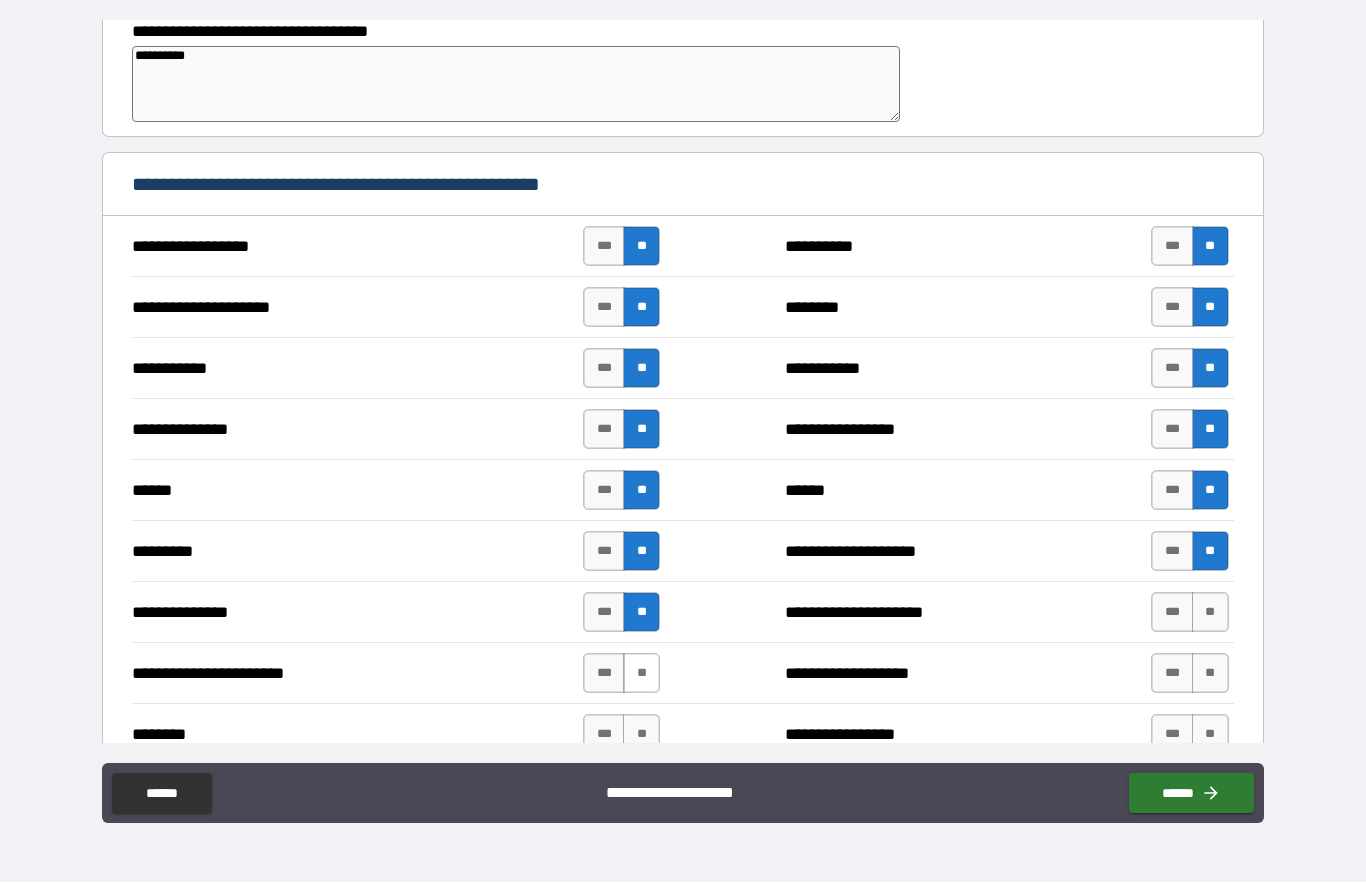 click on "**" at bounding box center (641, 674) 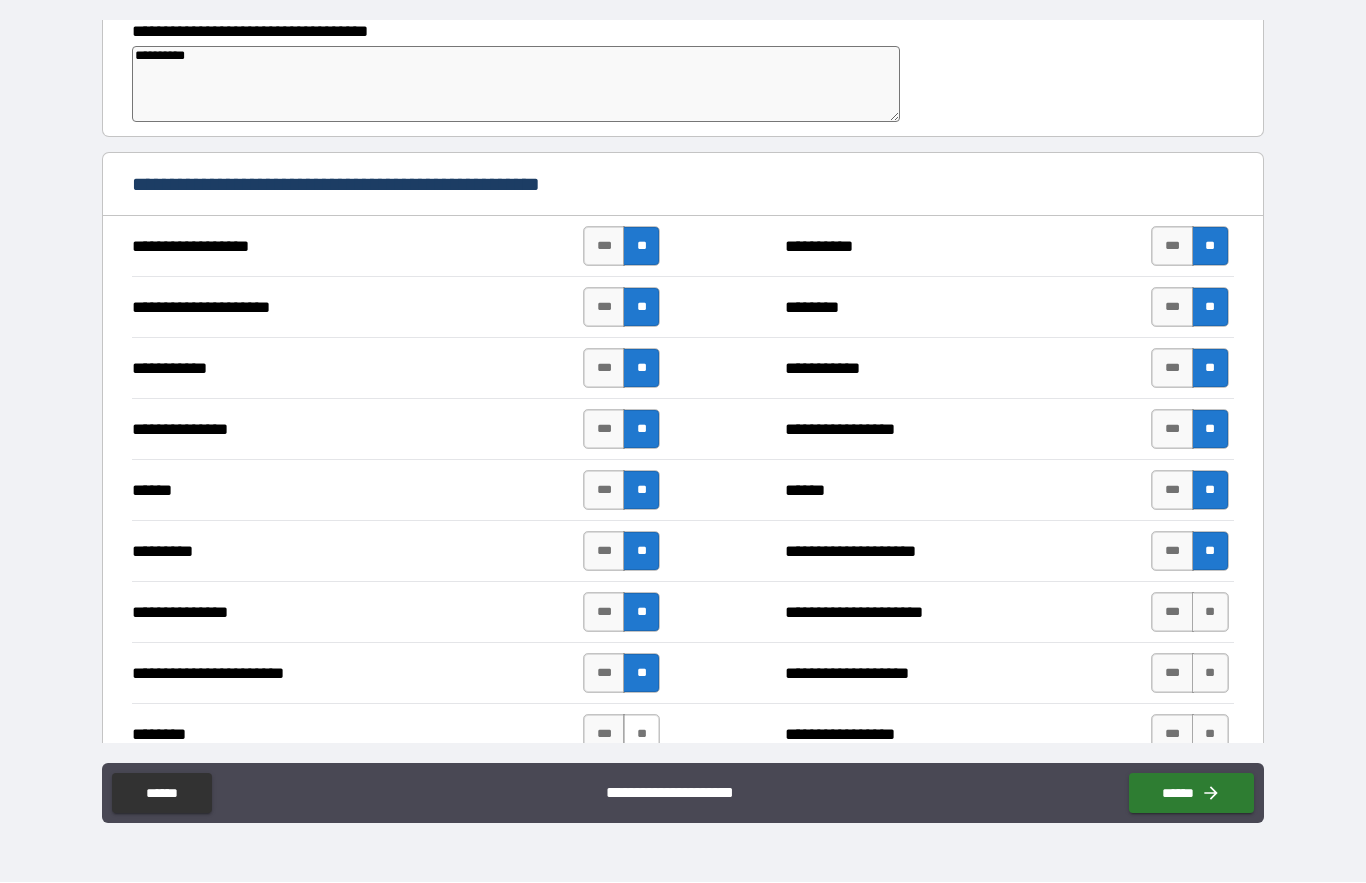 click on "**" at bounding box center [641, 735] 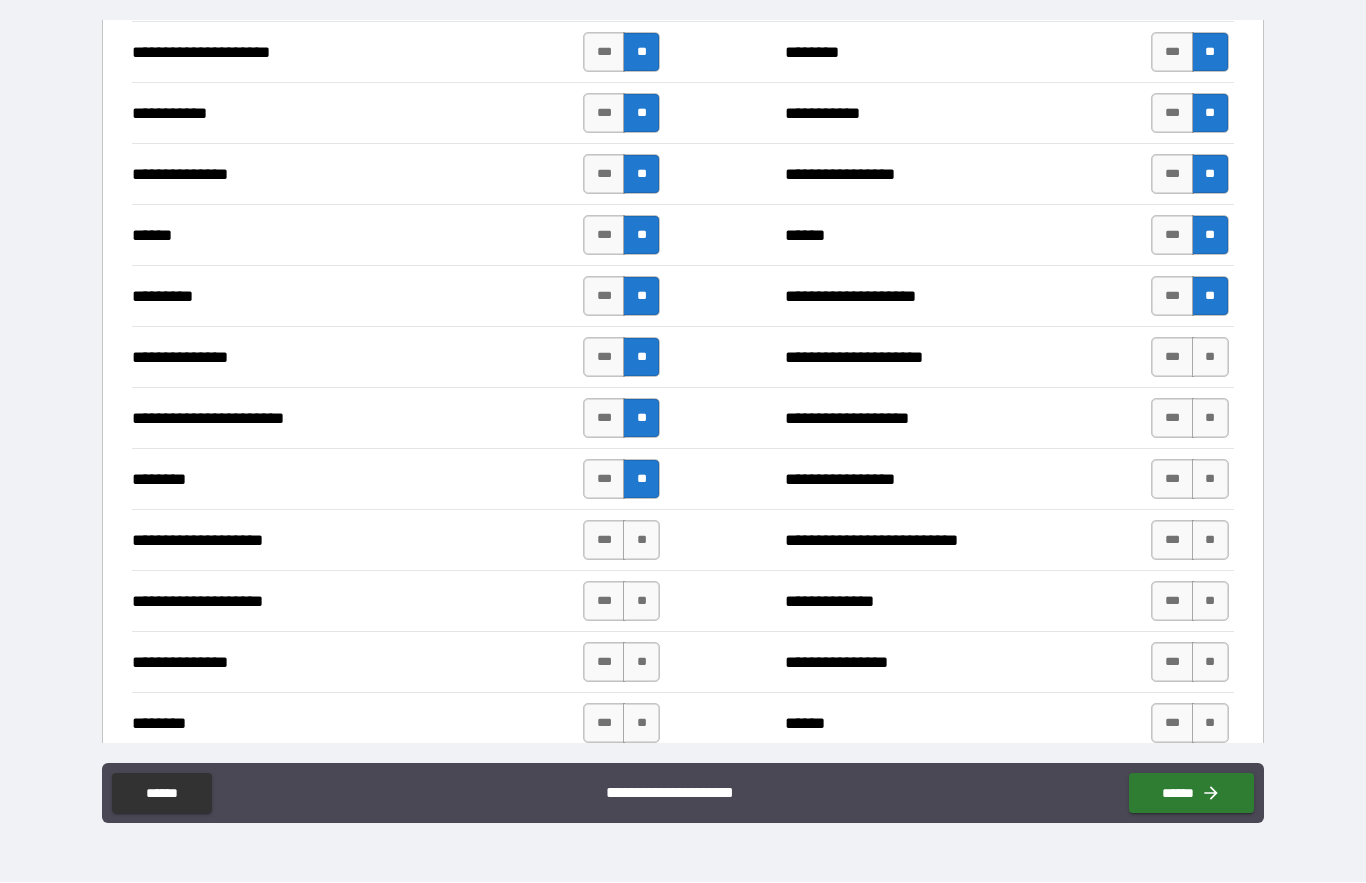 scroll, scrollTop: 672, scrollLeft: 0, axis: vertical 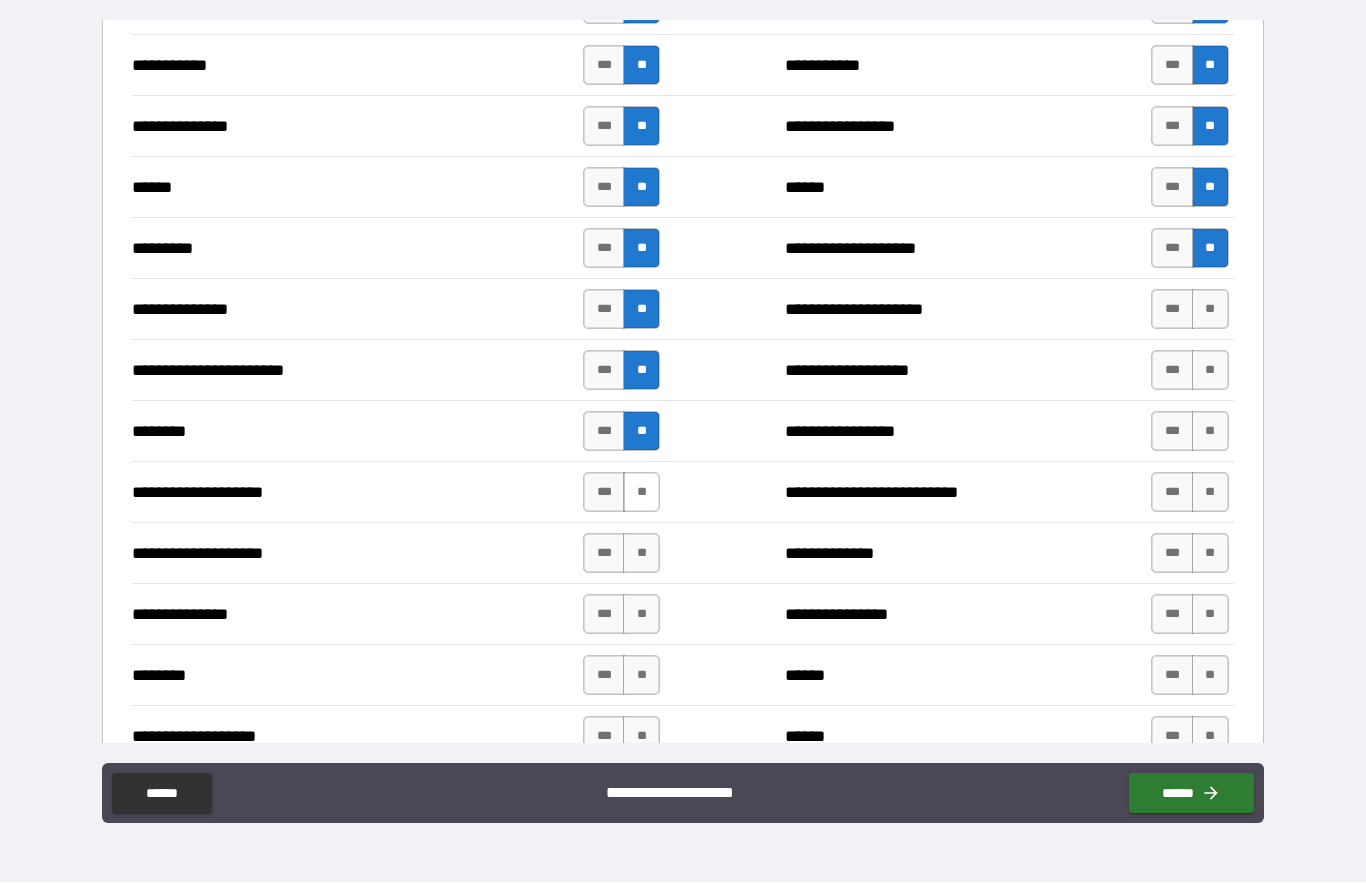 click on "**" at bounding box center [641, 493] 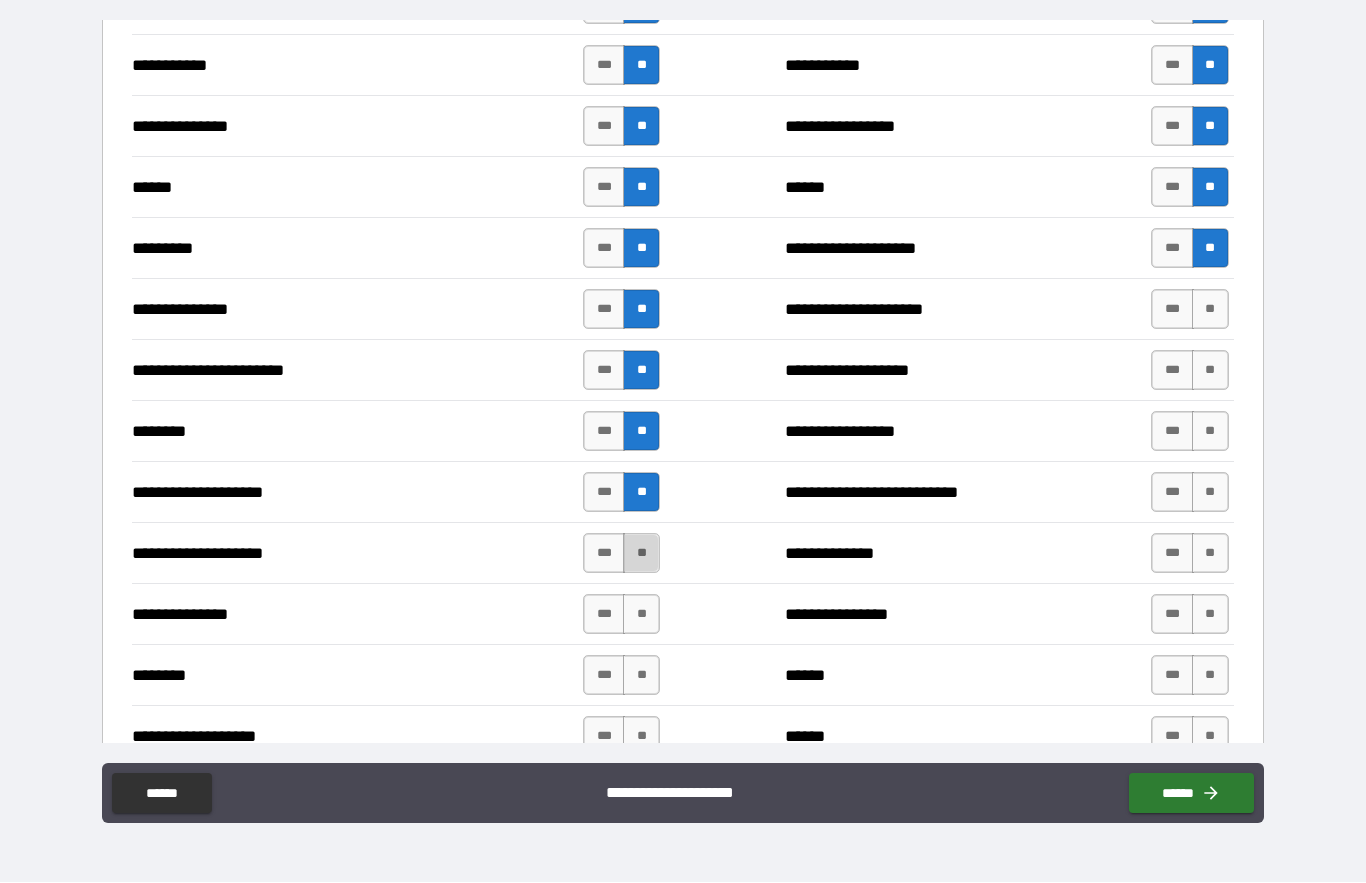click on "**" at bounding box center [641, 554] 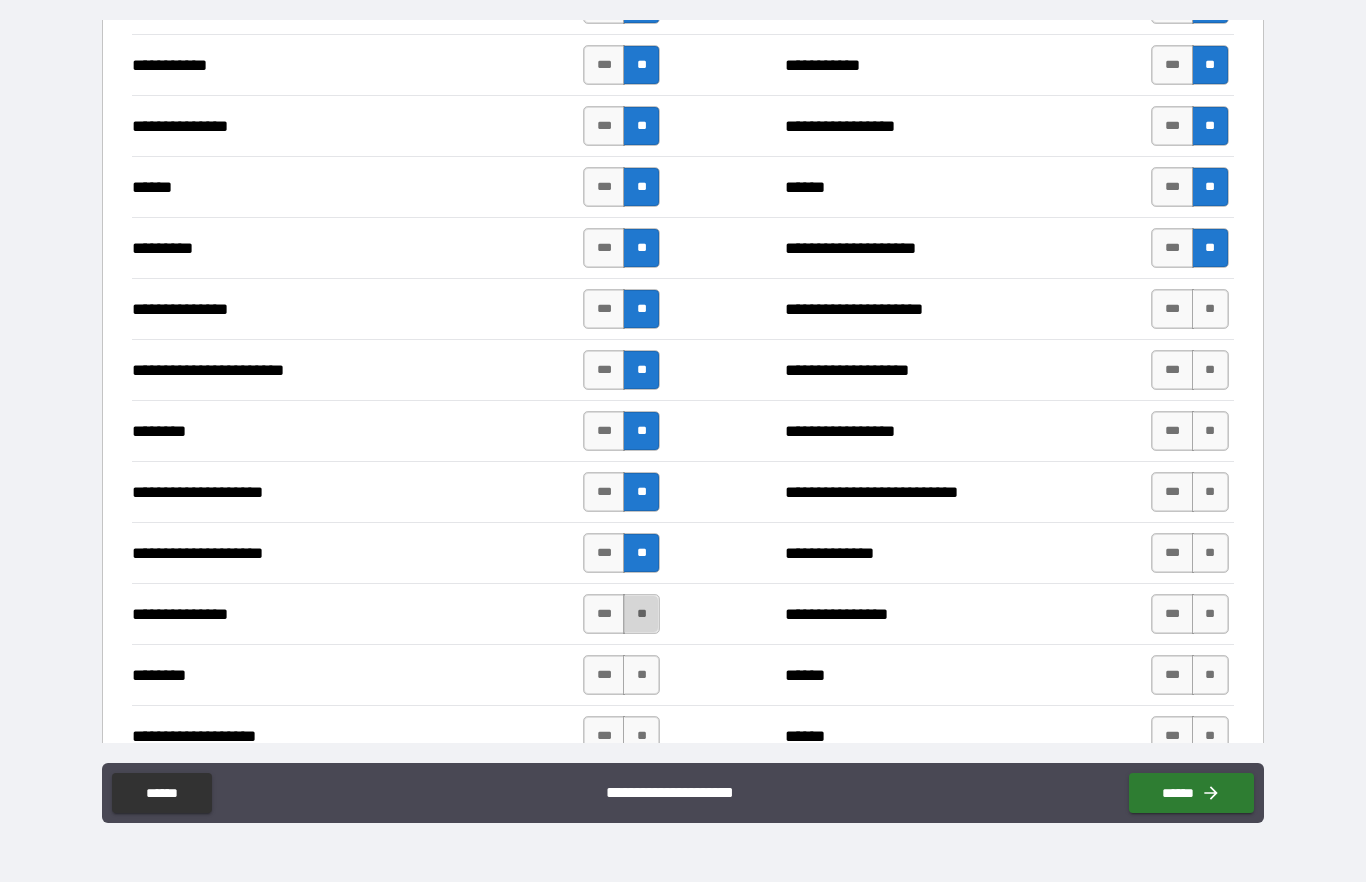click on "**" at bounding box center (641, 615) 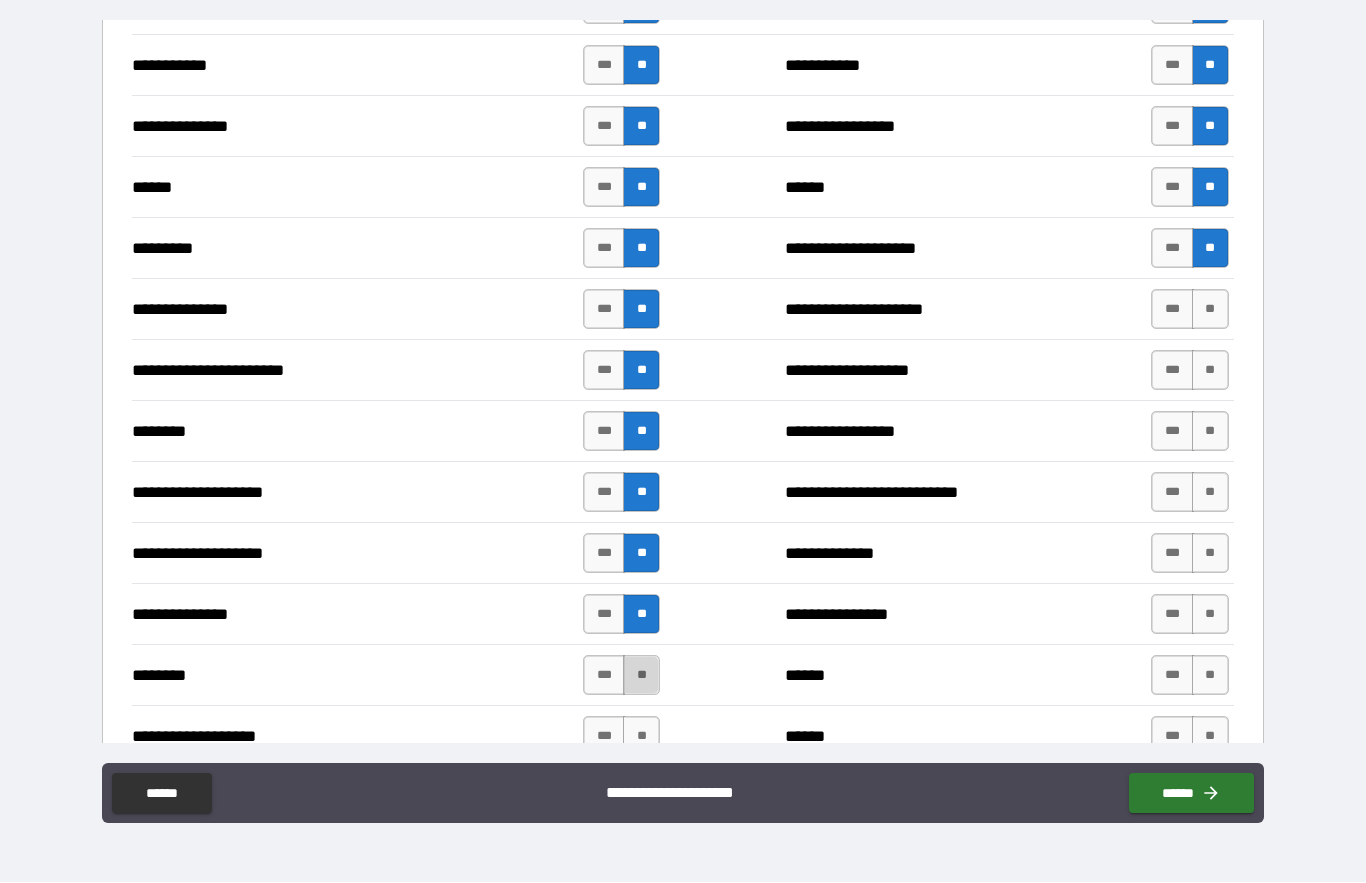 click on "**" at bounding box center (641, 676) 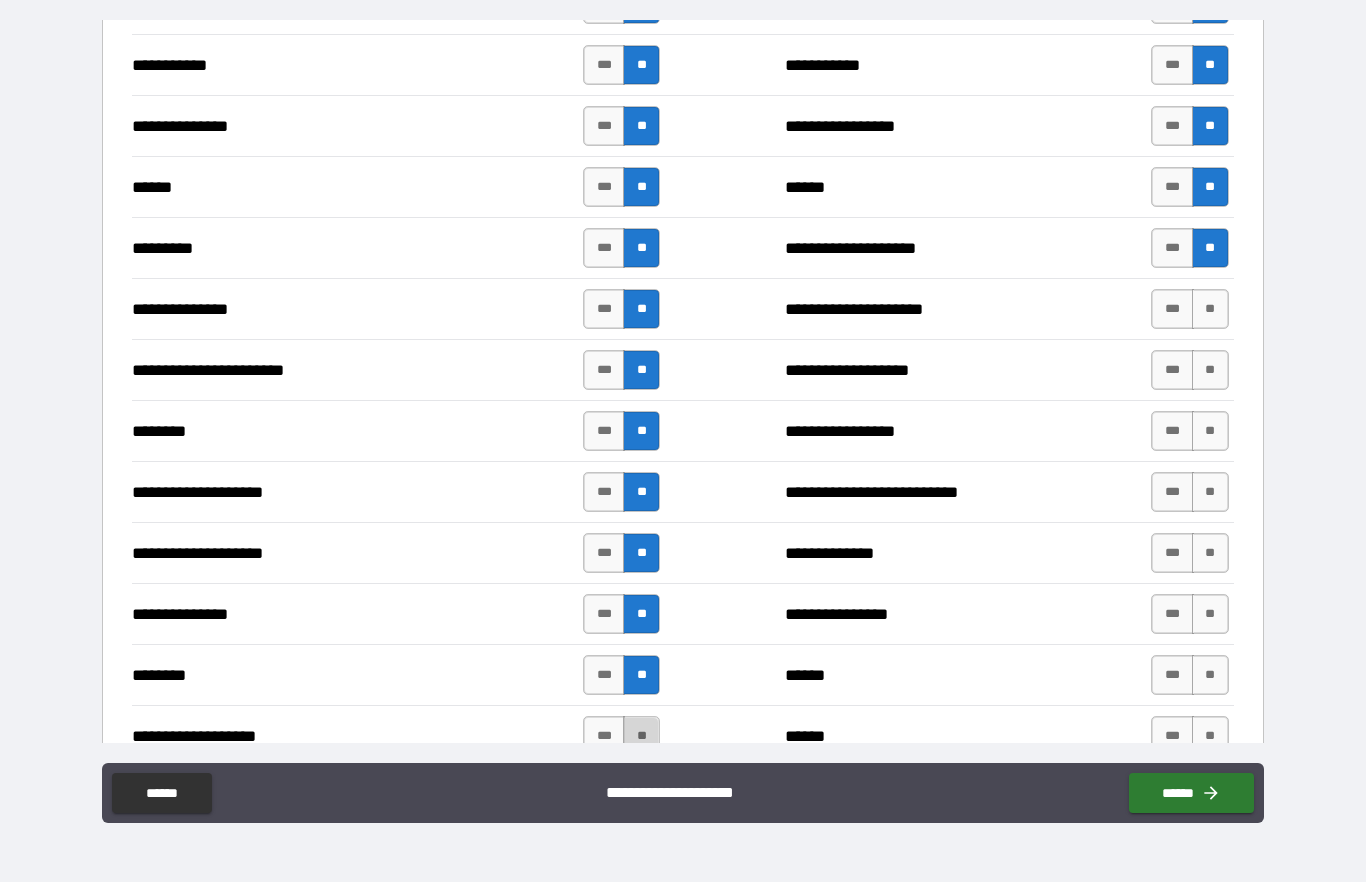 click on "**" at bounding box center (641, 737) 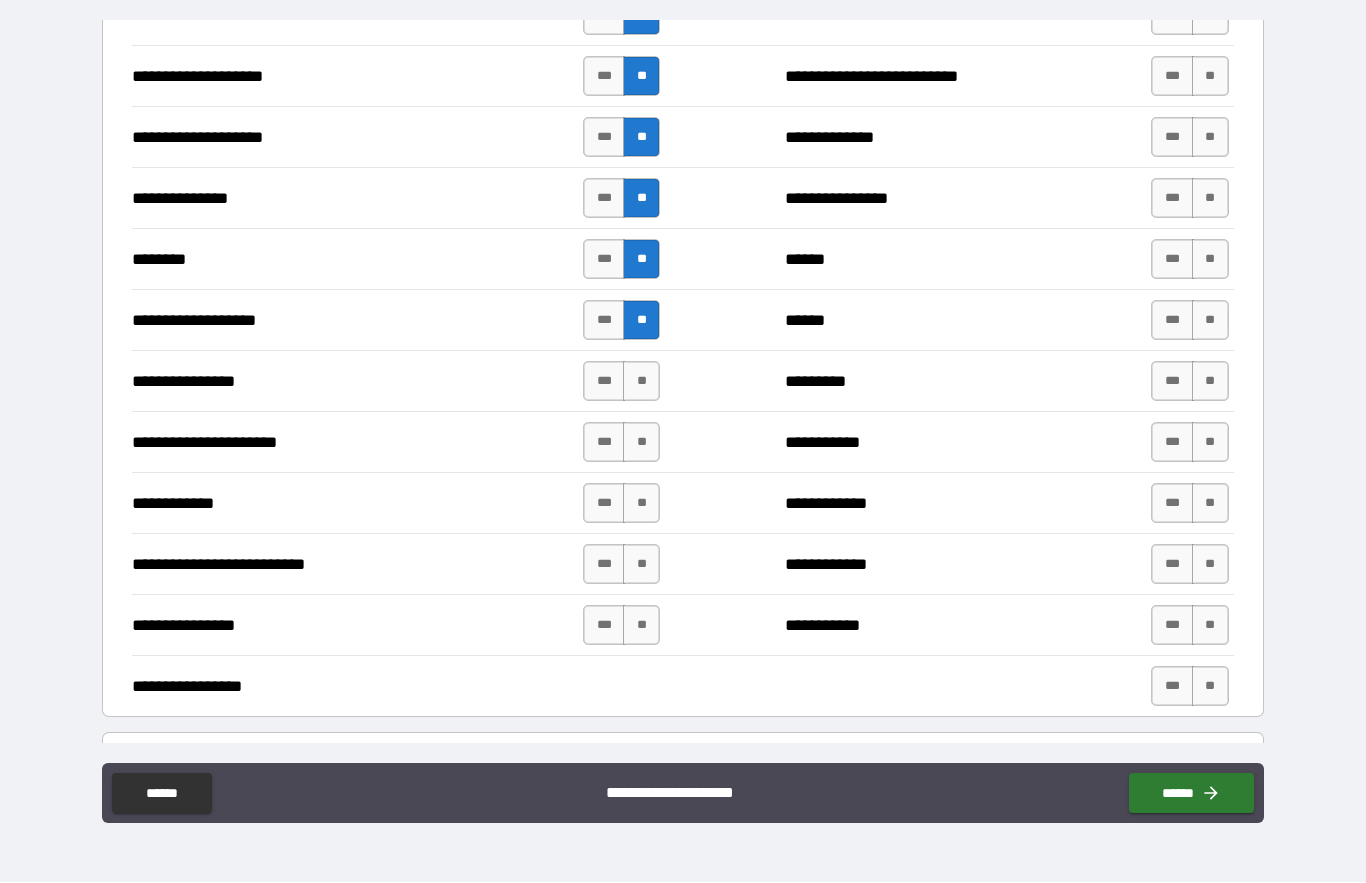 scroll, scrollTop: 1102, scrollLeft: 0, axis: vertical 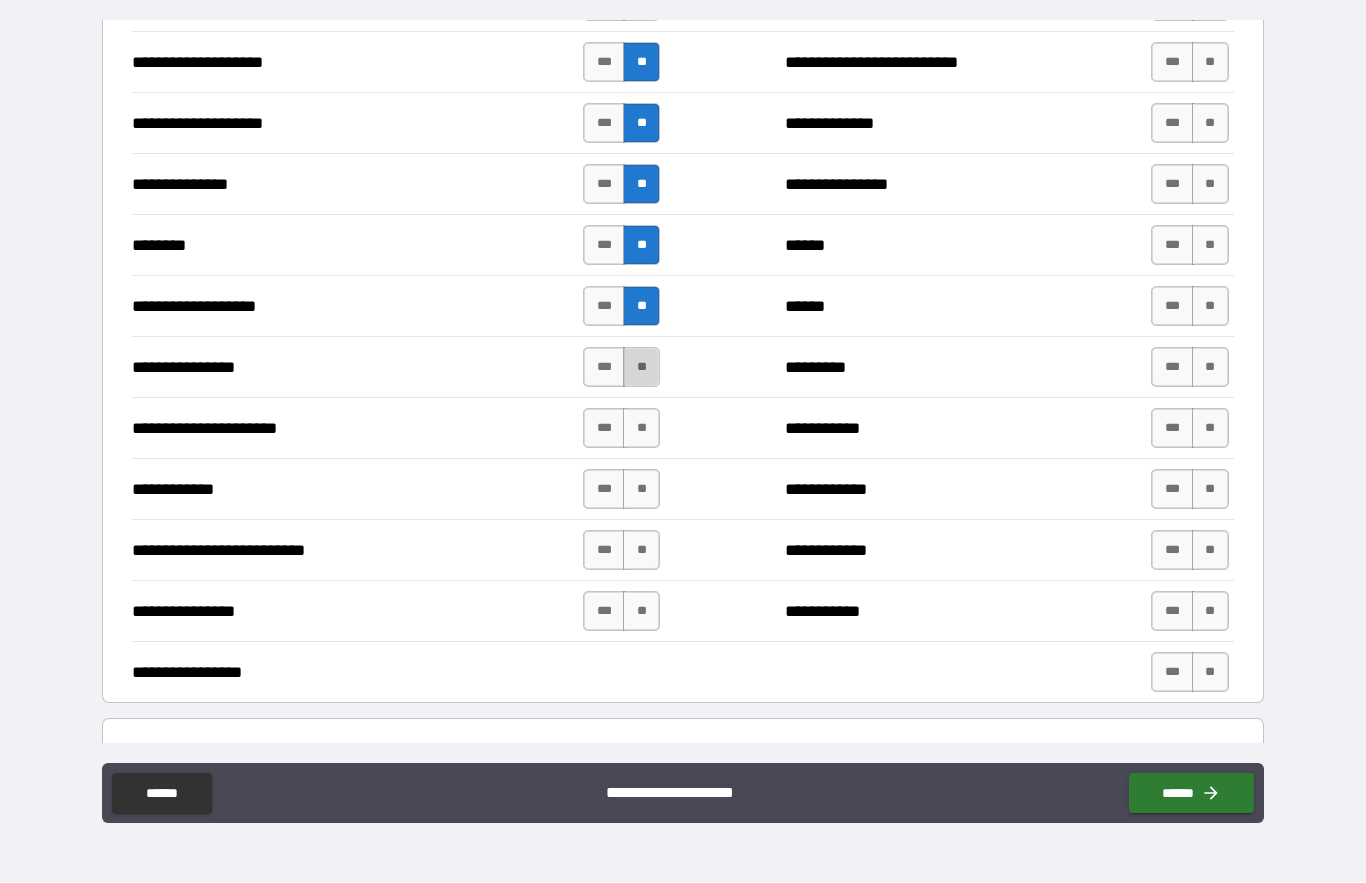 click on "**" at bounding box center (641, 368) 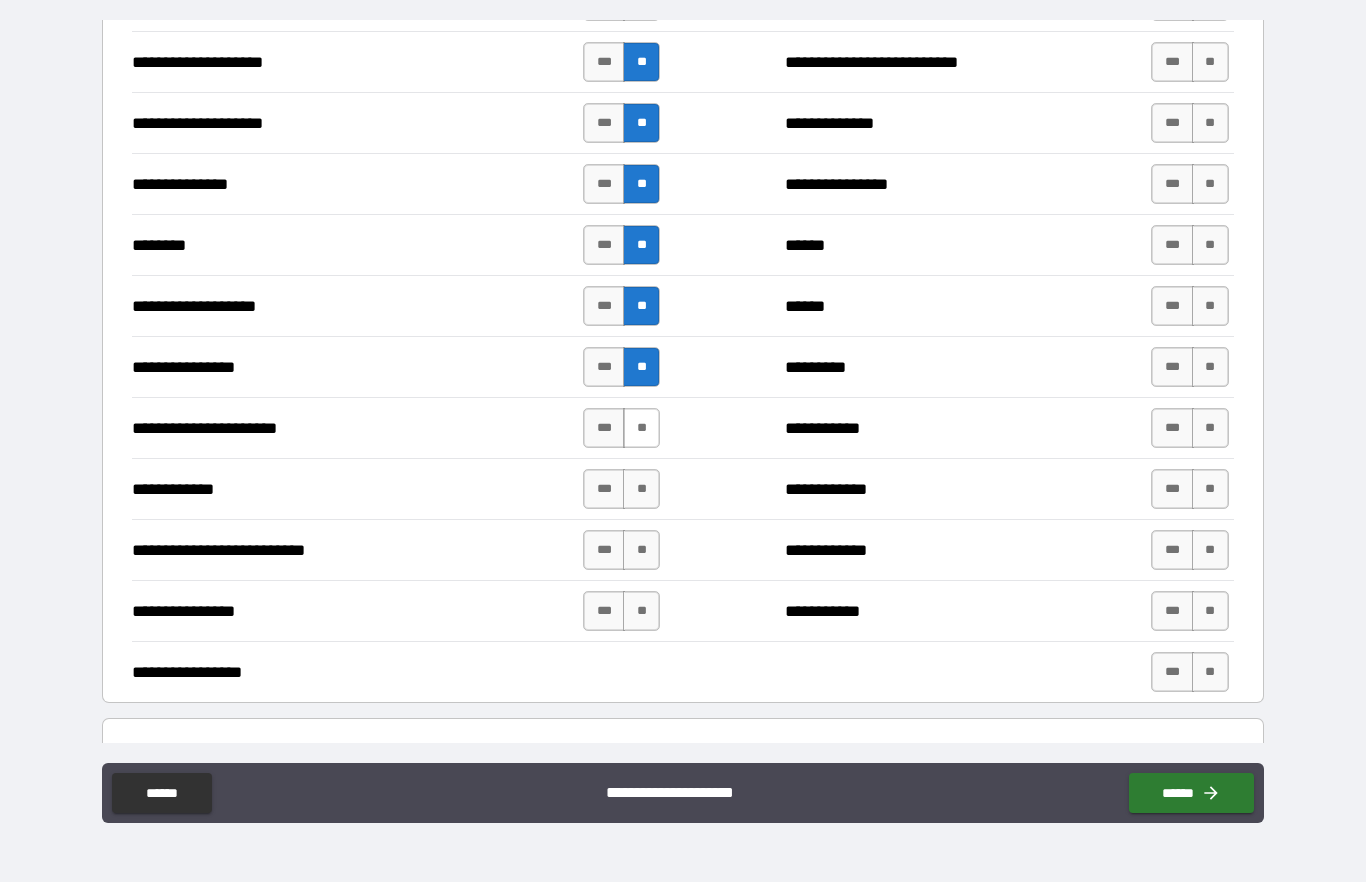 click on "**" at bounding box center [641, 429] 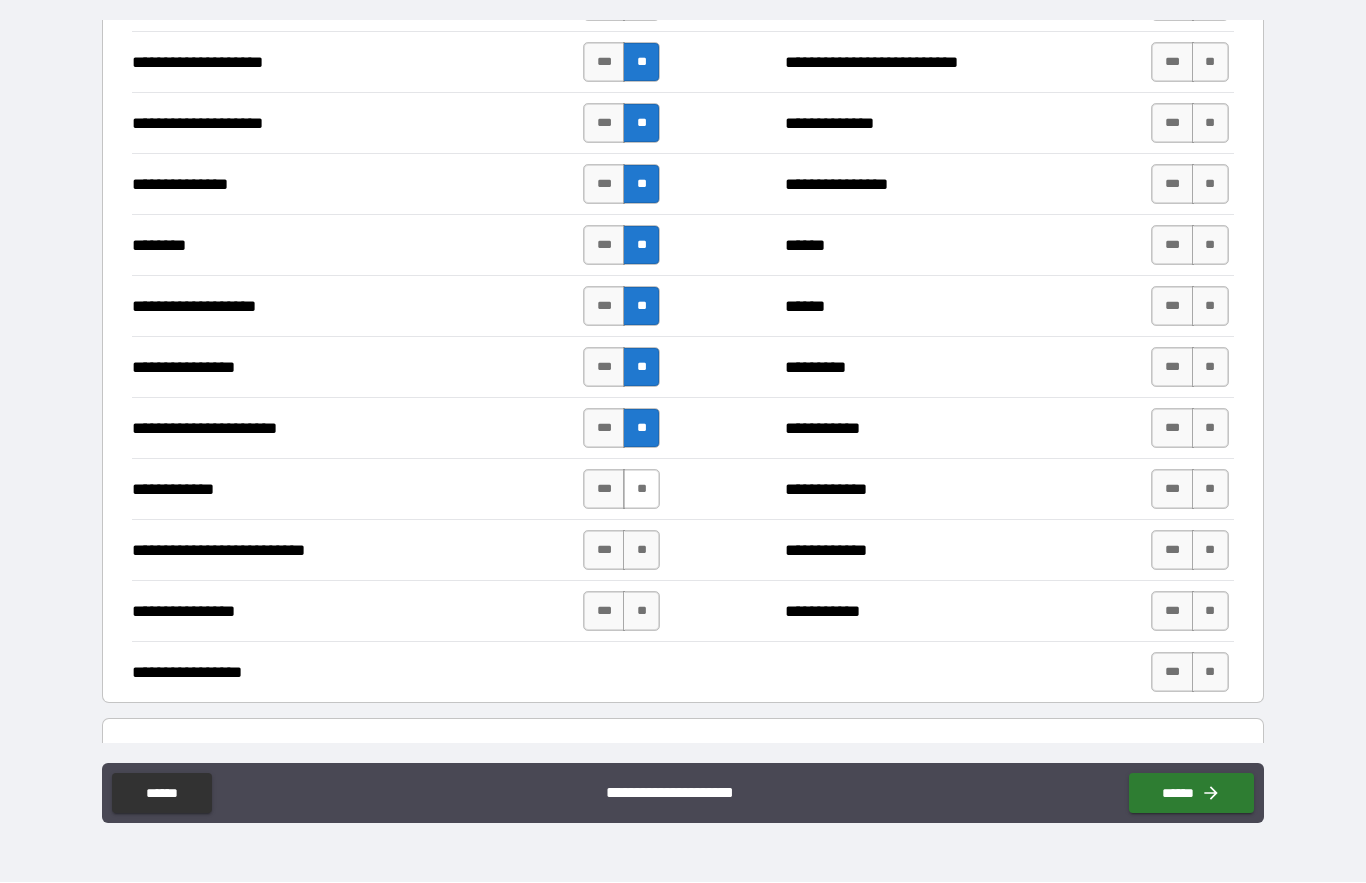 click on "**" at bounding box center [641, 490] 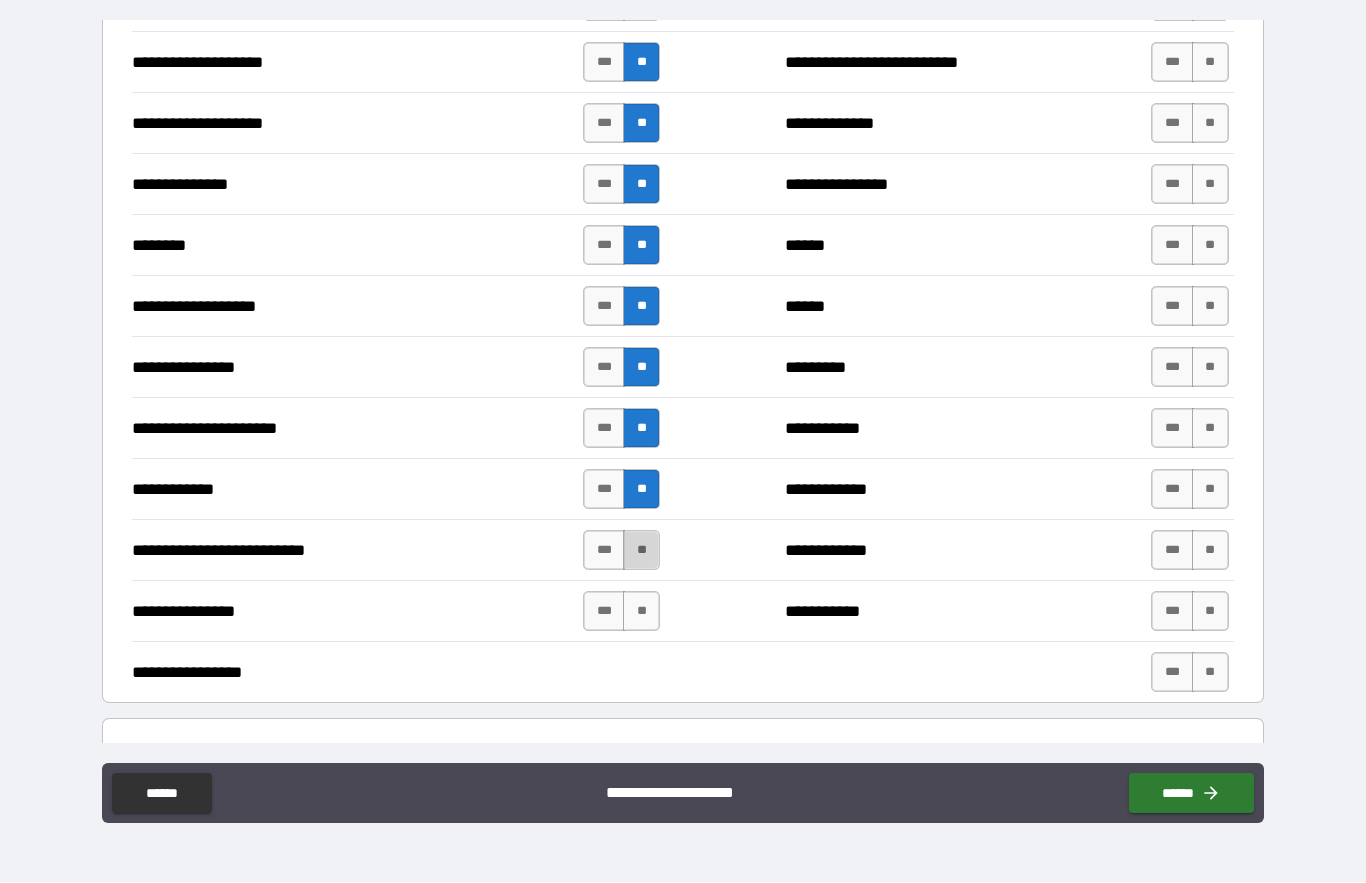 click on "**" at bounding box center (641, 551) 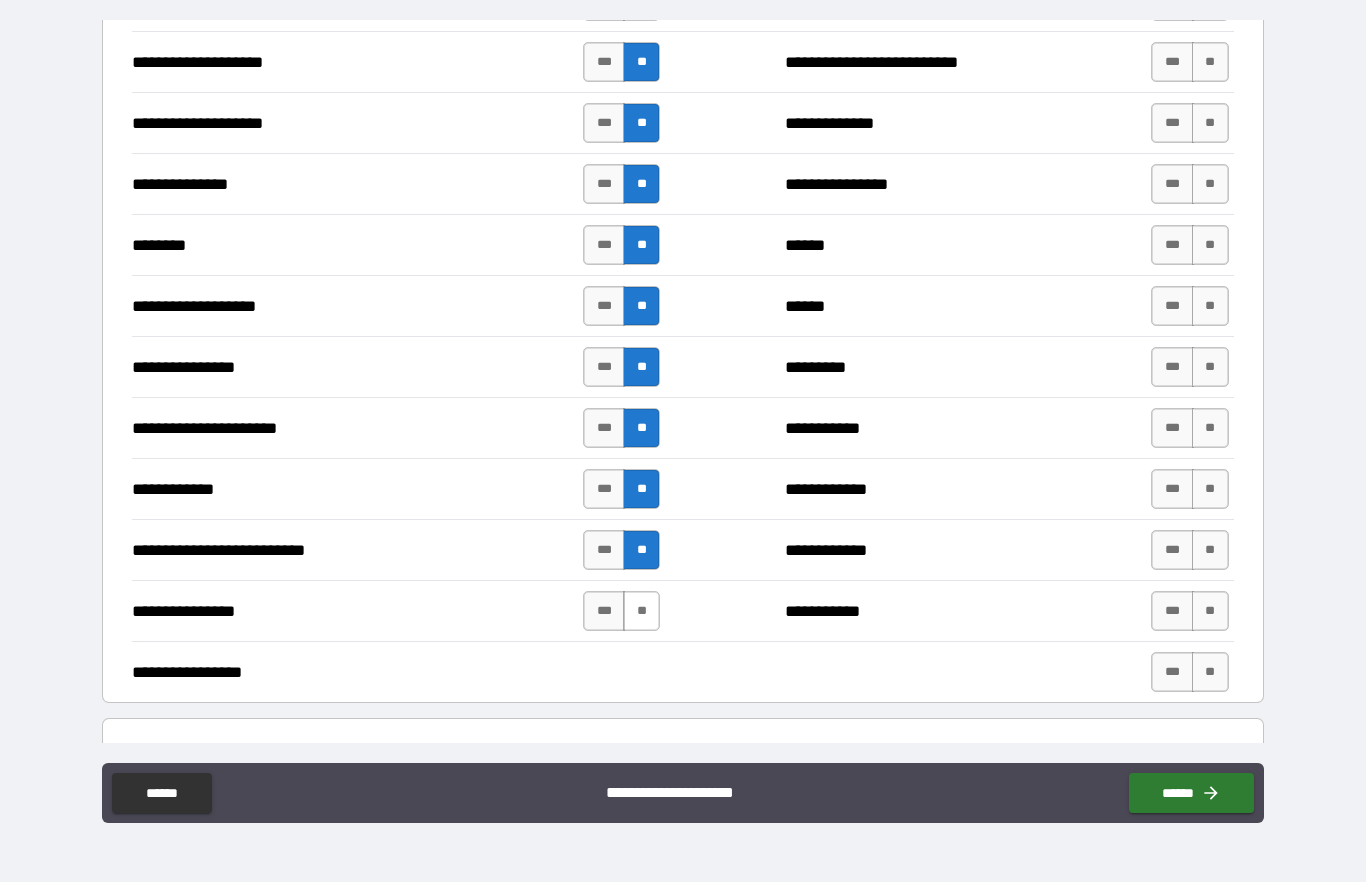click on "**" at bounding box center (641, 612) 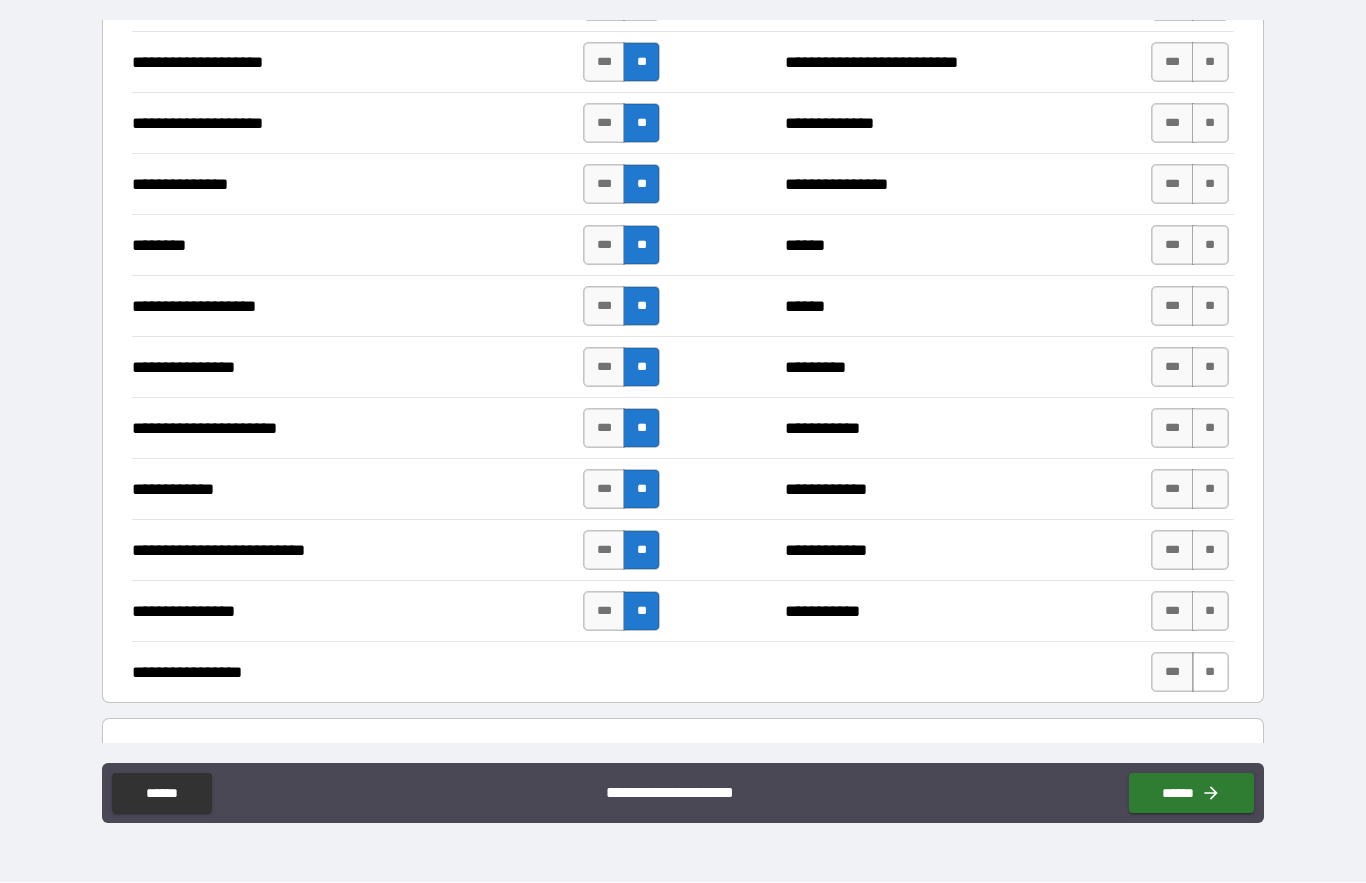click on "**" at bounding box center (1210, 673) 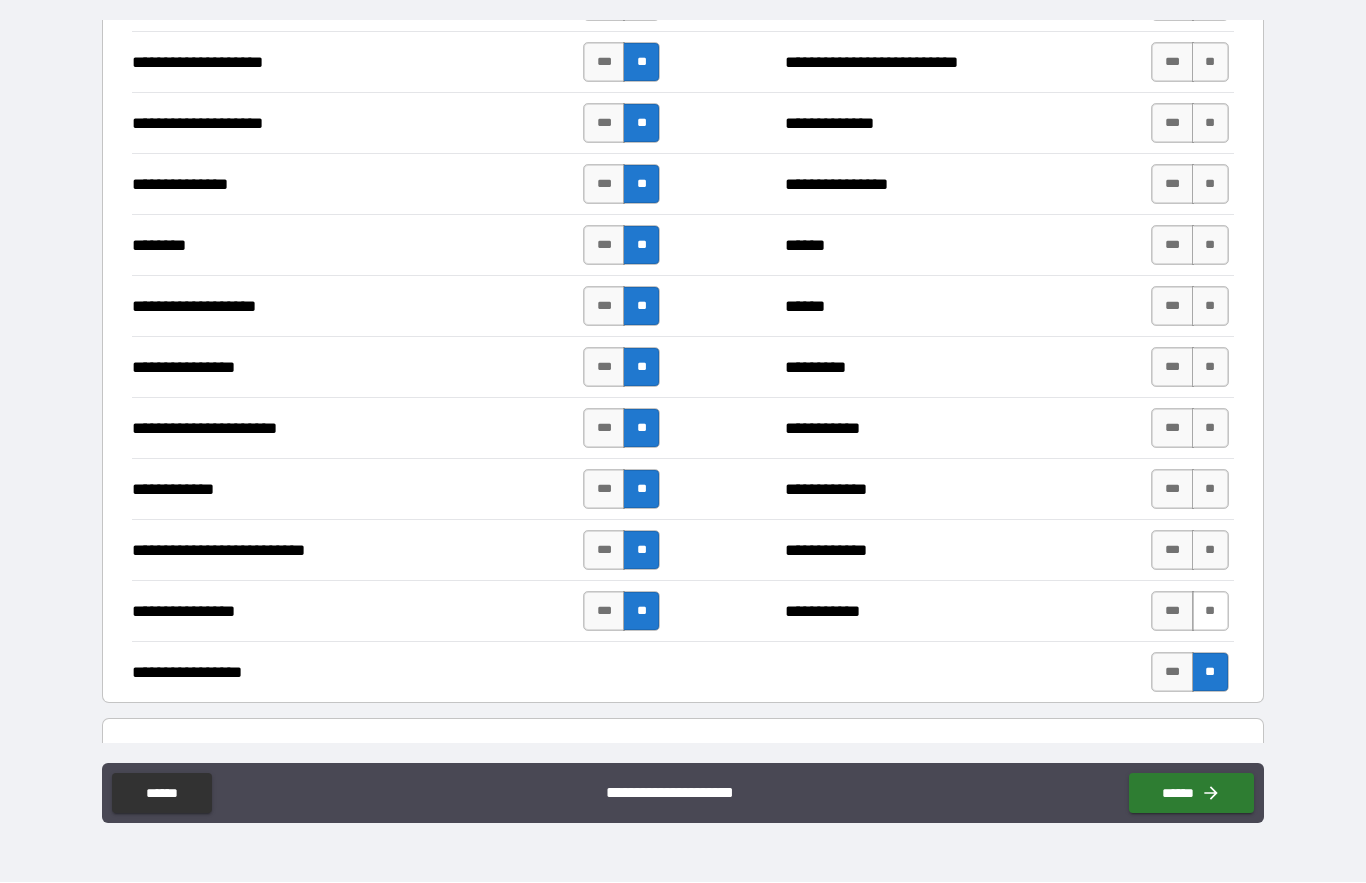 click on "**" at bounding box center [1210, 612] 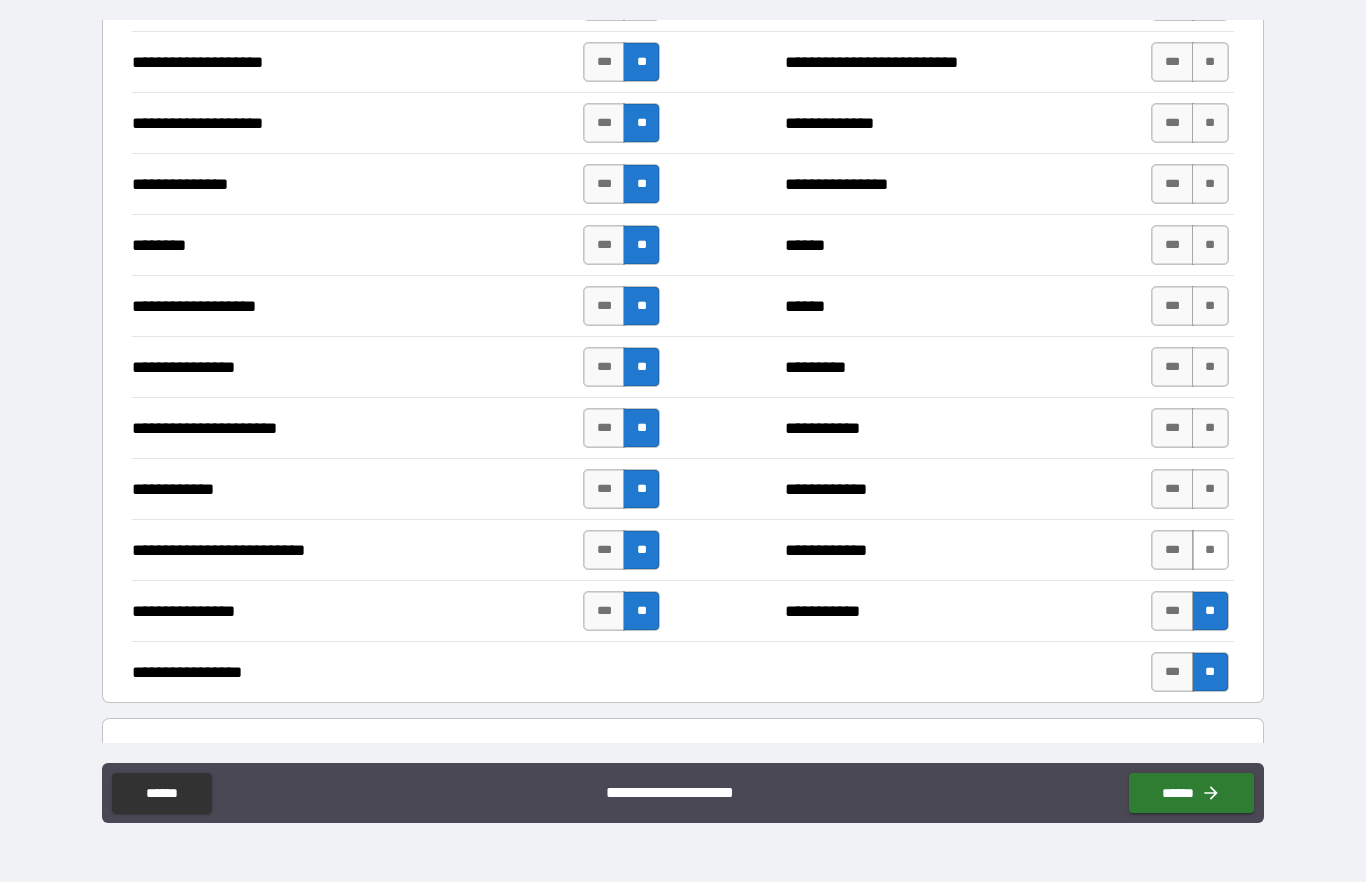 click on "**" at bounding box center (1210, 551) 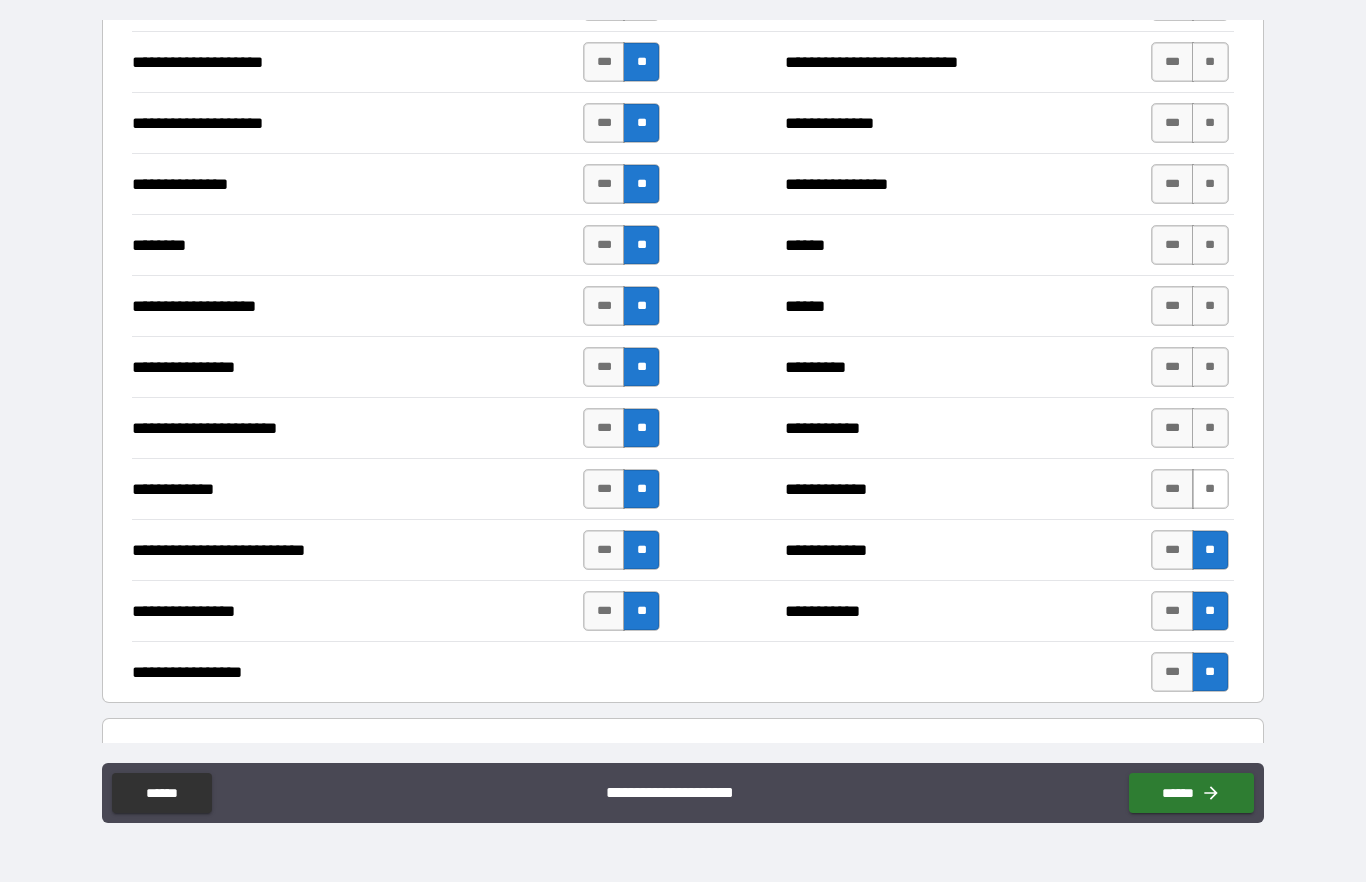 click on "**" at bounding box center [1210, 490] 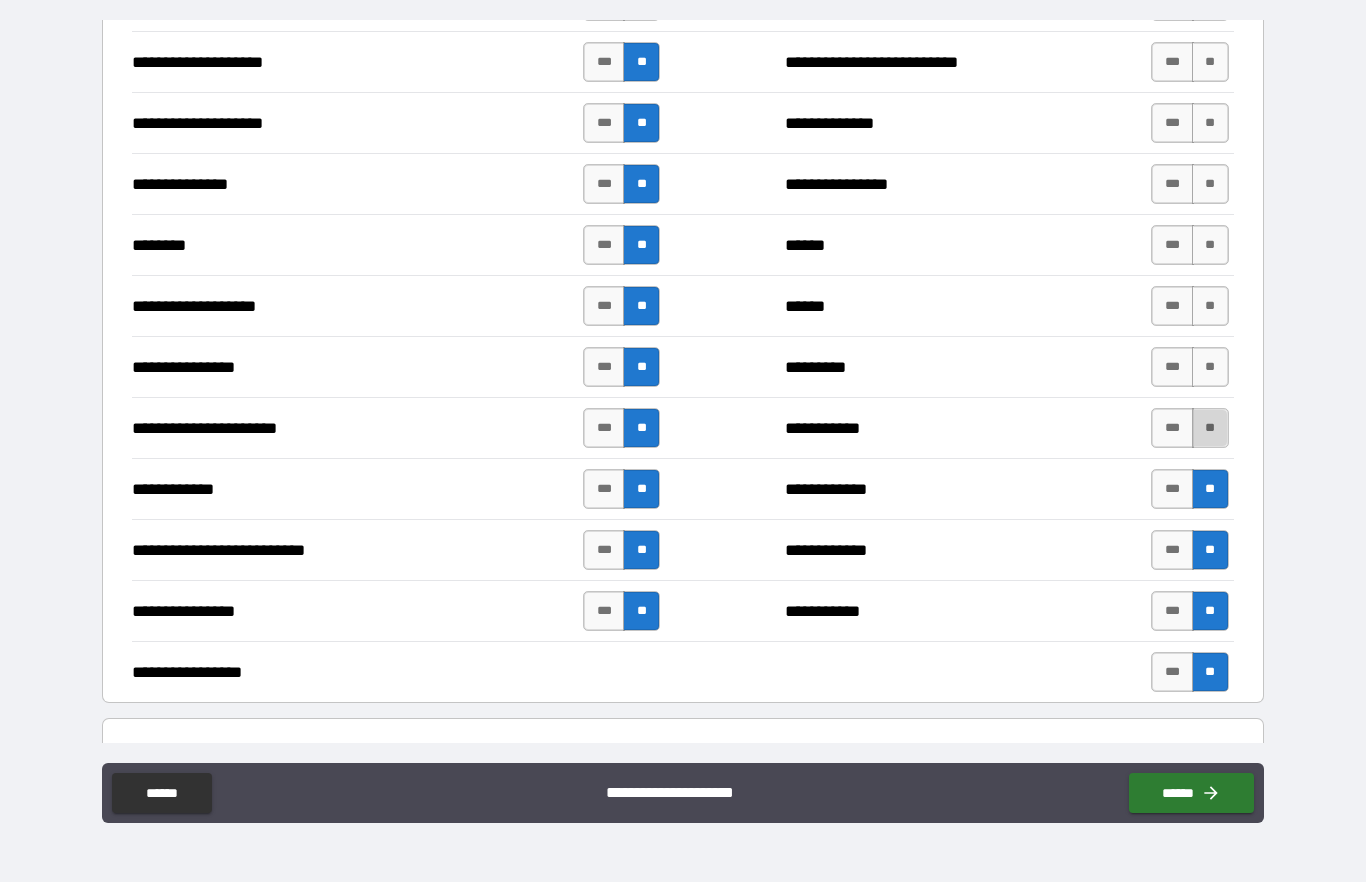 click on "**" at bounding box center (1210, 429) 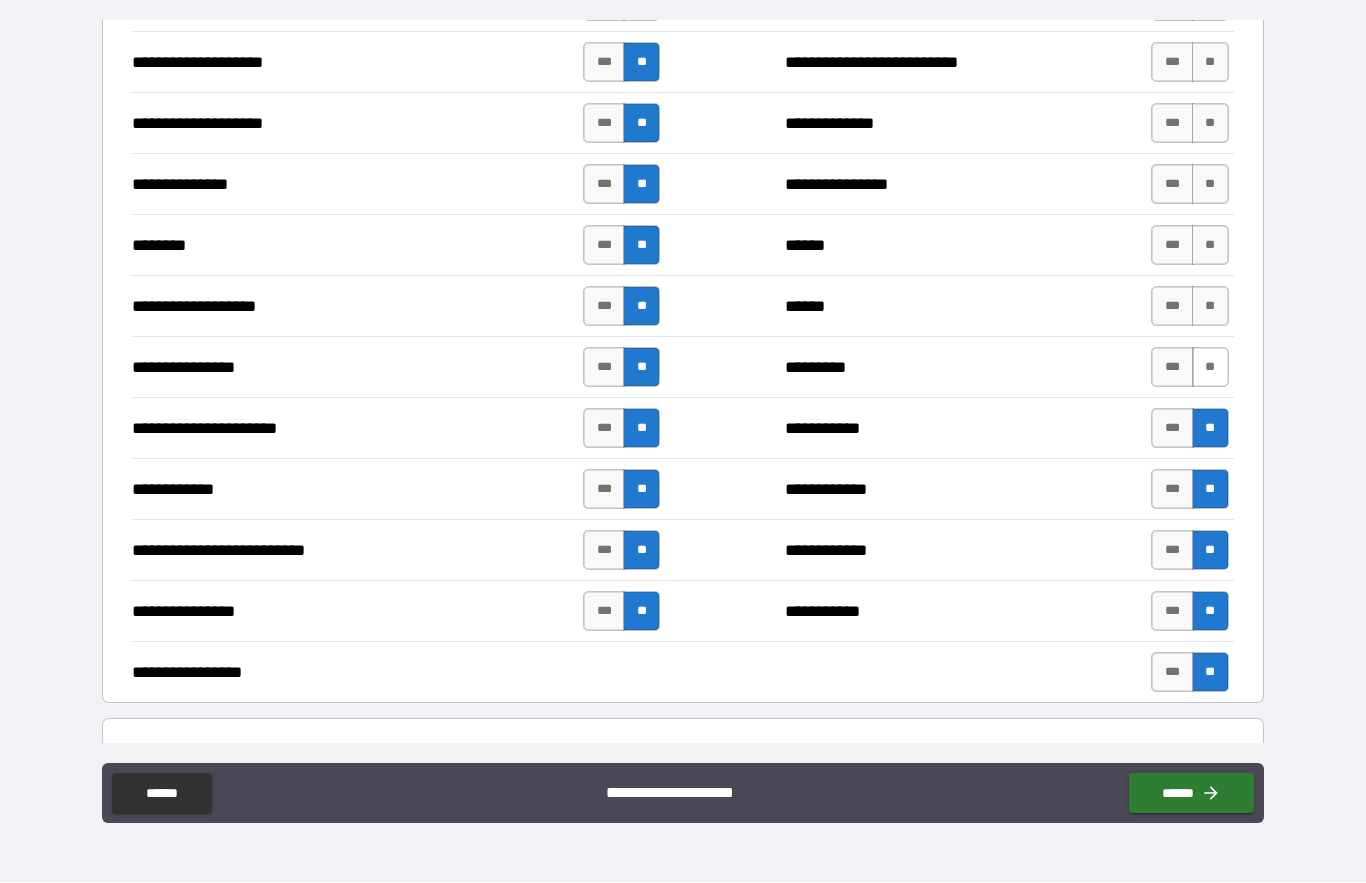 click on "**" at bounding box center [1210, 368] 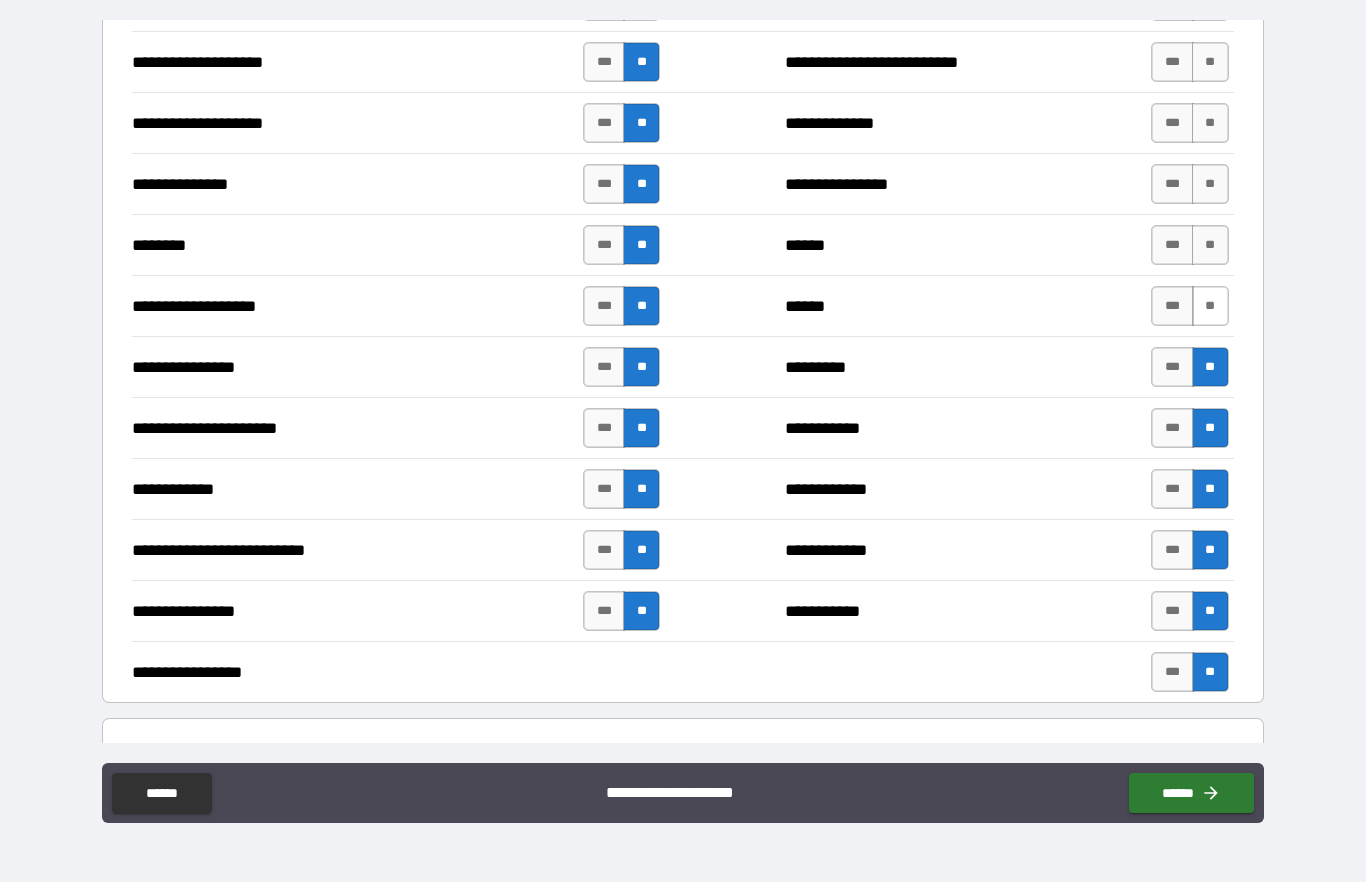 click on "**" at bounding box center [1210, 307] 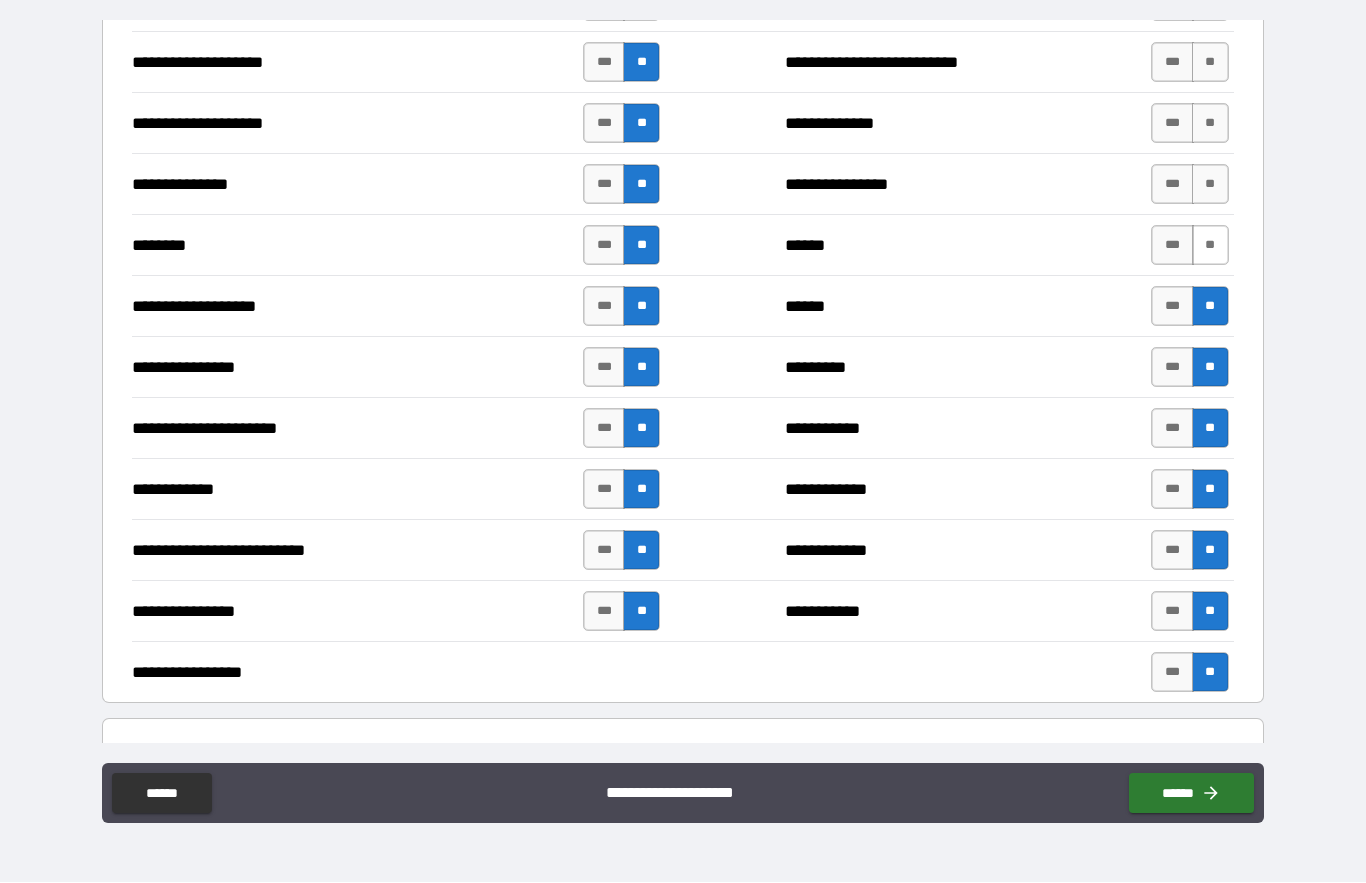 click on "**" at bounding box center [1210, 246] 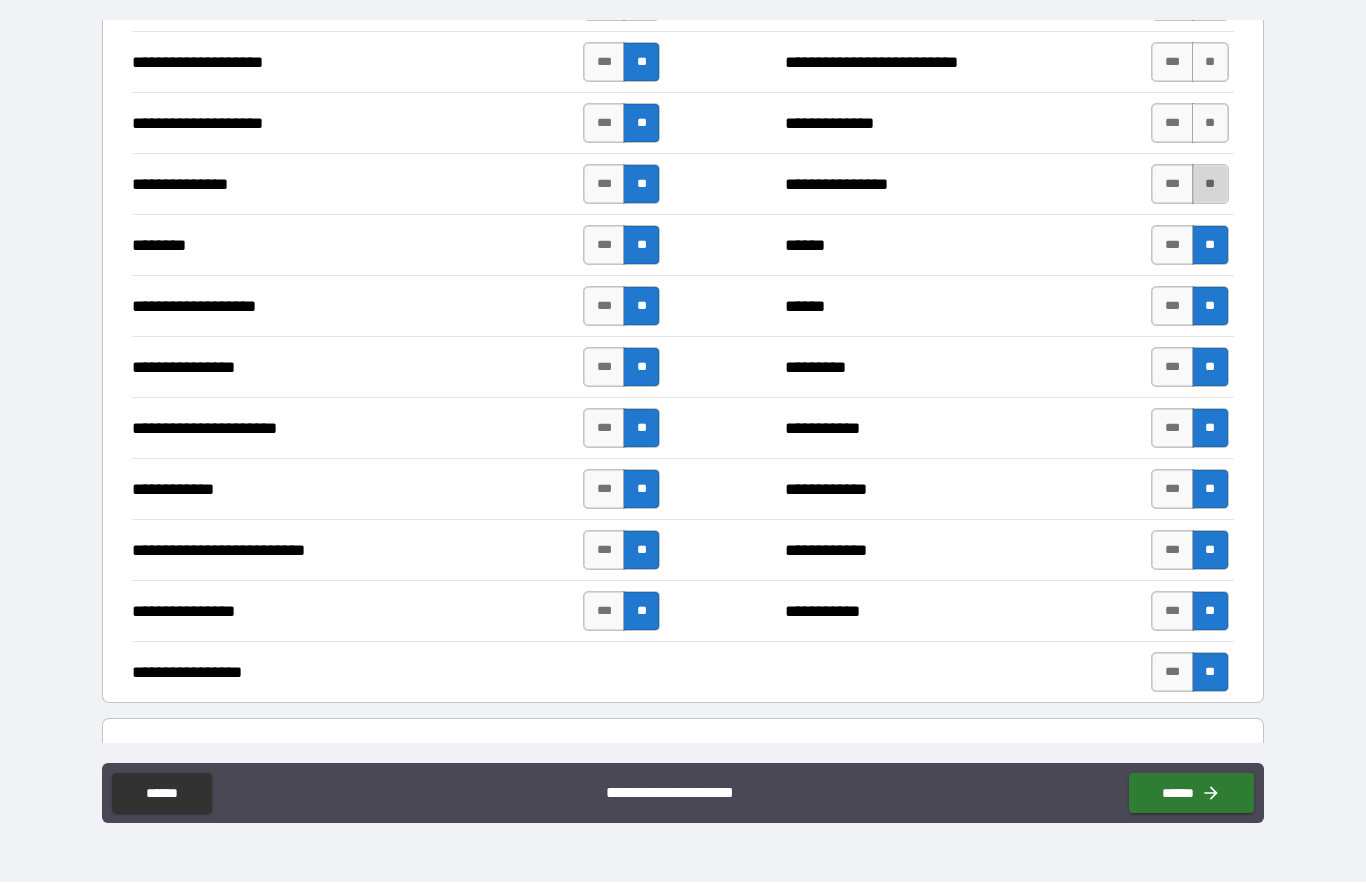 click on "**" at bounding box center (1210, 185) 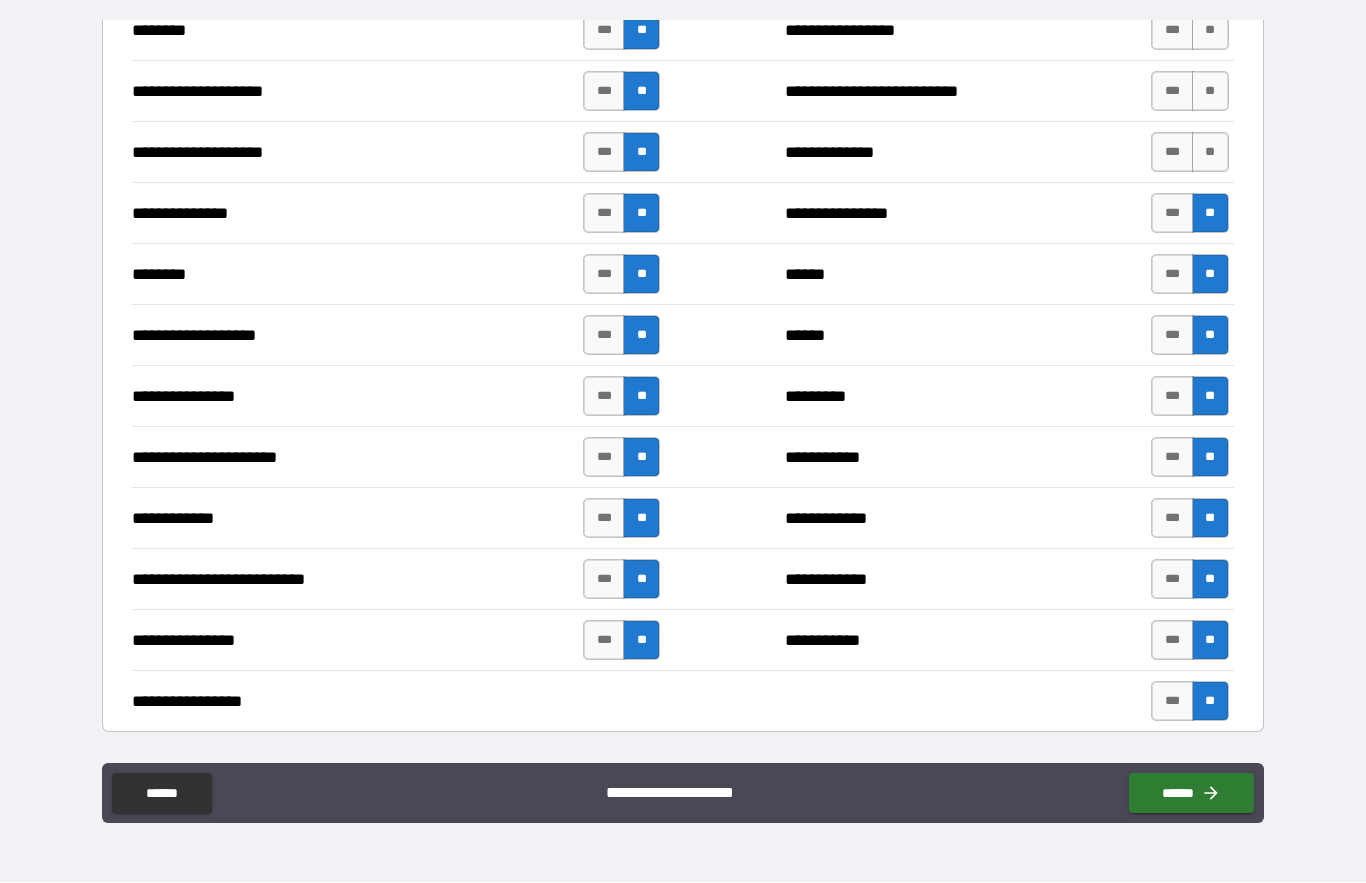 scroll, scrollTop: 1071, scrollLeft: 0, axis: vertical 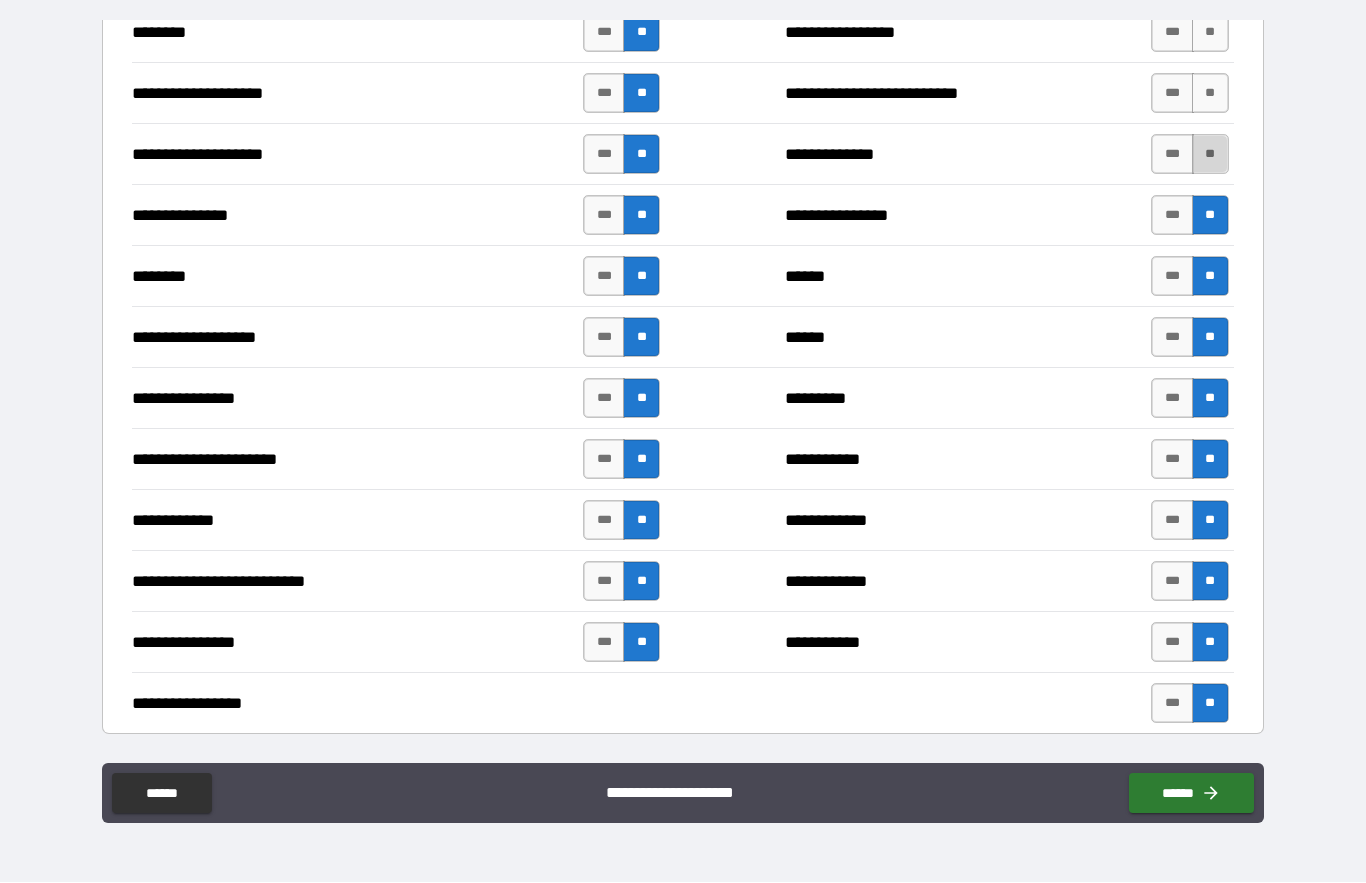 click on "**" at bounding box center (1210, 155) 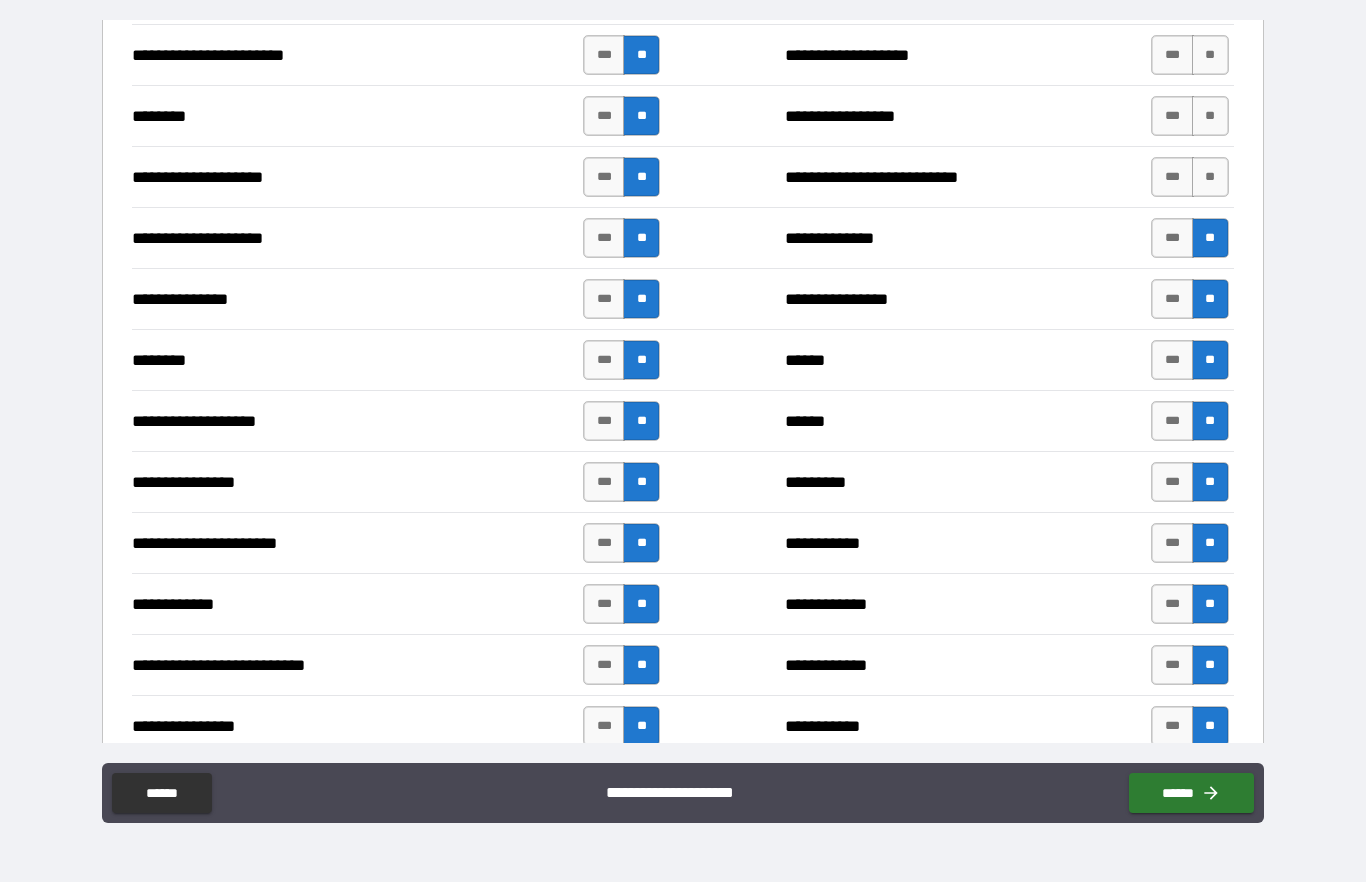 scroll, scrollTop: 932, scrollLeft: 0, axis: vertical 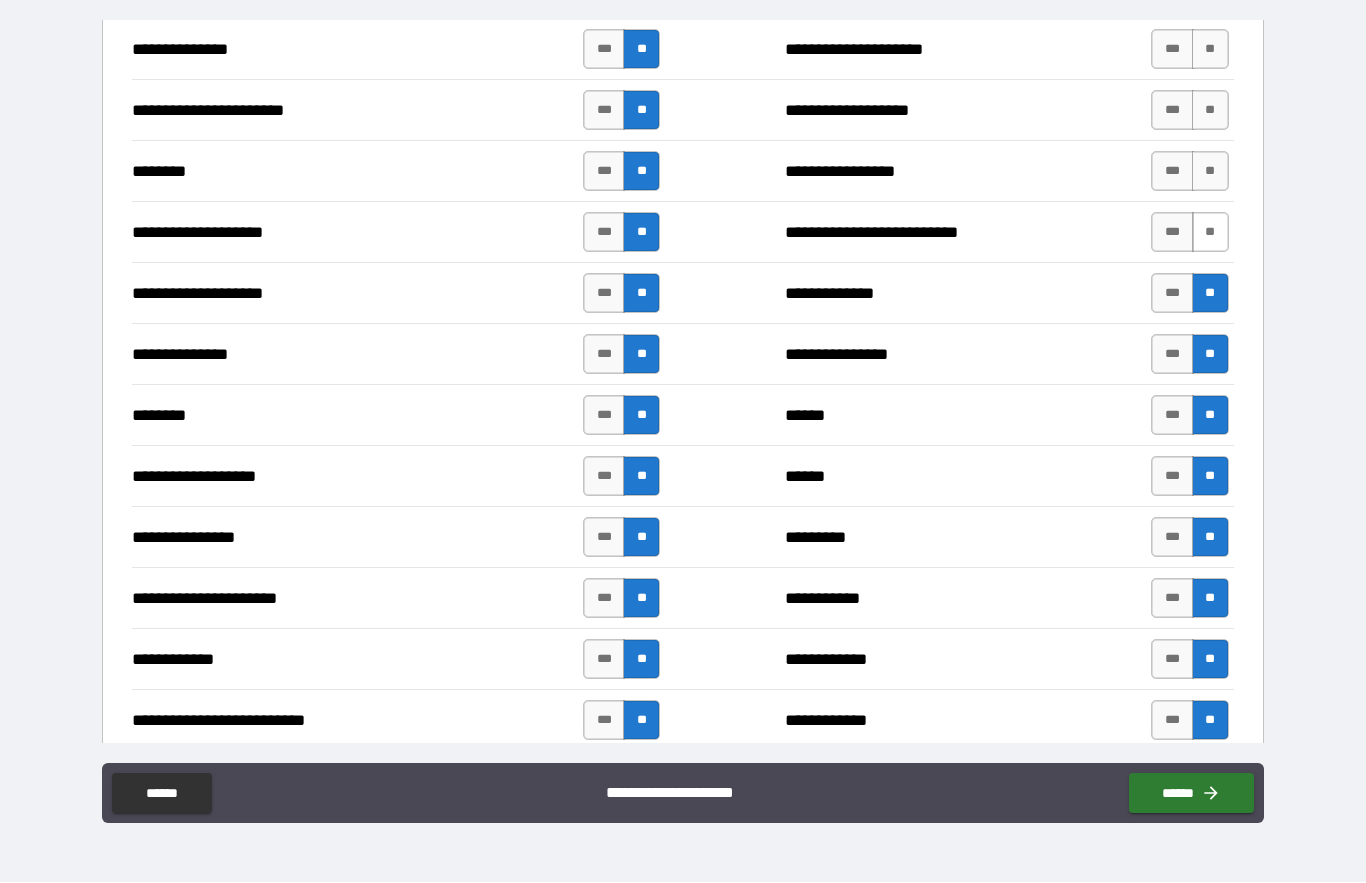 click on "**" at bounding box center (1210, 233) 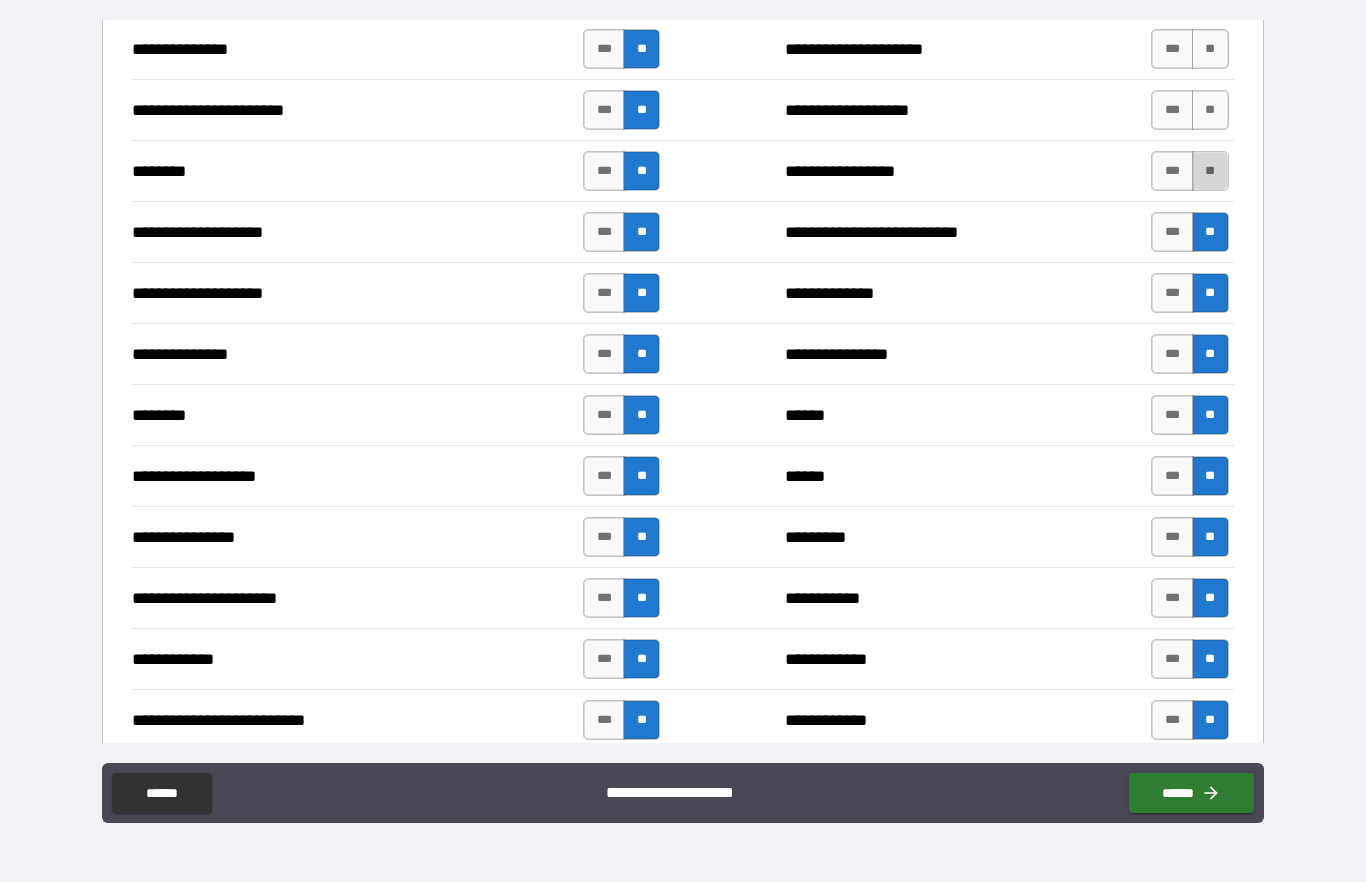 click on "**" at bounding box center (1210, 172) 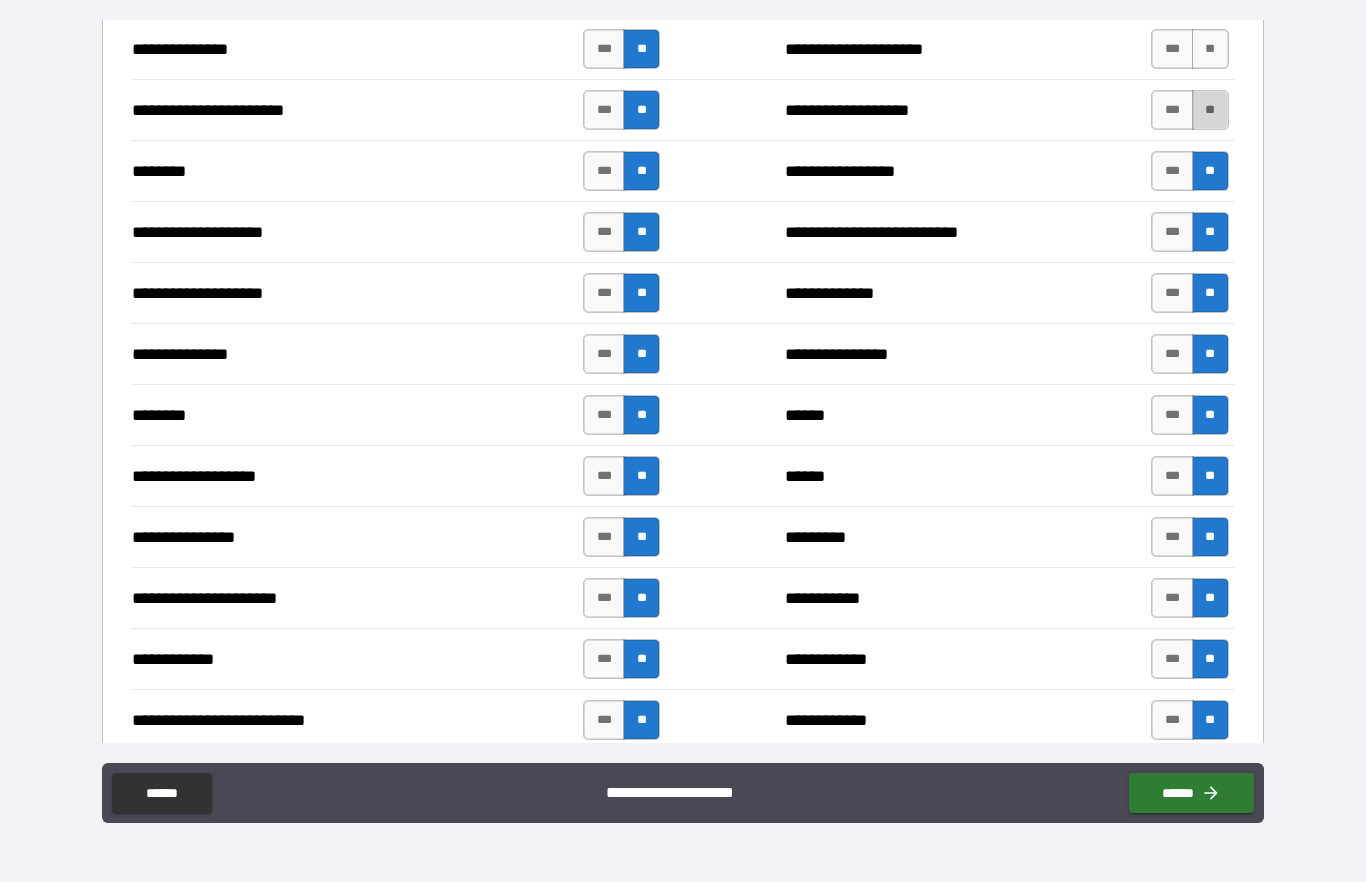 click on "**" at bounding box center (1210, 111) 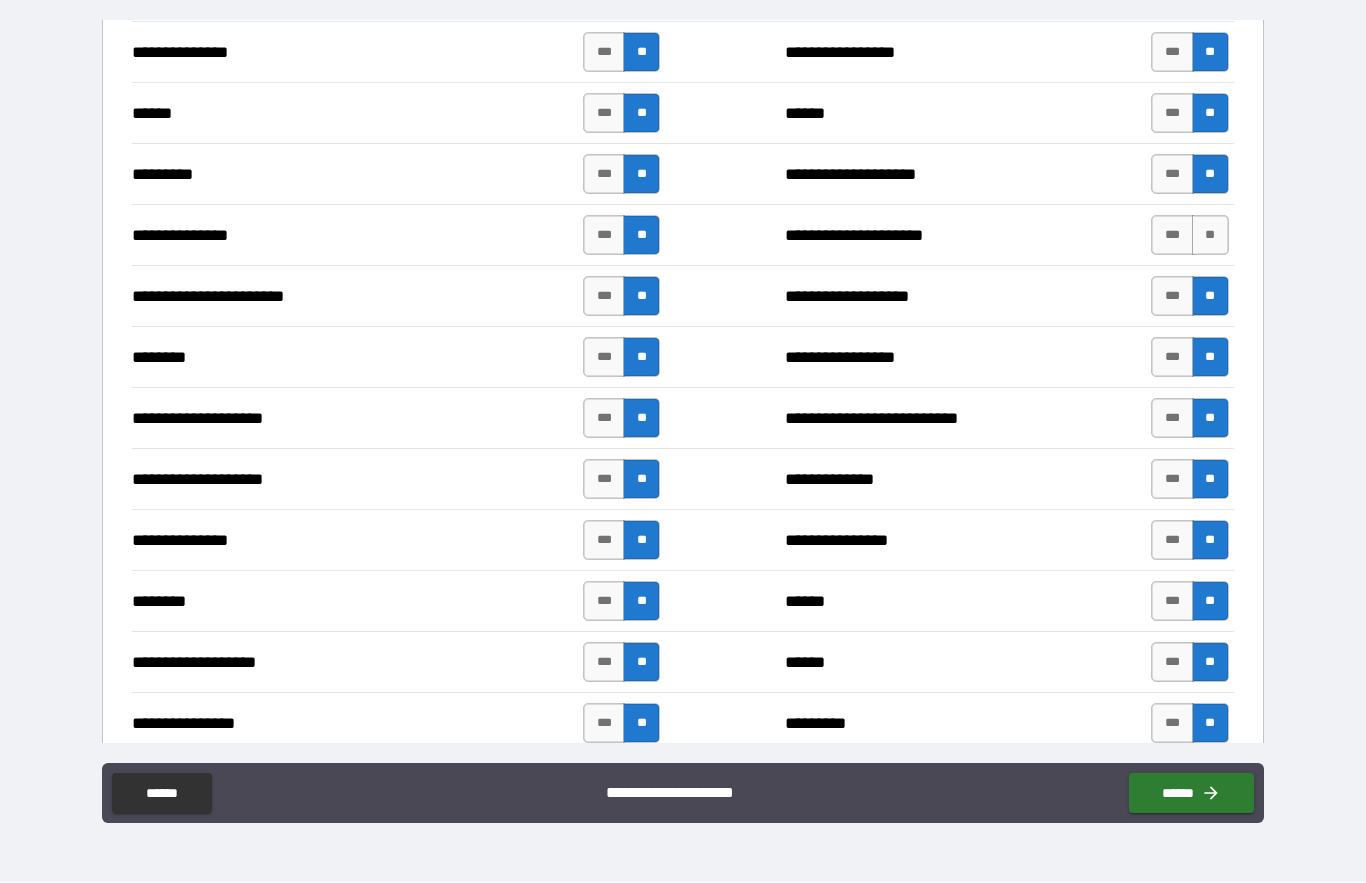 scroll, scrollTop: 699, scrollLeft: 0, axis: vertical 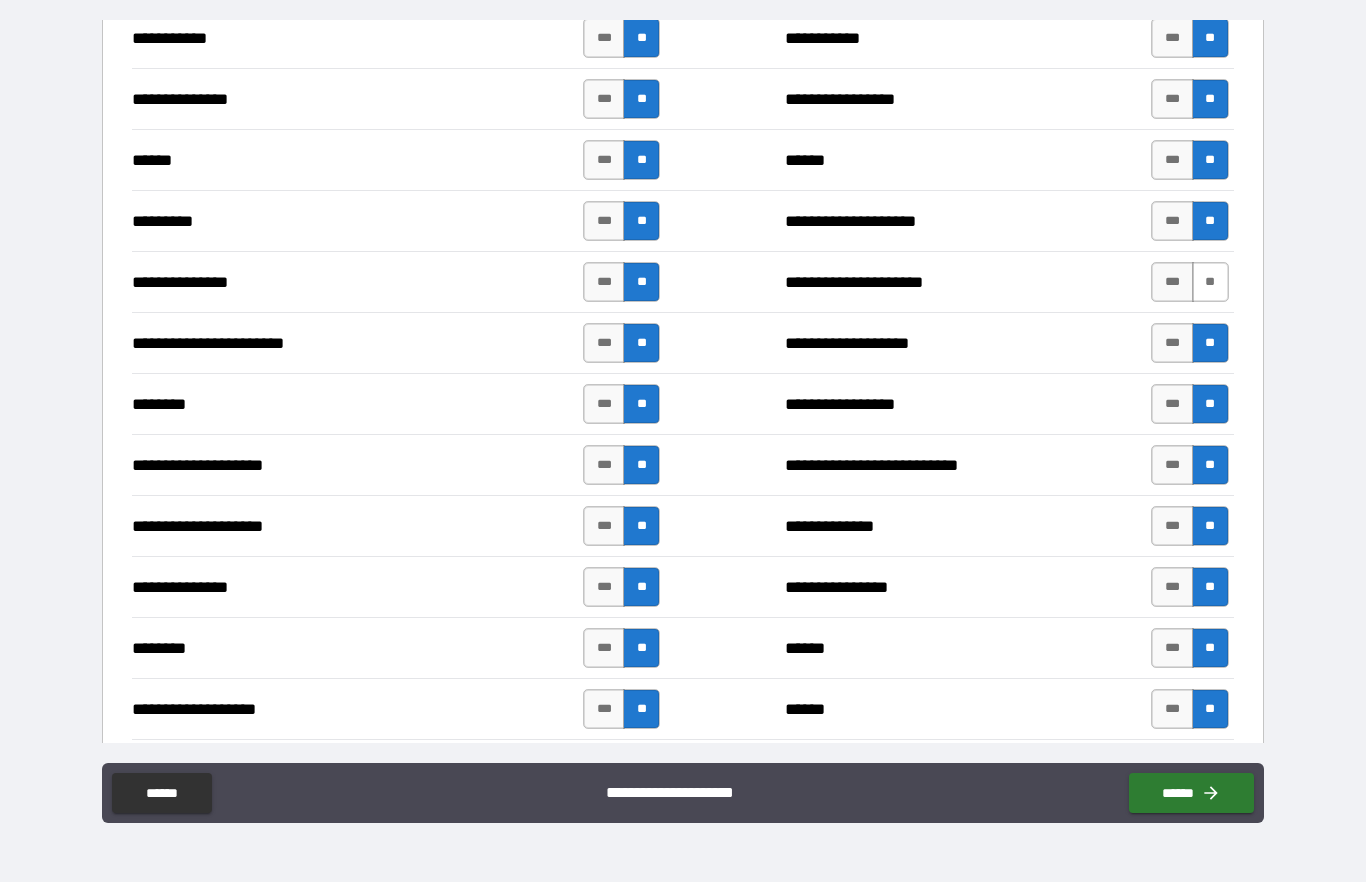 click on "**" at bounding box center [1210, 283] 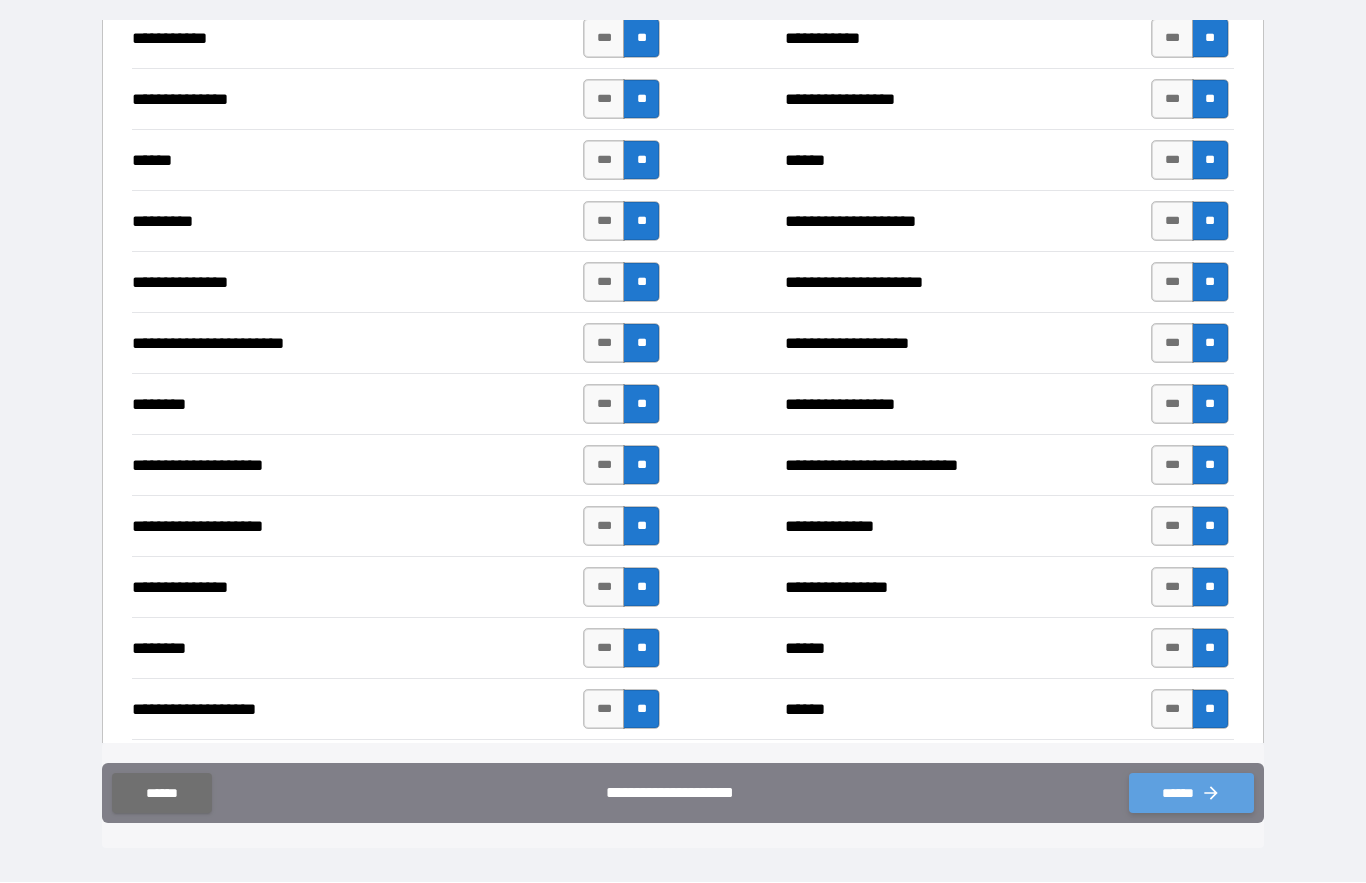 click on "******" at bounding box center (1191, 794) 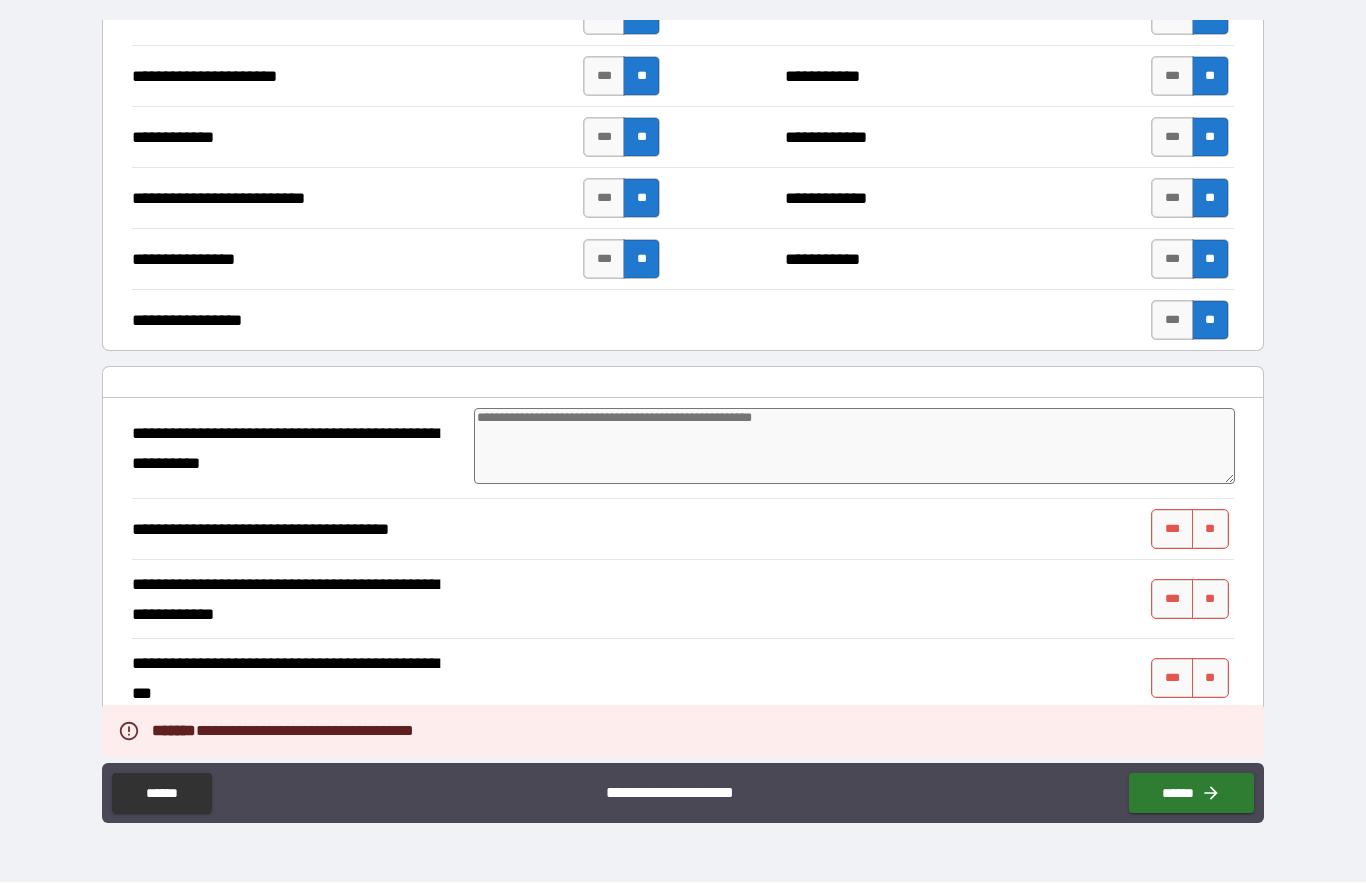 scroll, scrollTop: 1483, scrollLeft: 0, axis: vertical 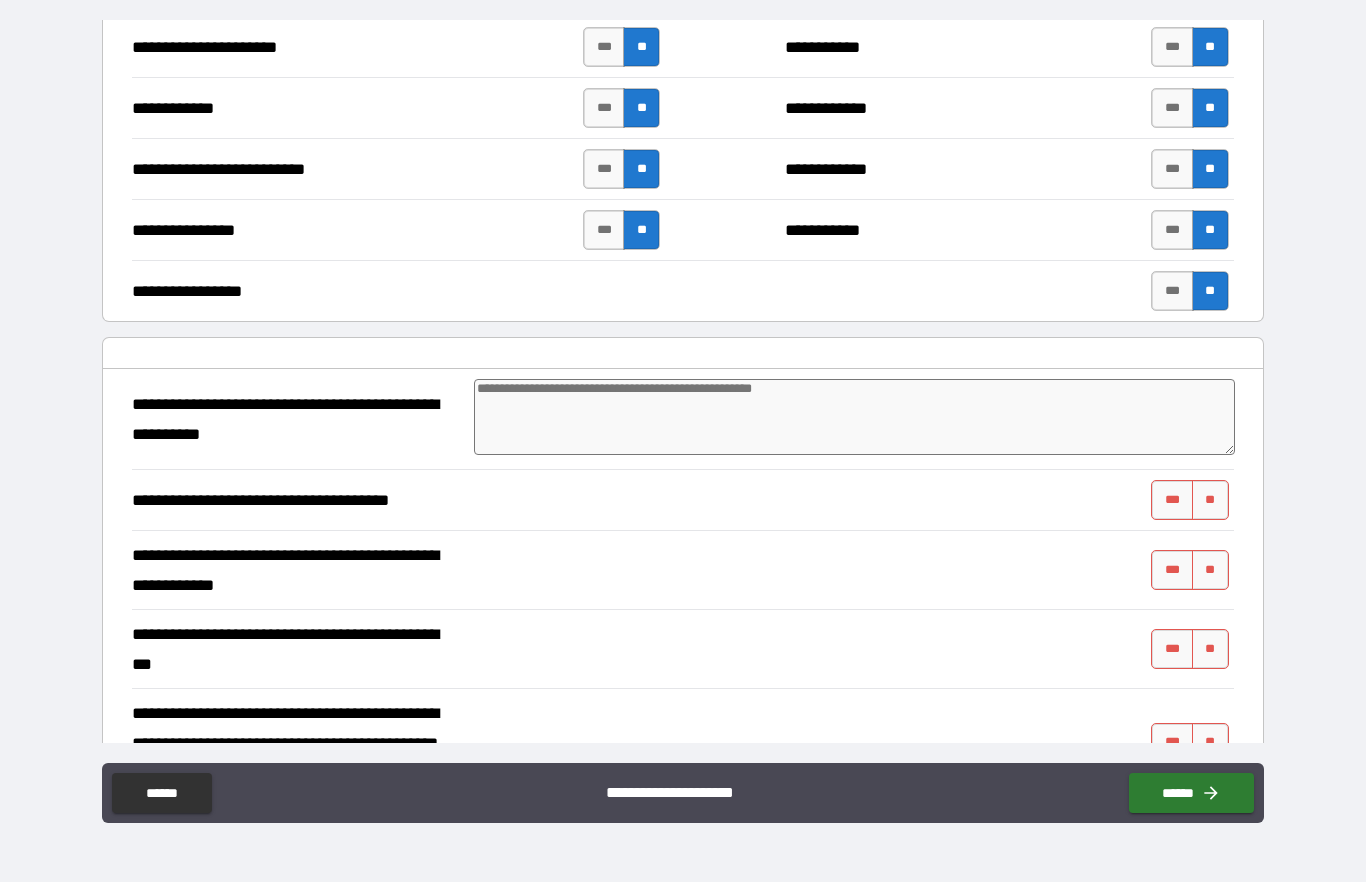 click at bounding box center (854, 418) 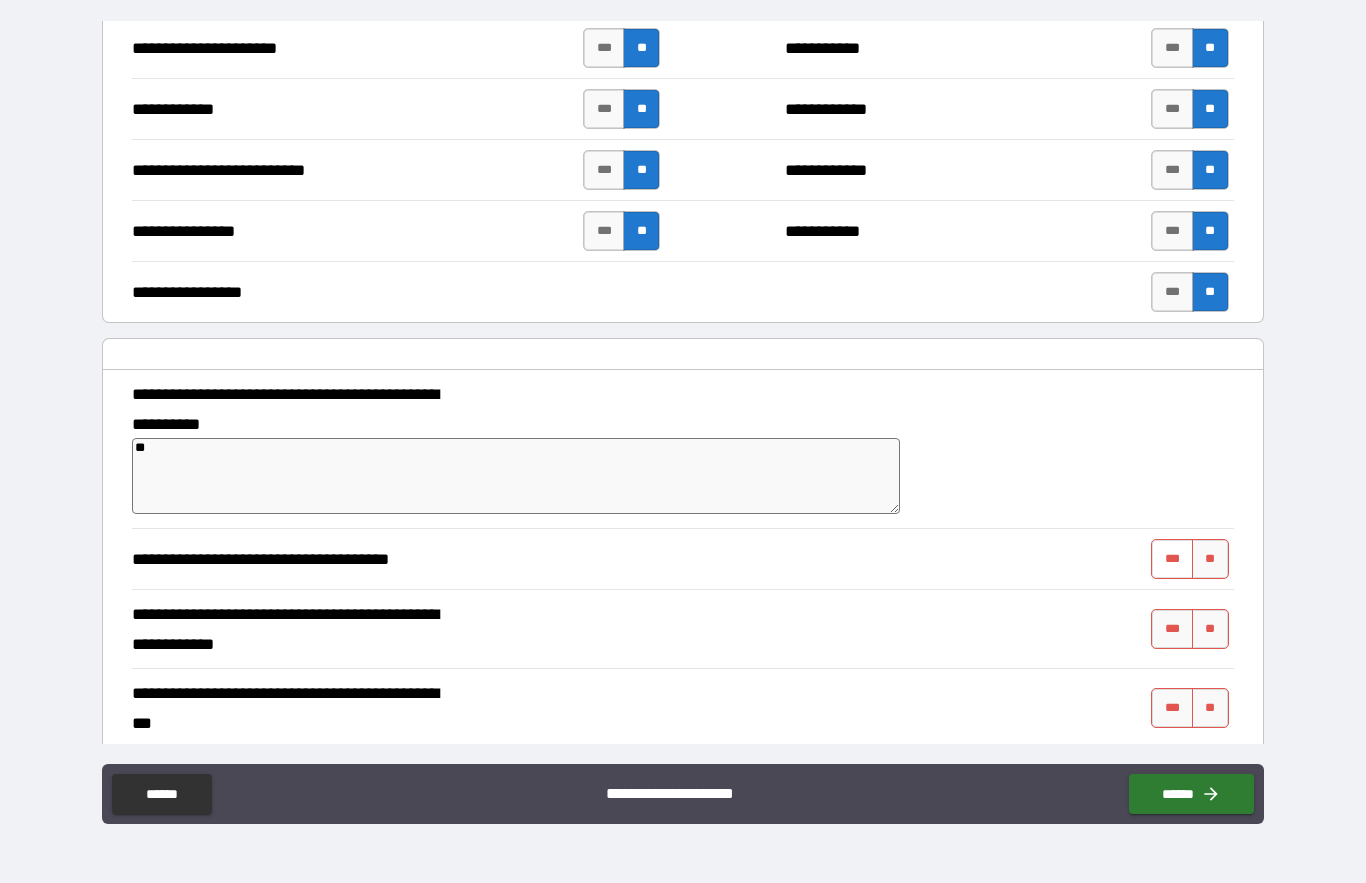 click on "***" at bounding box center [1172, 559] 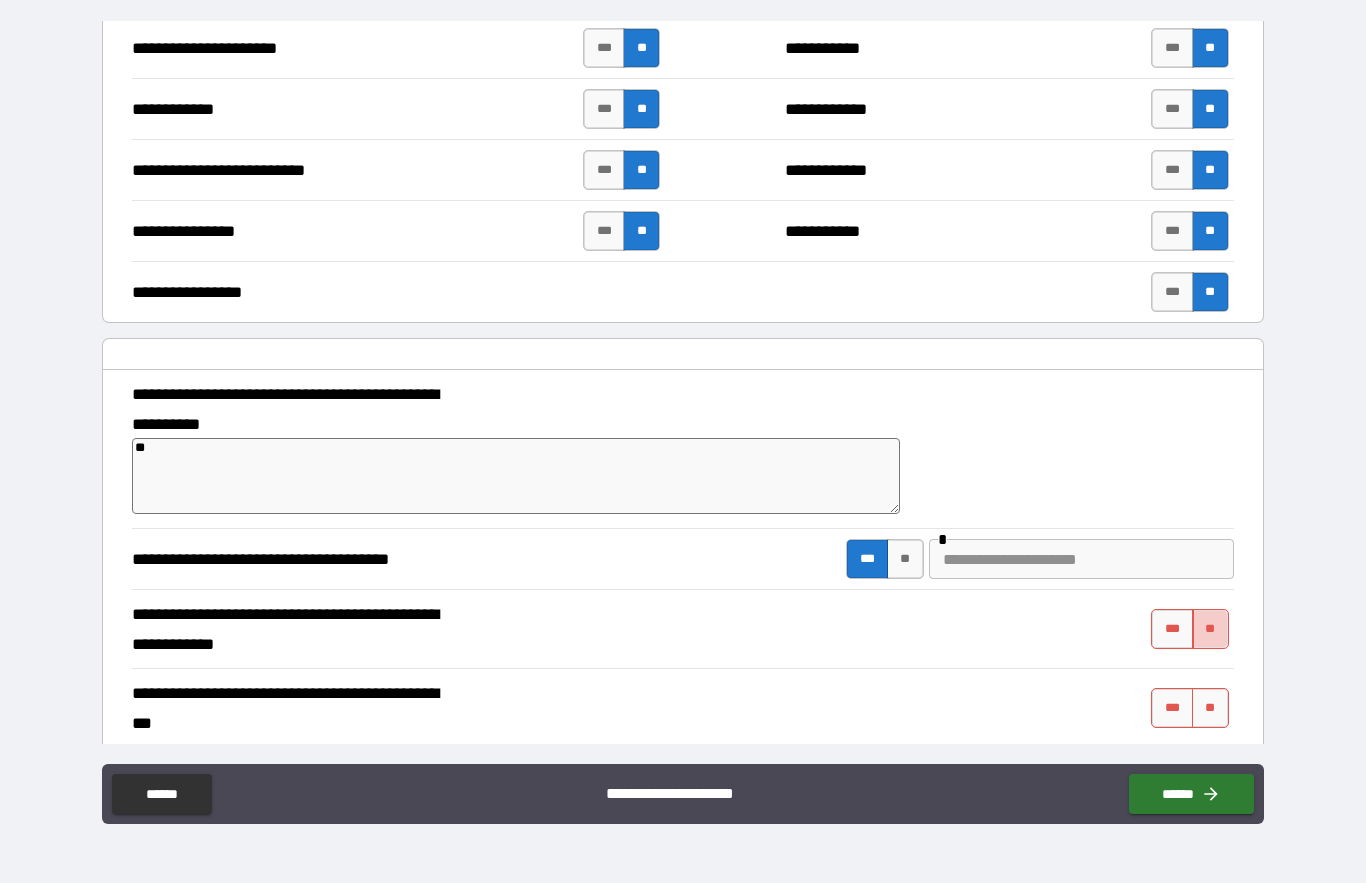 click on "**" at bounding box center [1210, 629] 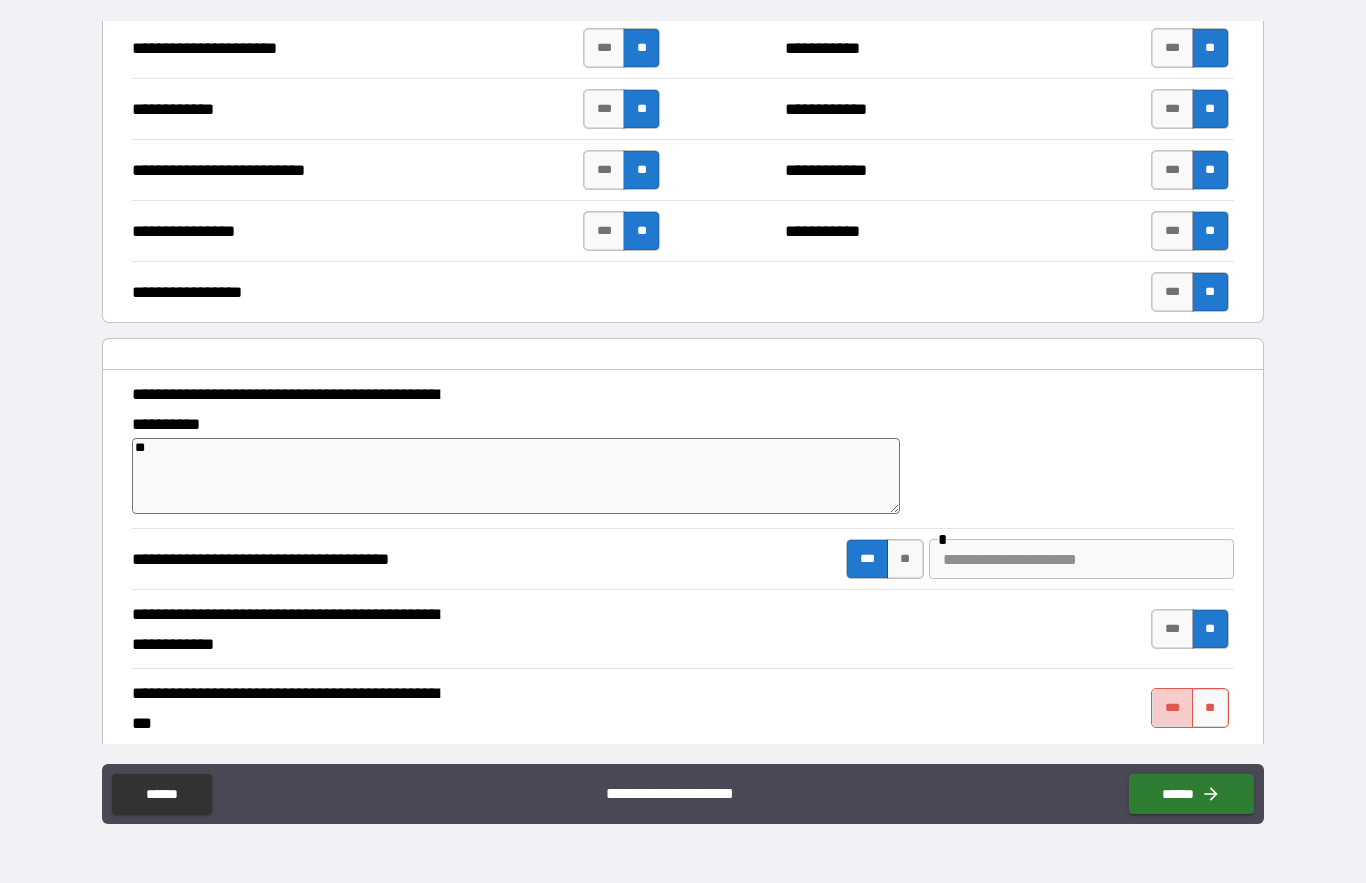 click on "***" at bounding box center [1172, 708] 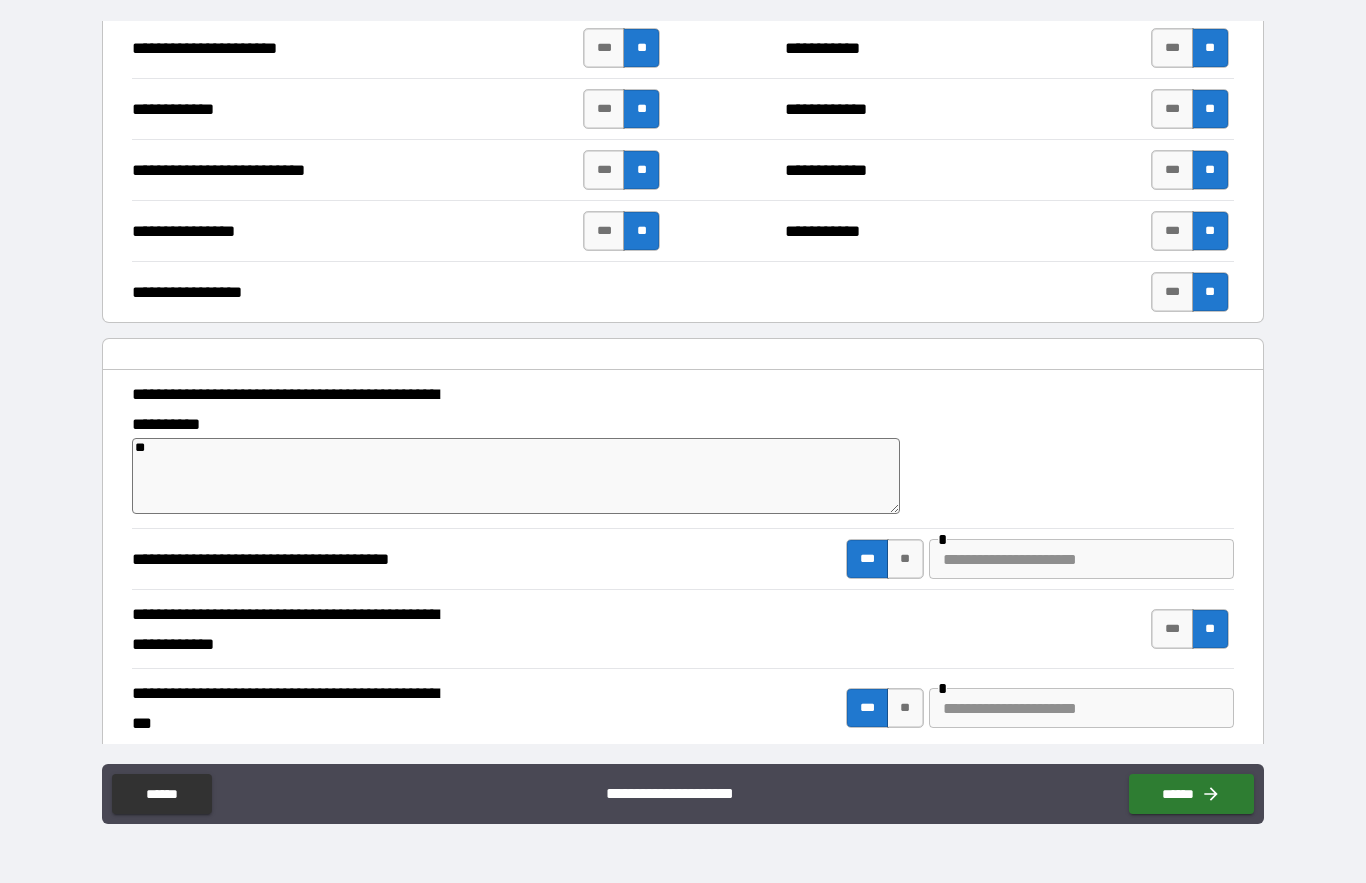 click on "**" at bounding box center (1210, 802) 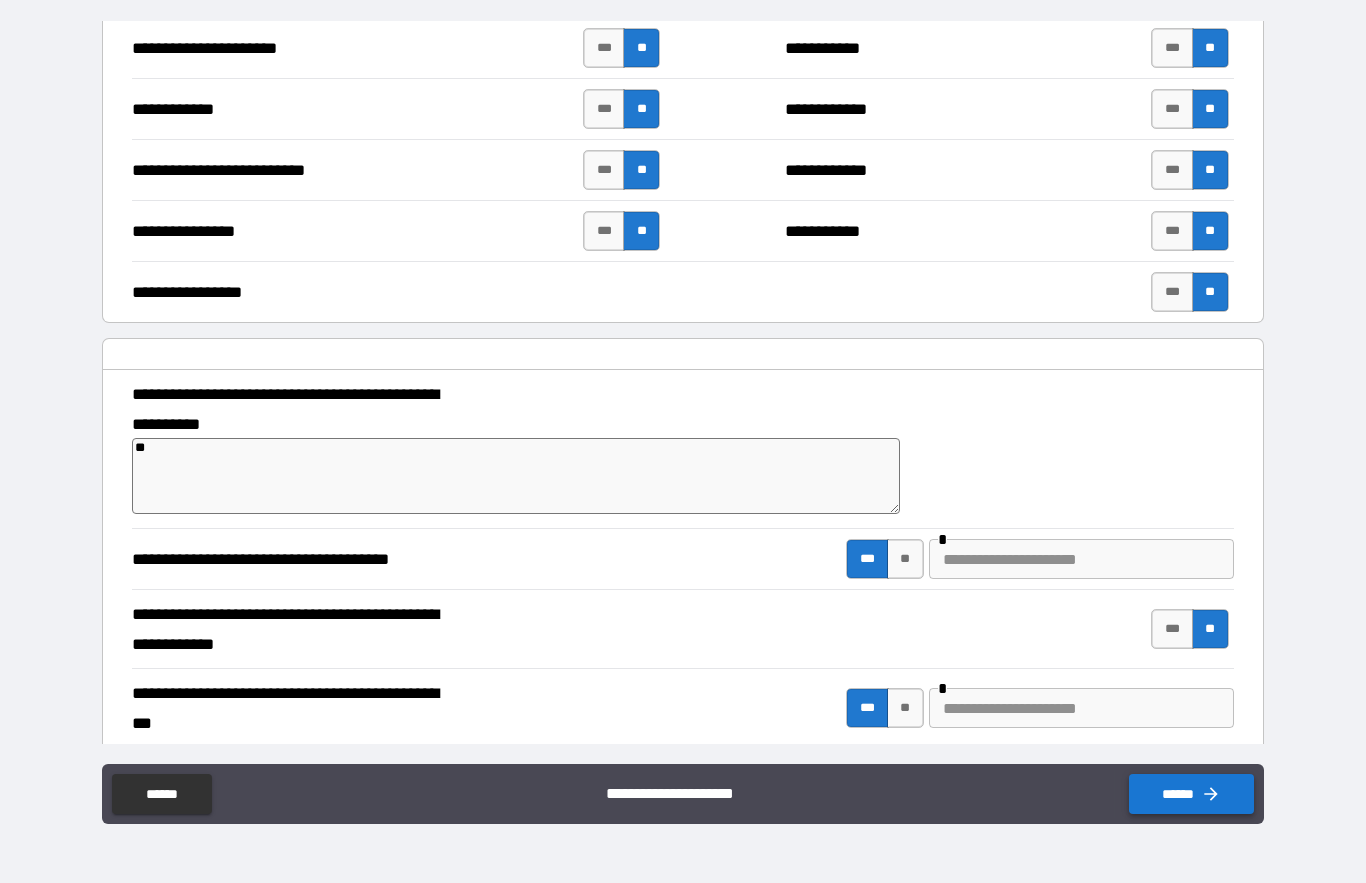click on "******" at bounding box center (1191, 794) 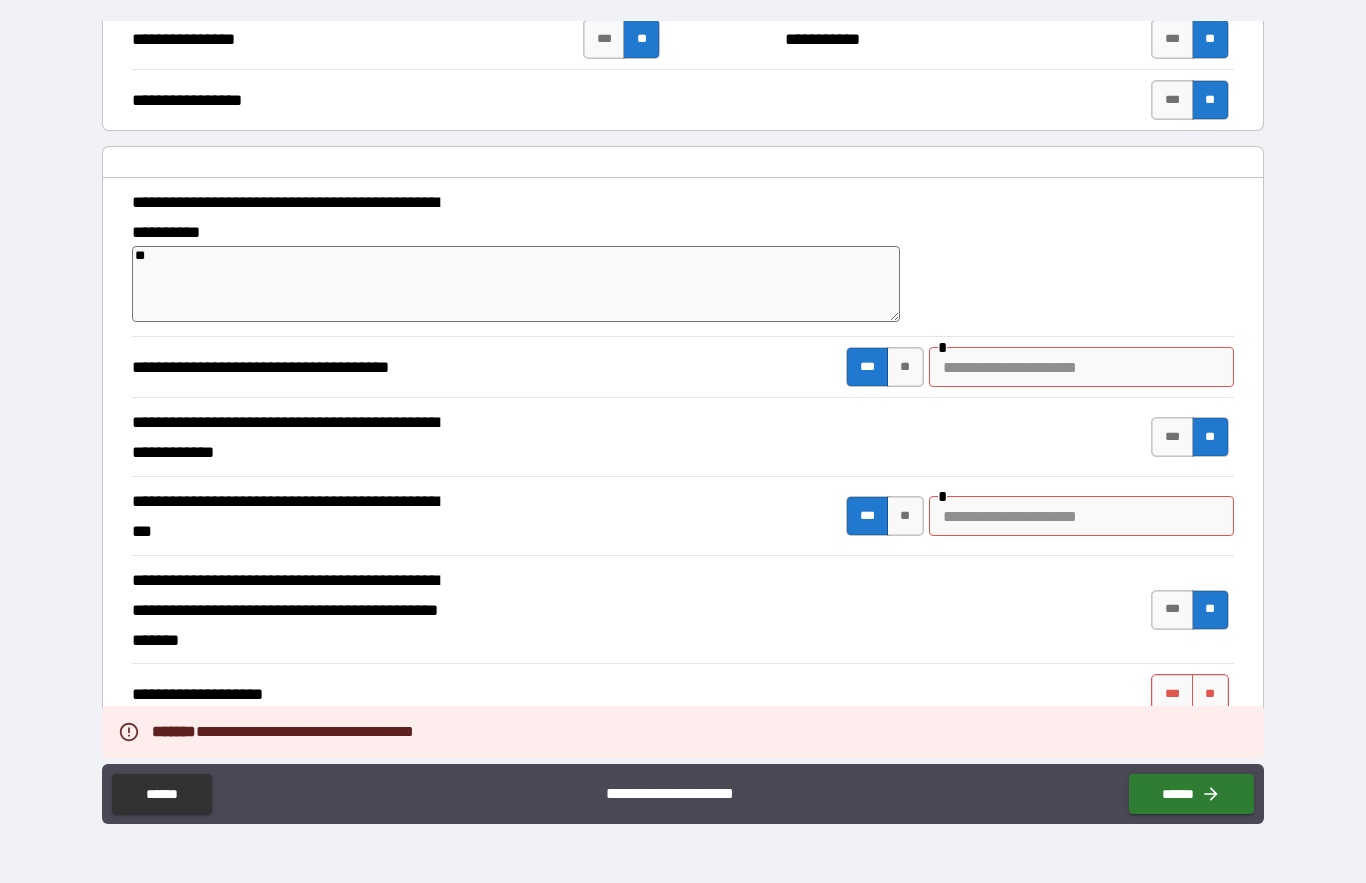 scroll, scrollTop: 1750, scrollLeft: 0, axis: vertical 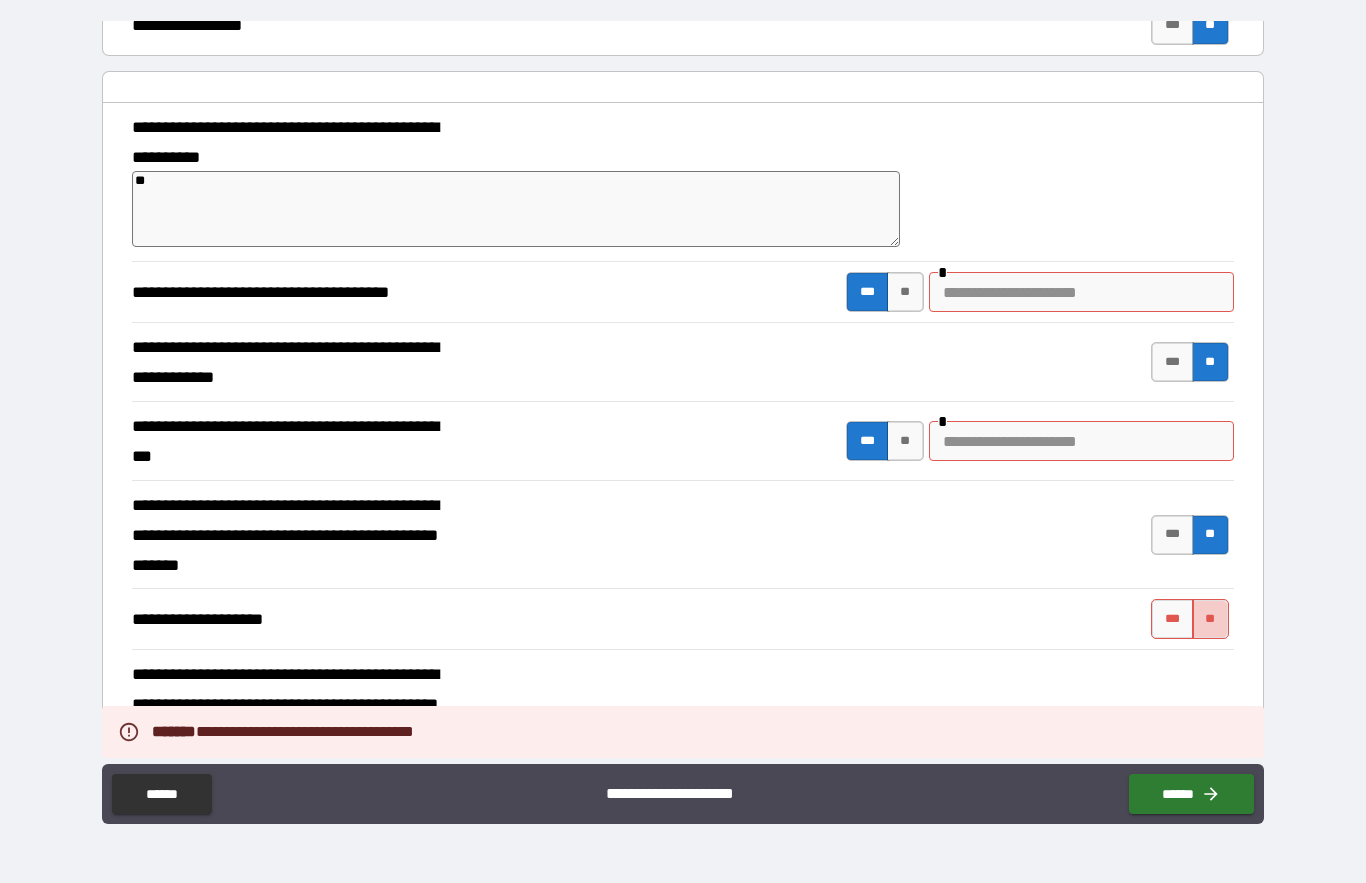 click on "**" at bounding box center [1210, 619] 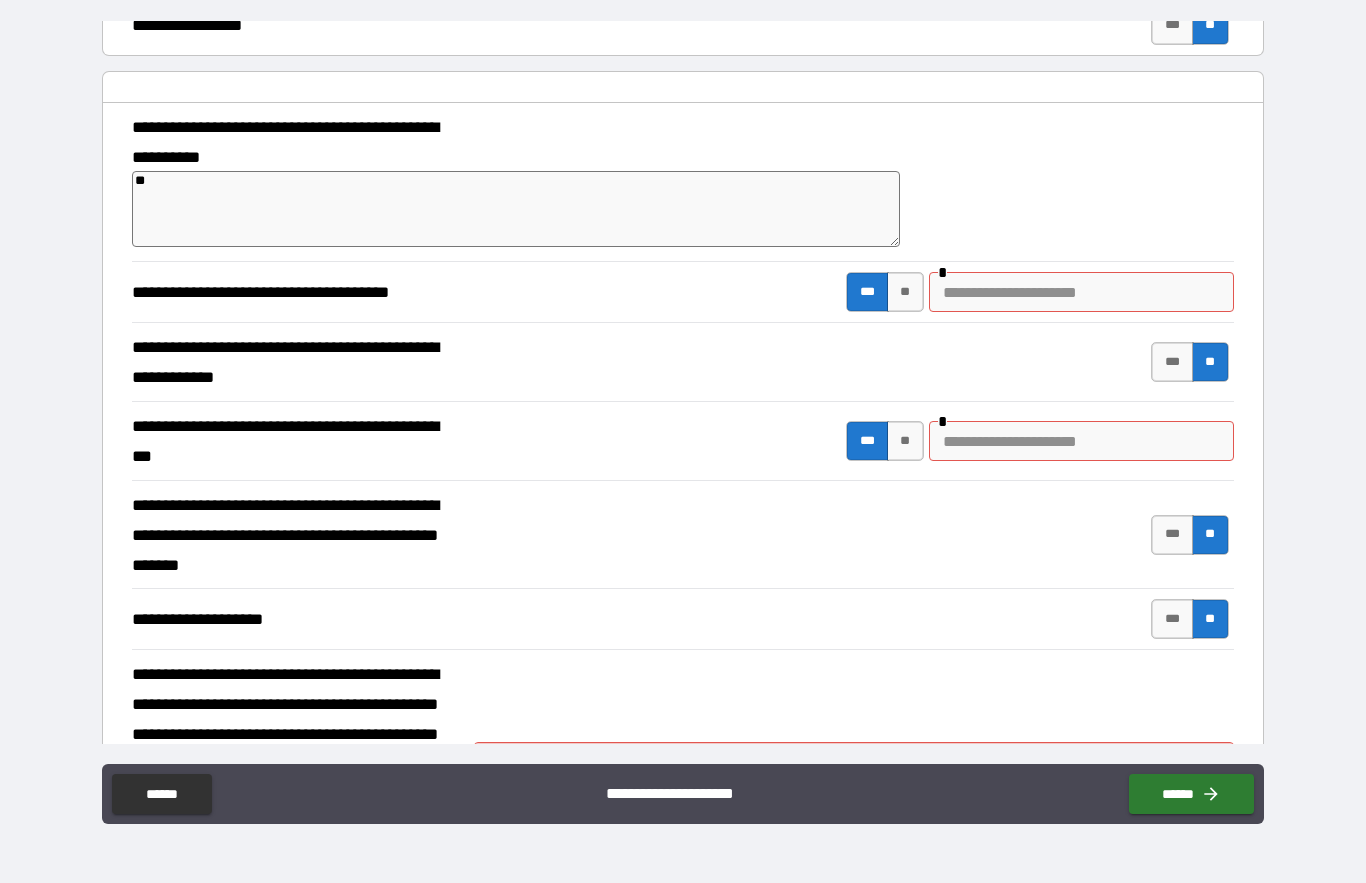 click on "*********" at bounding box center [854, 762] 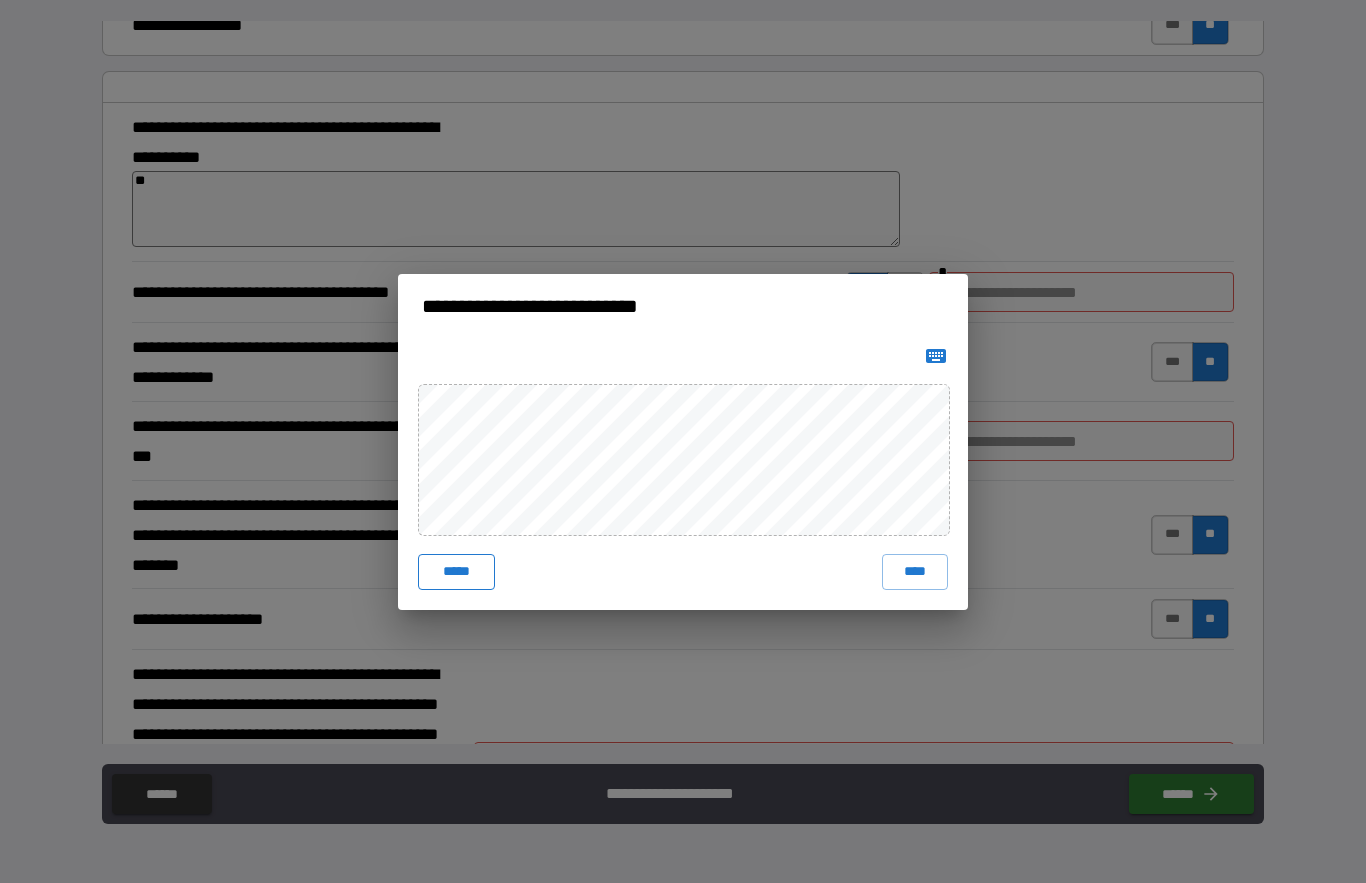 click on "*****" at bounding box center [456, 572] 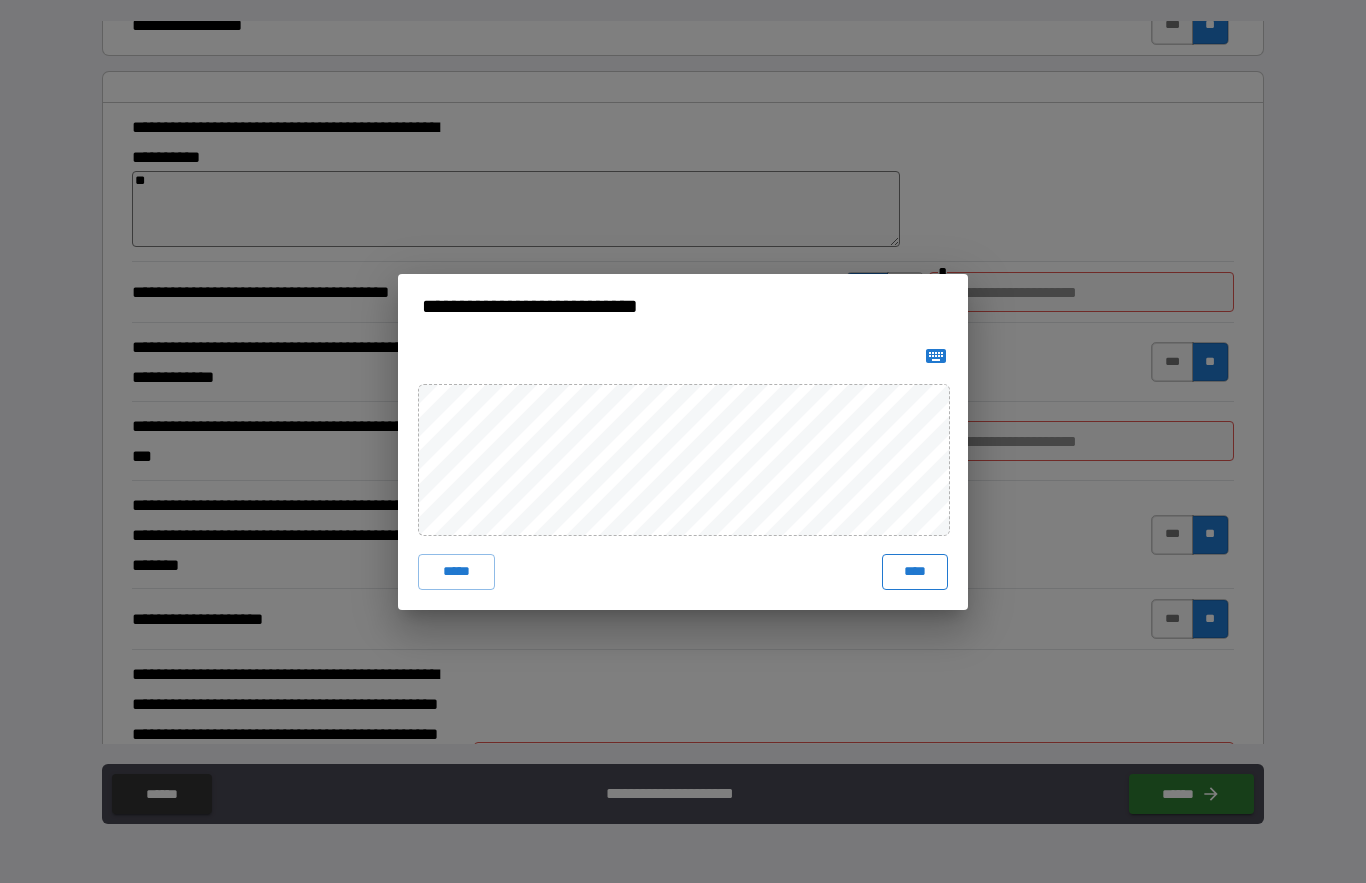 click on "****" at bounding box center [915, 572] 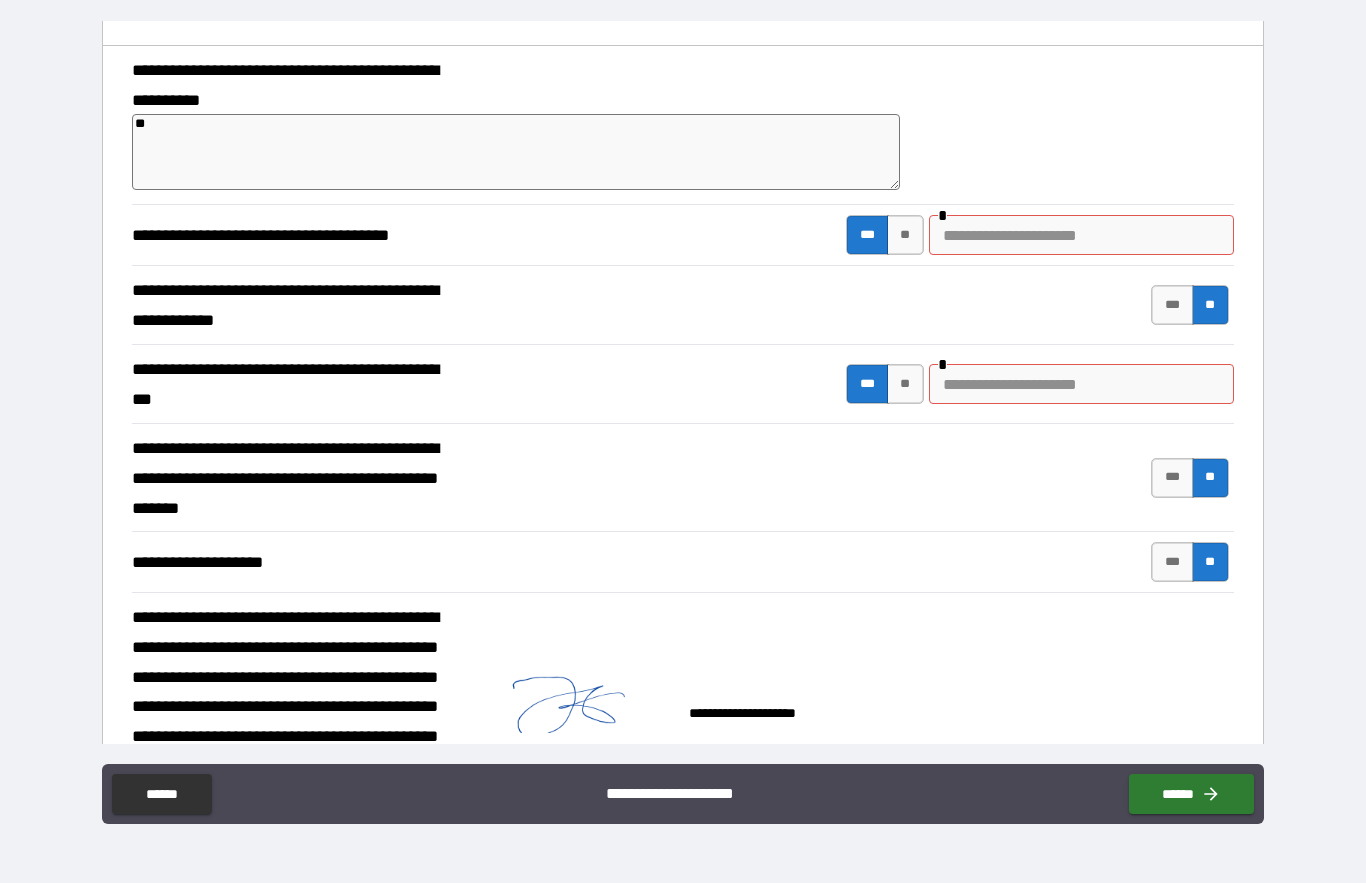 scroll, scrollTop: 1814, scrollLeft: 0, axis: vertical 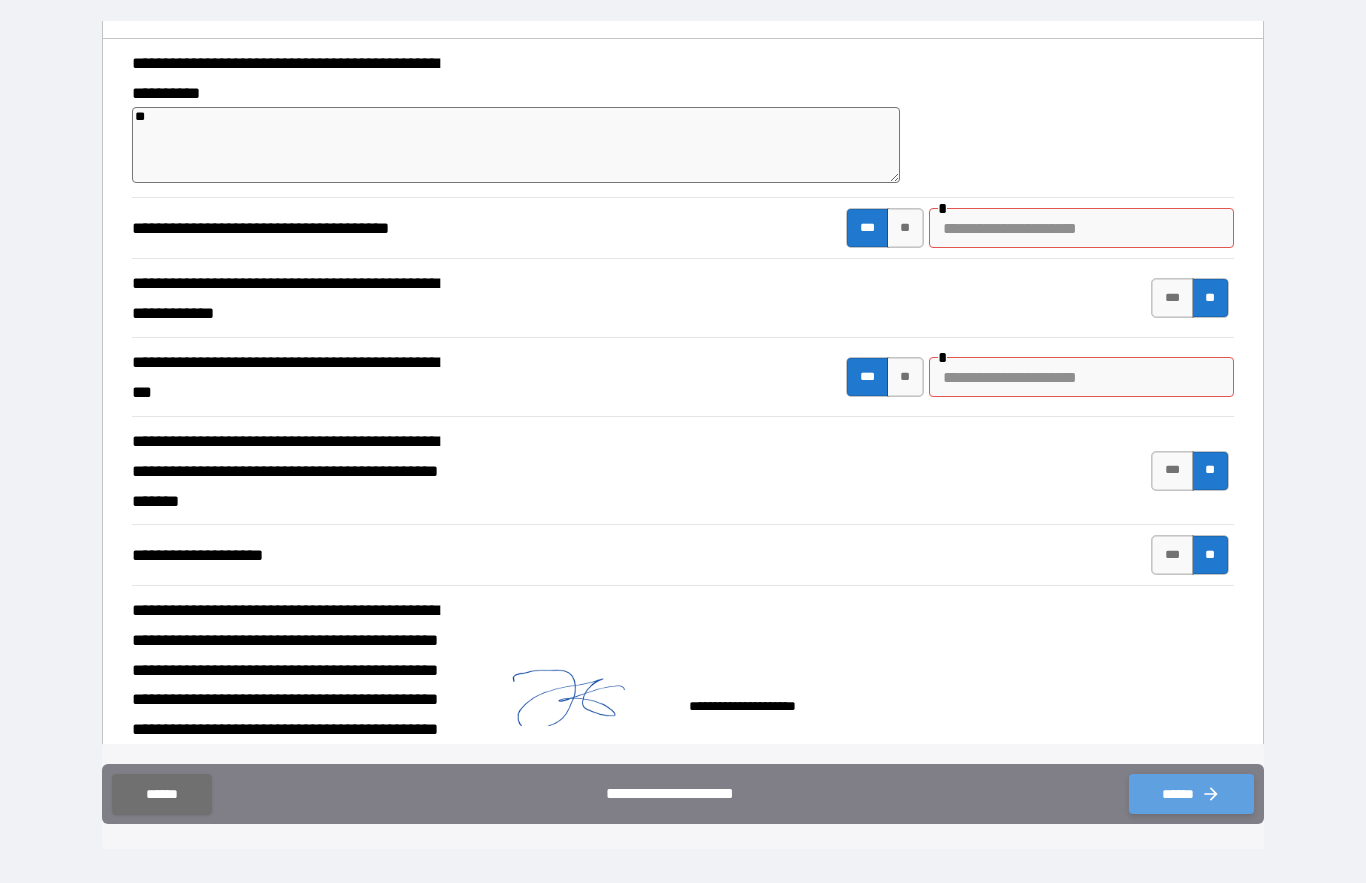click on "******" at bounding box center (1191, 794) 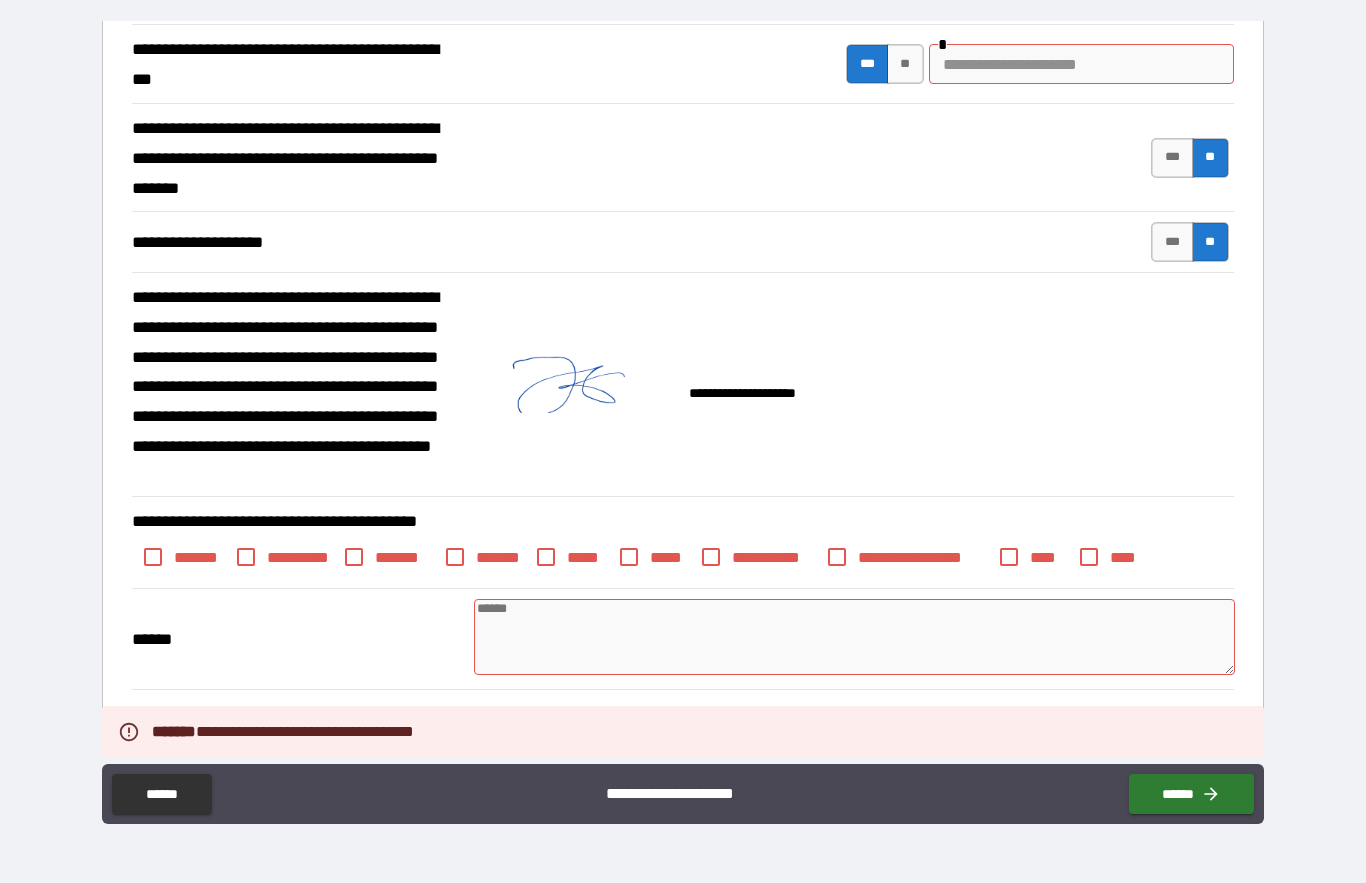scroll, scrollTop: 2144, scrollLeft: 0, axis: vertical 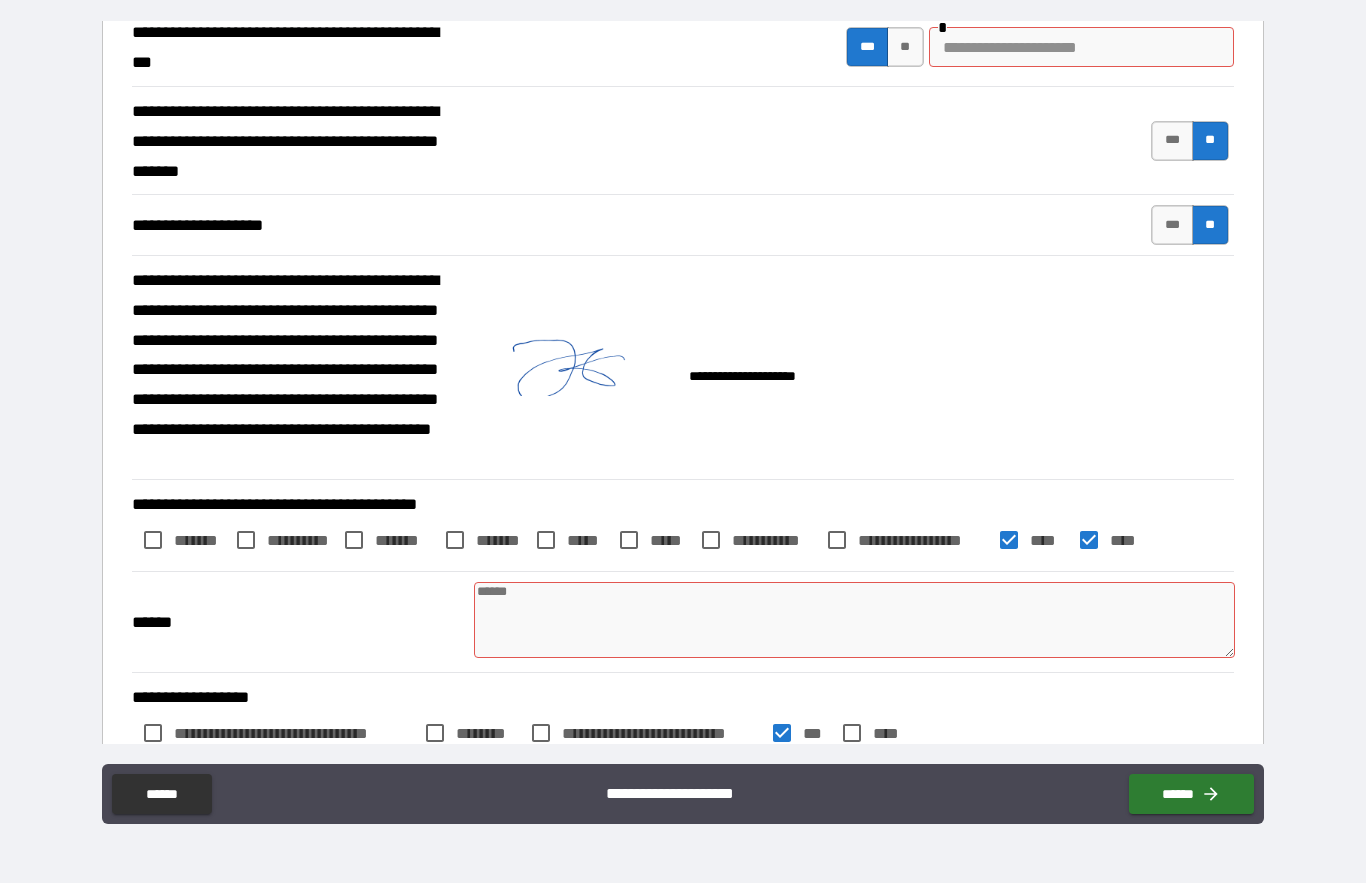 click on "*********" at bounding box center (854, 795) 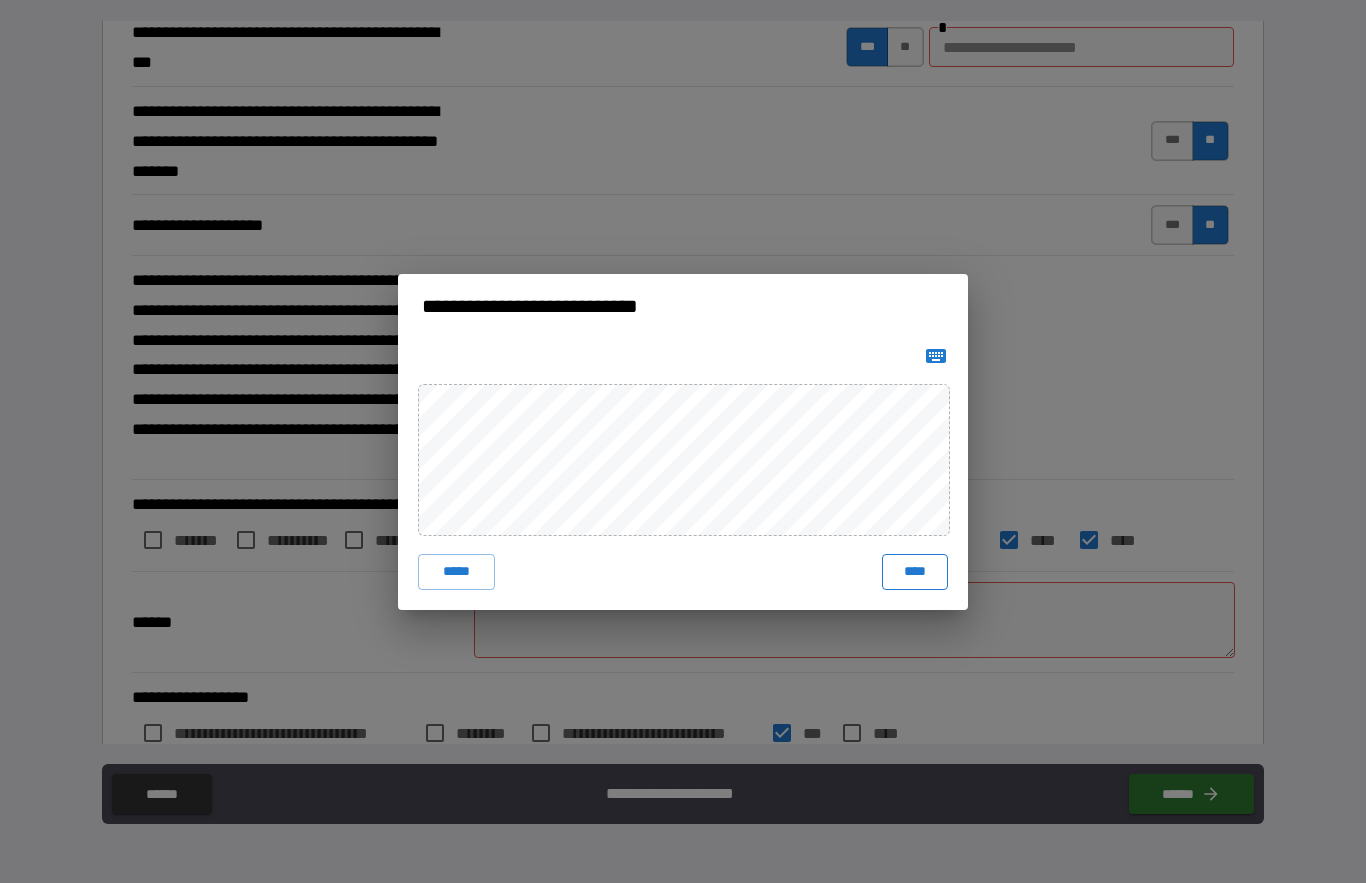 click on "****" at bounding box center (915, 572) 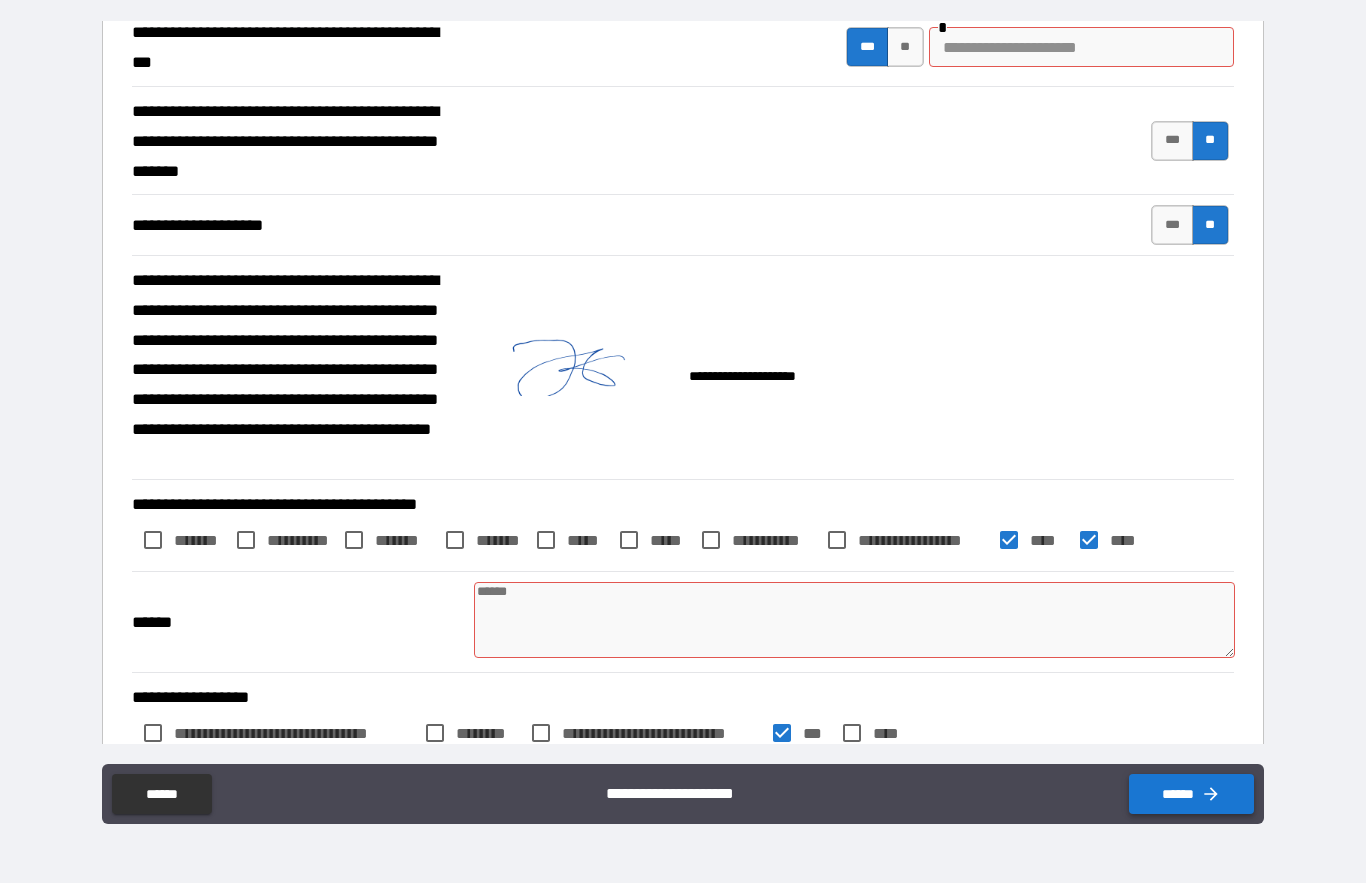 click on "******" at bounding box center [1191, 794] 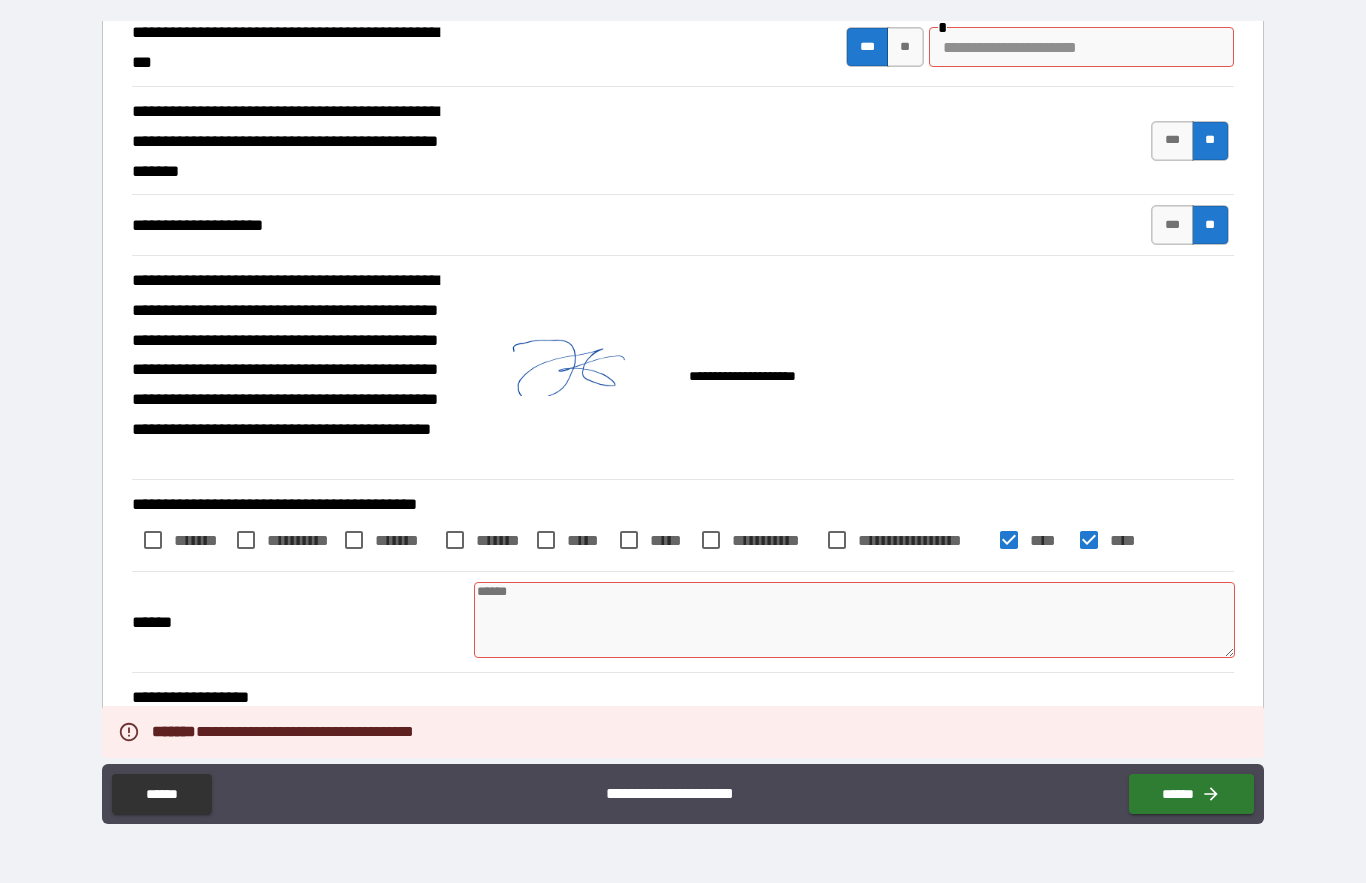 click at bounding box center (854, 620) 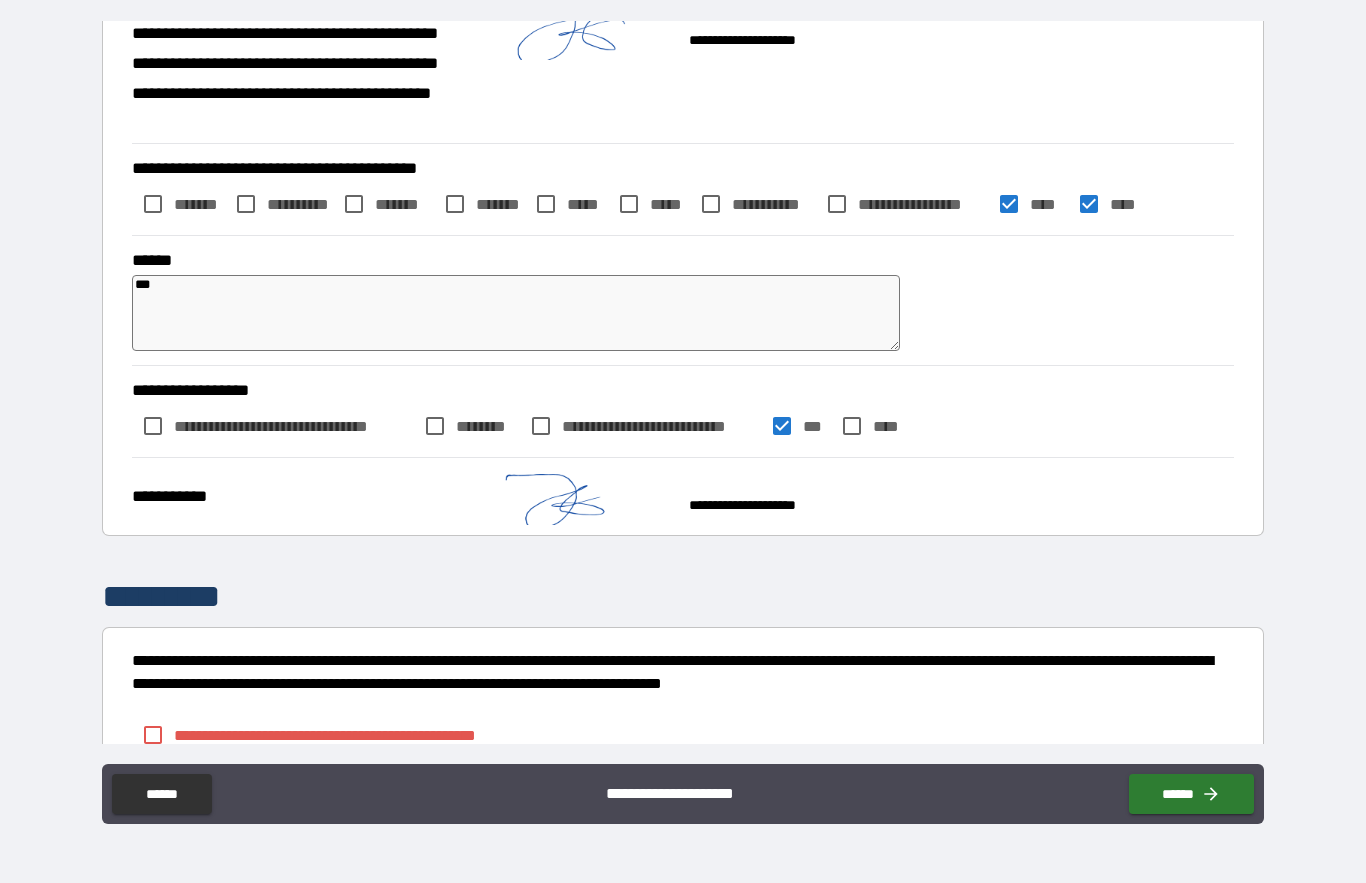 scroll, scrollTop: 2479, scrollLeft: 0, axis: vertical 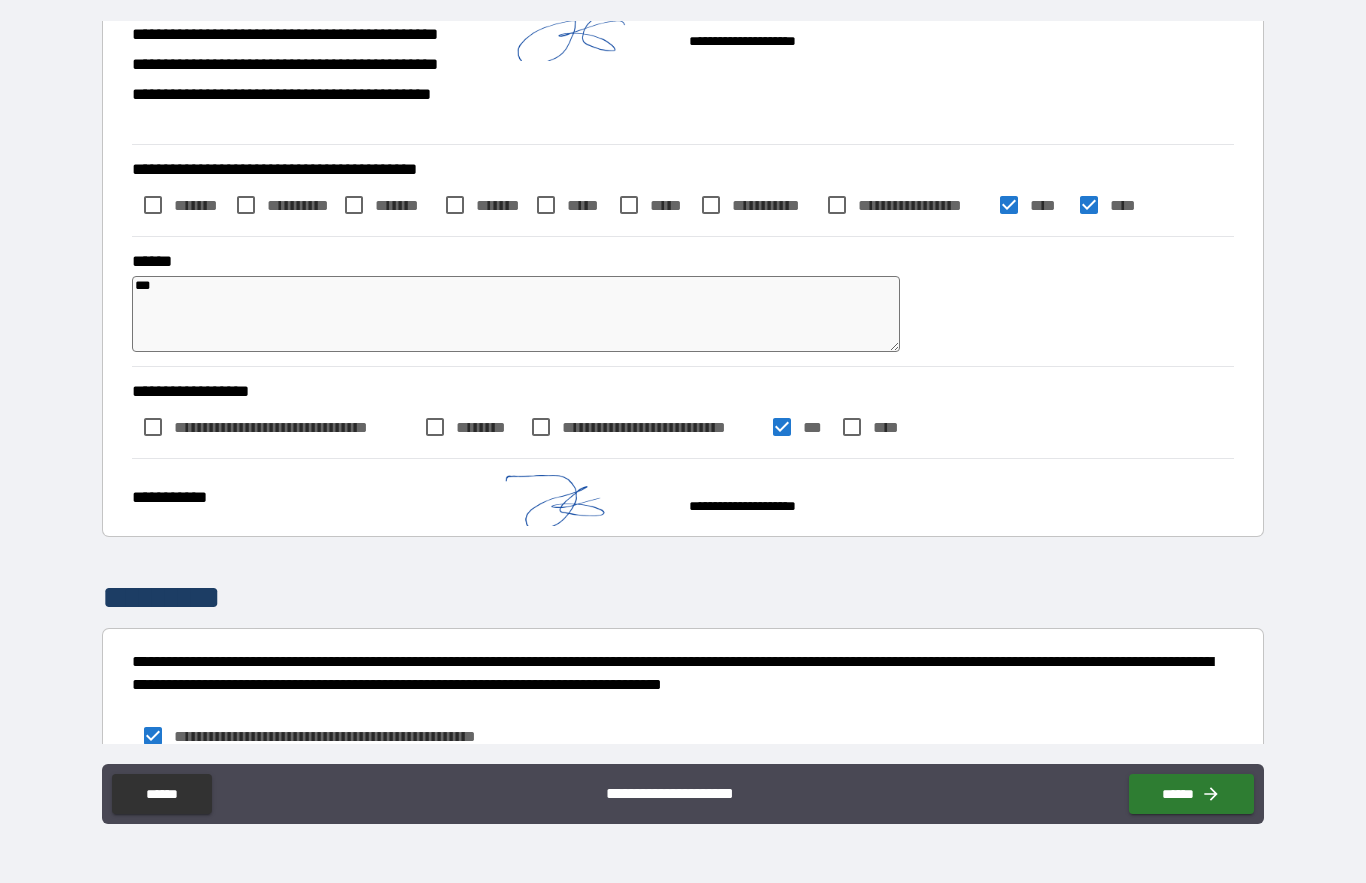 click on "*********" at bounding box center [512, 798] 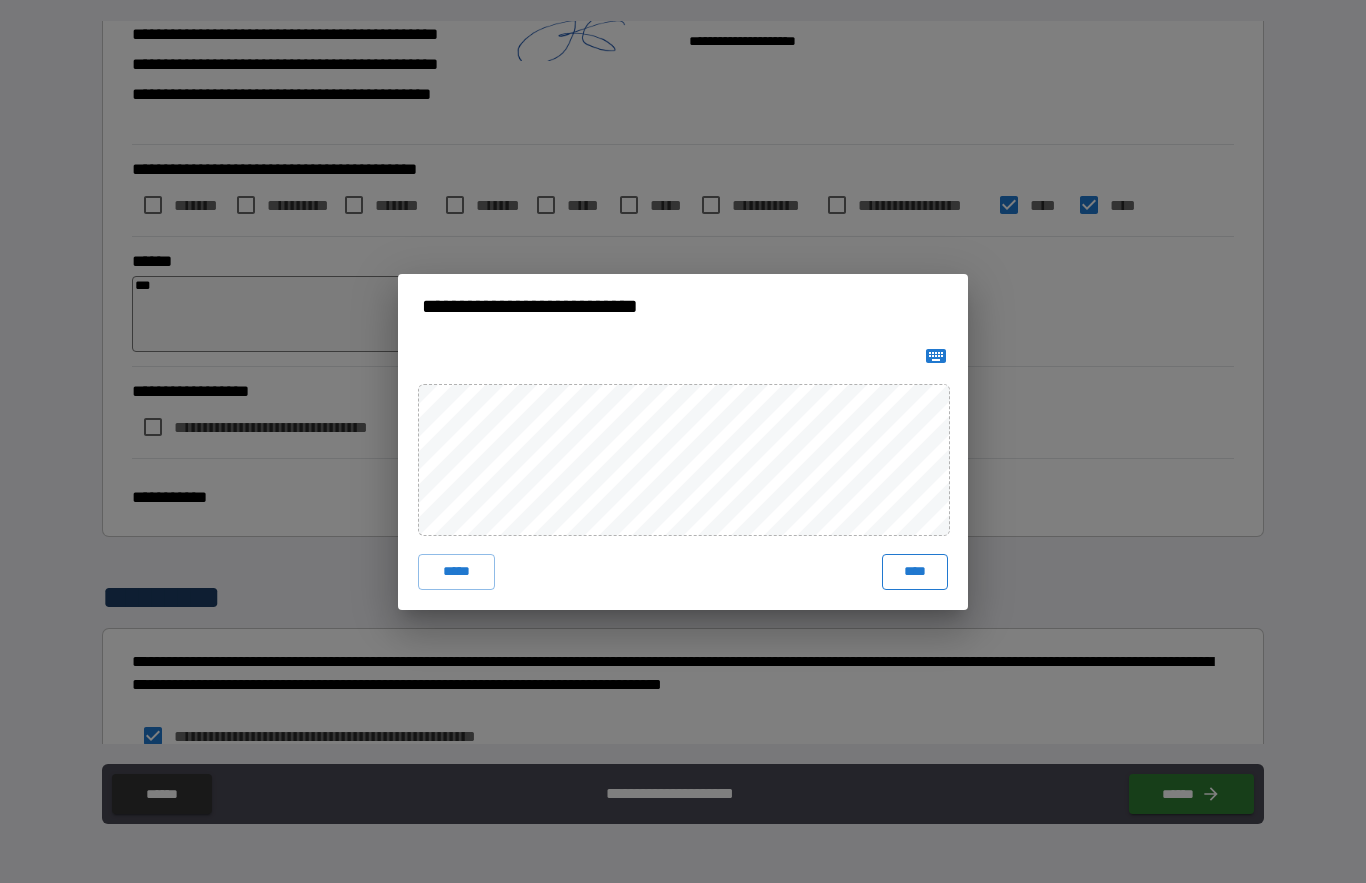 click on "****" at bounding box center (915, 572) 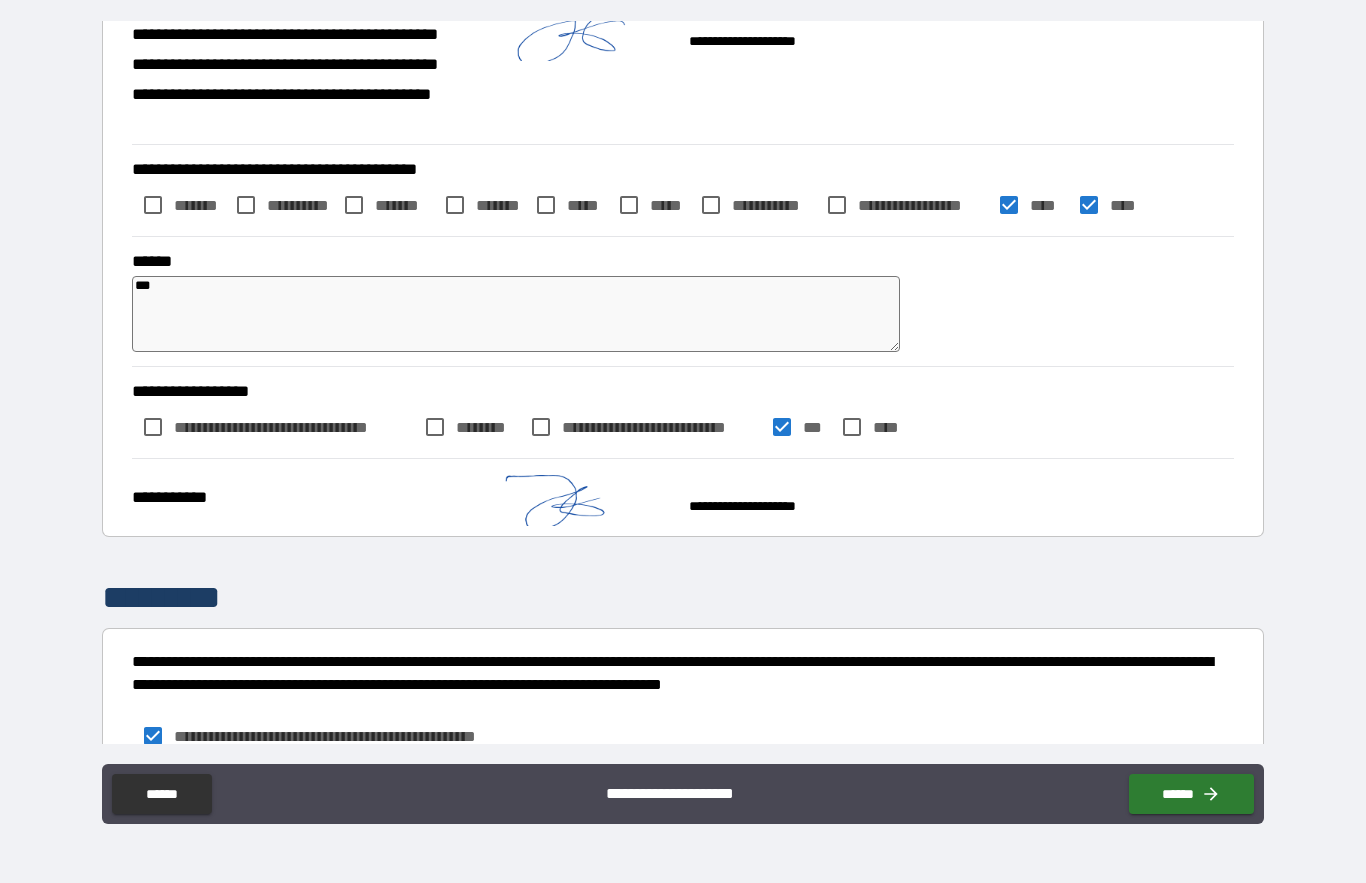 scroll, scrollTop: 2469, scrollLeft: 0, axis: vertical 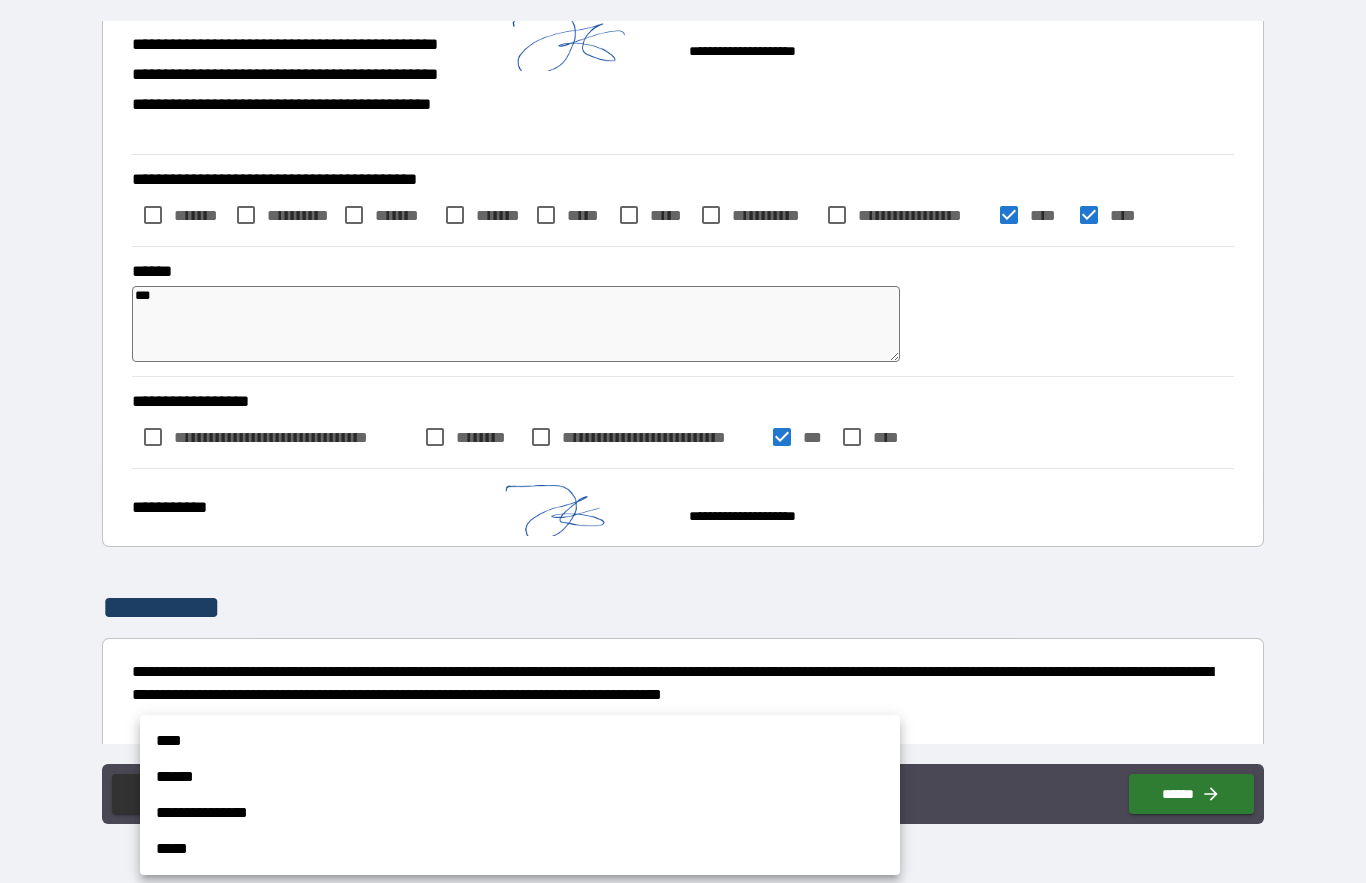 click on "**********" at bounding box center [683, 395] 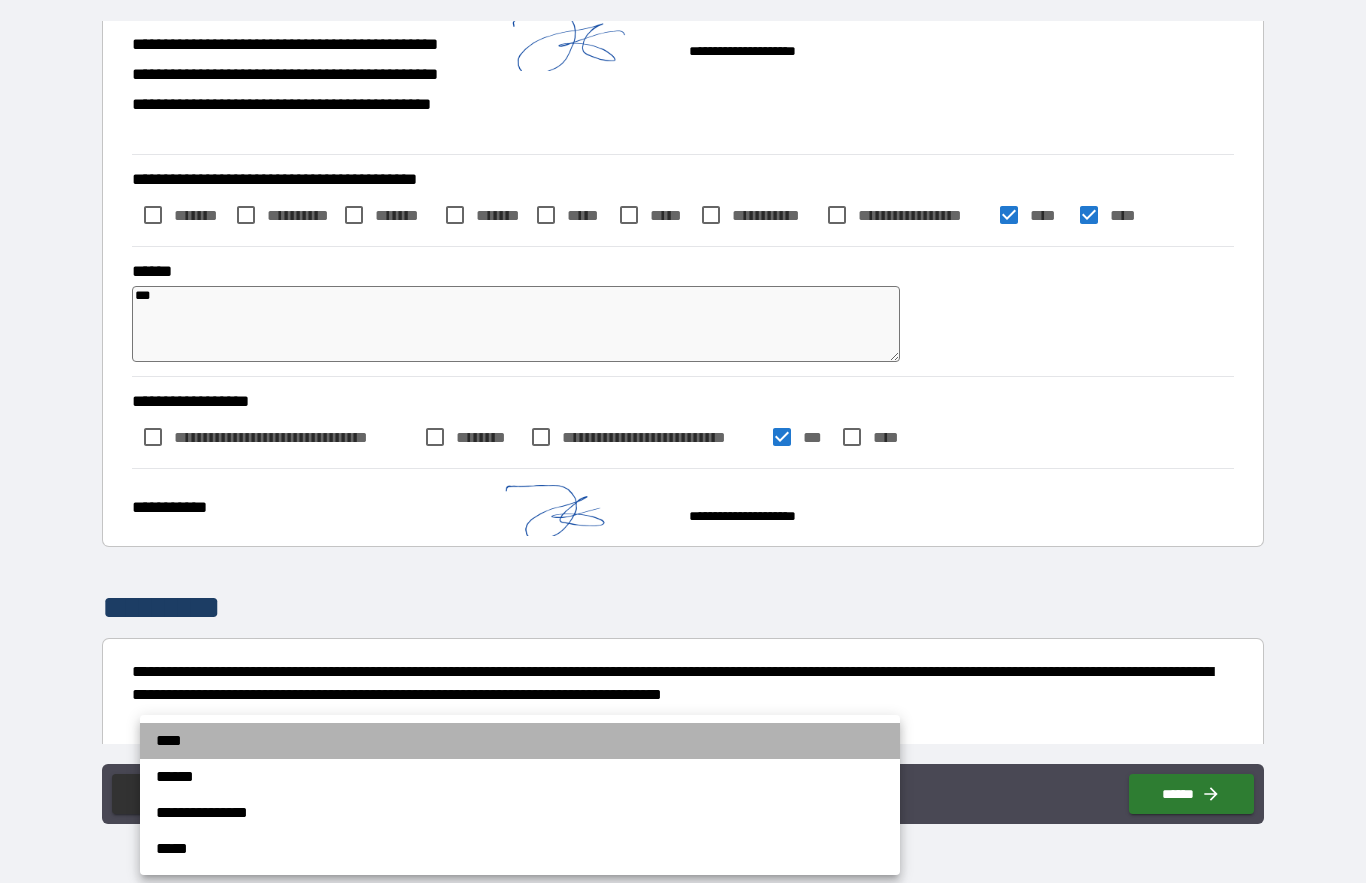 click on "****" at bounding box center [520, 741] 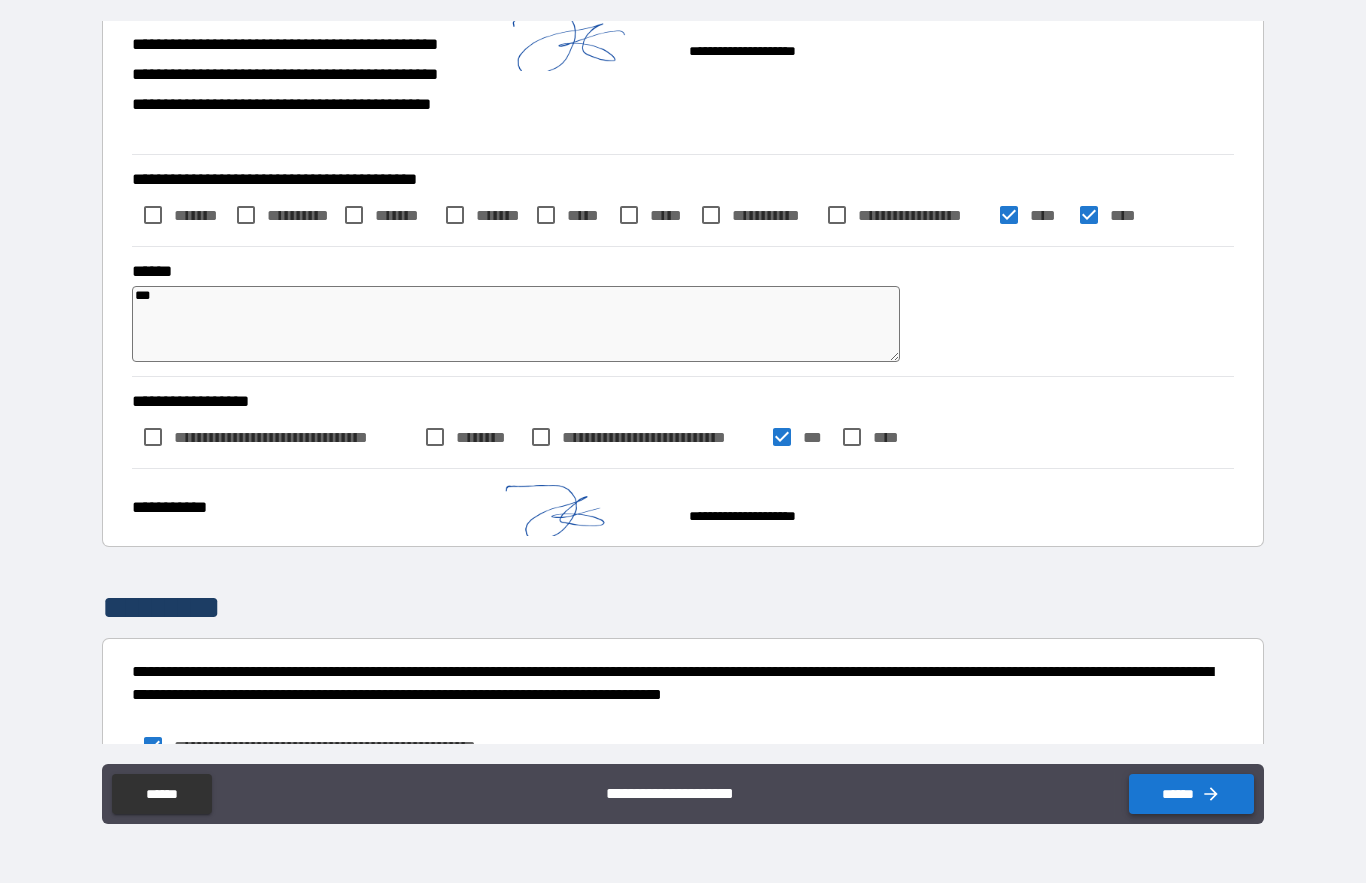 click 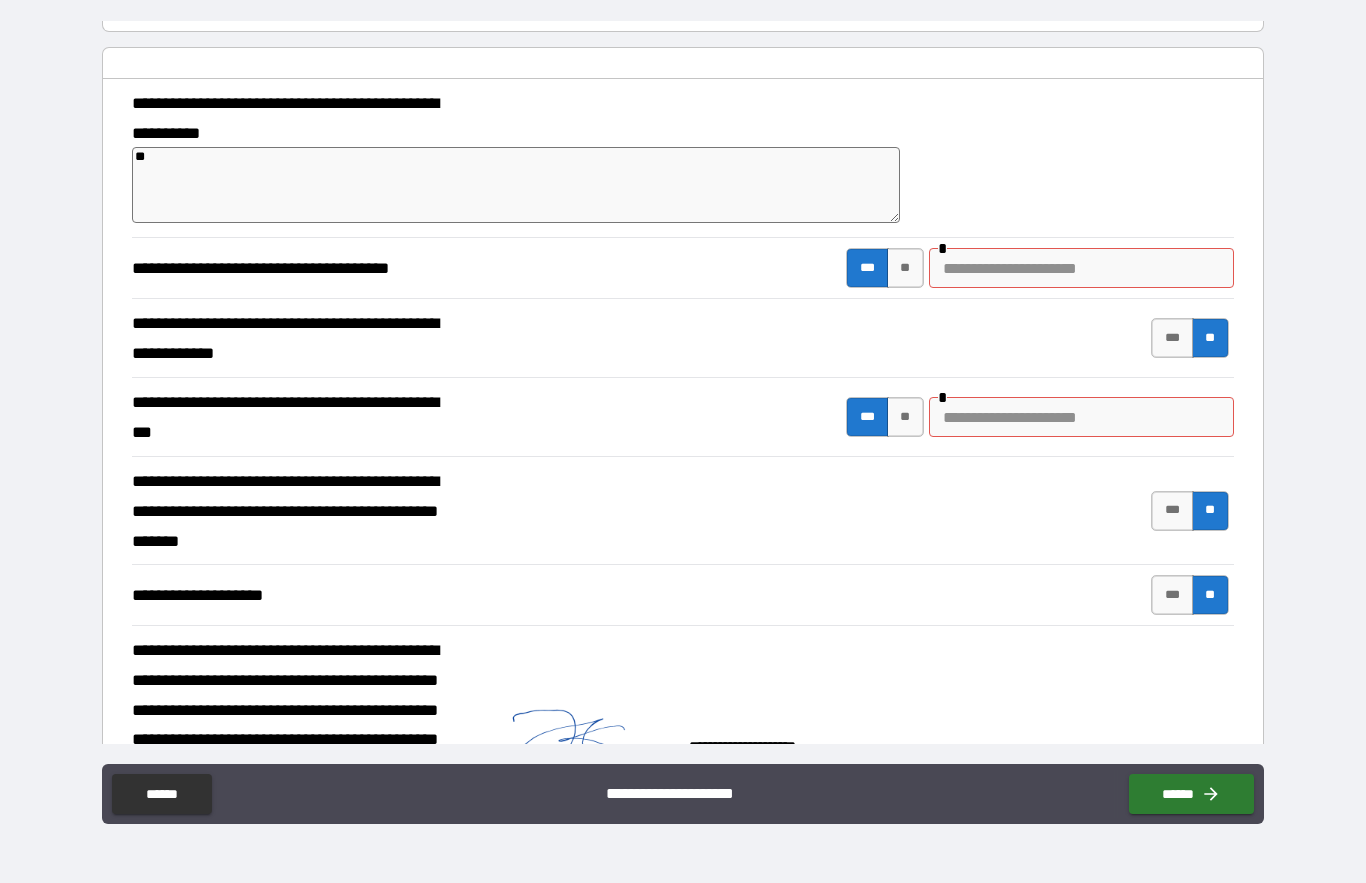 scroll, scrollTop: 1773, scrollLeft: 0, axis: vertical 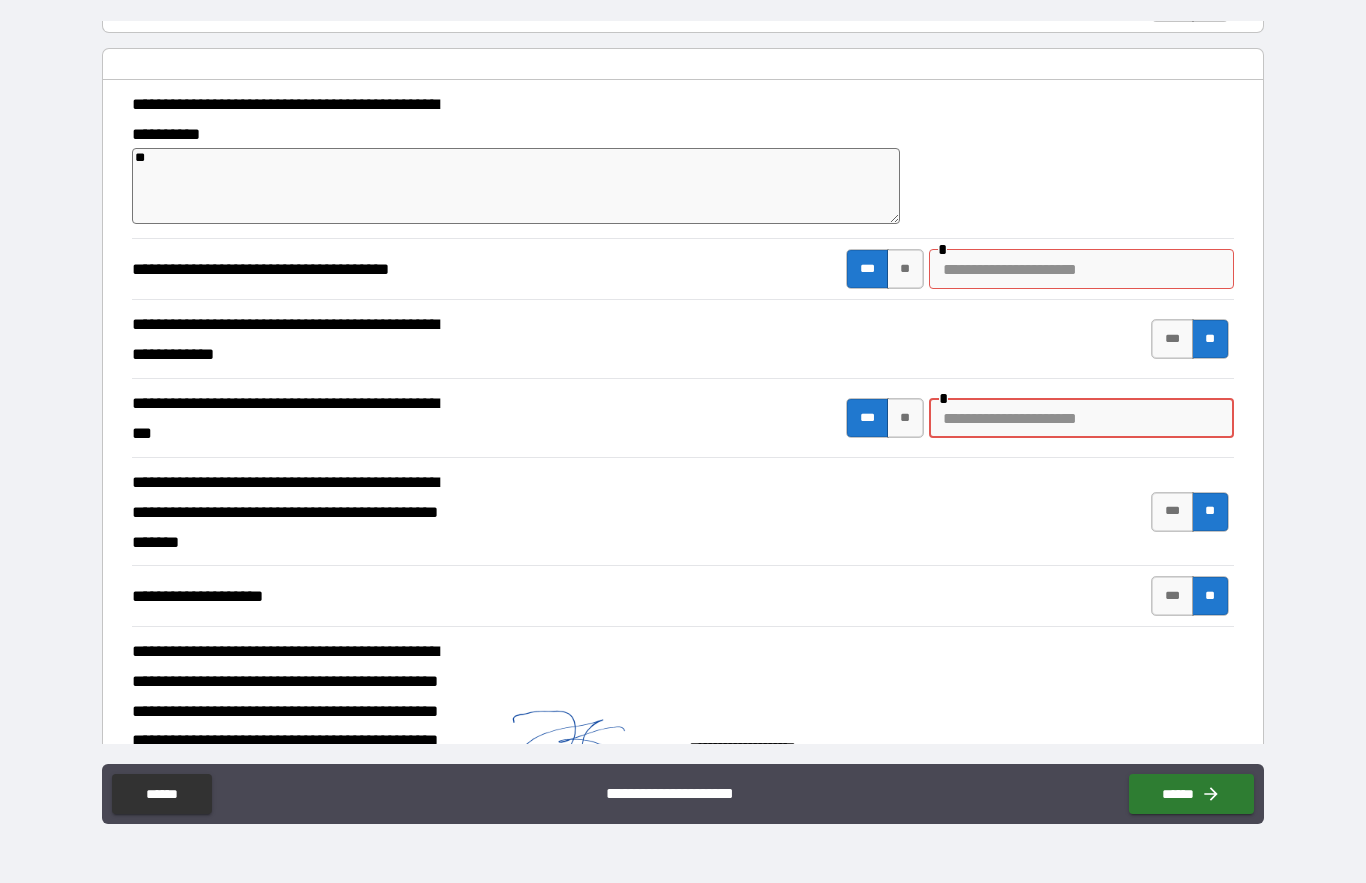 click at bounding box center (1081, 418) 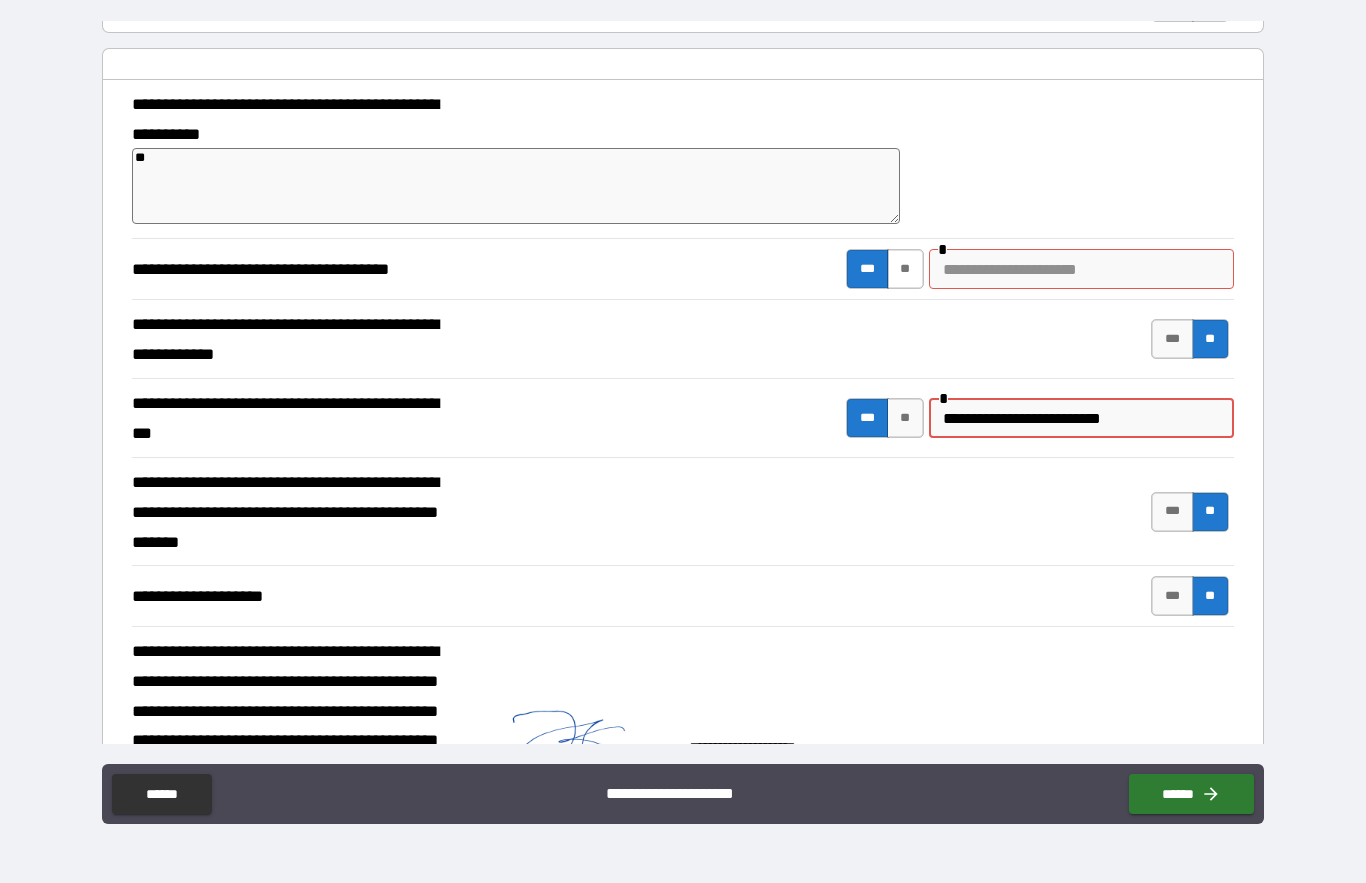 click on "**" at bounding box center (905, 269) 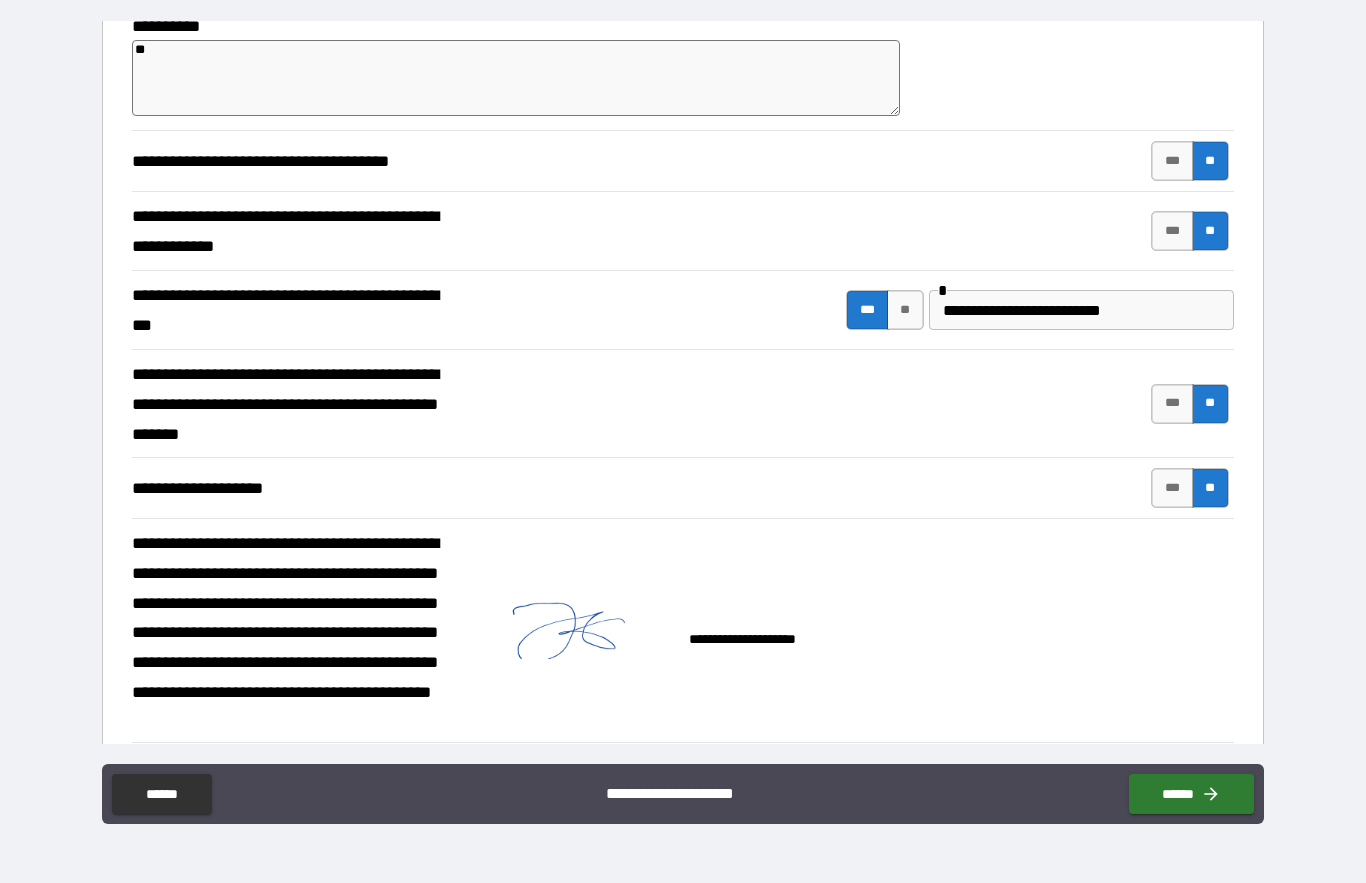 scroll, scrollTop: 1966, scrollLeft: 0, axis: vertical 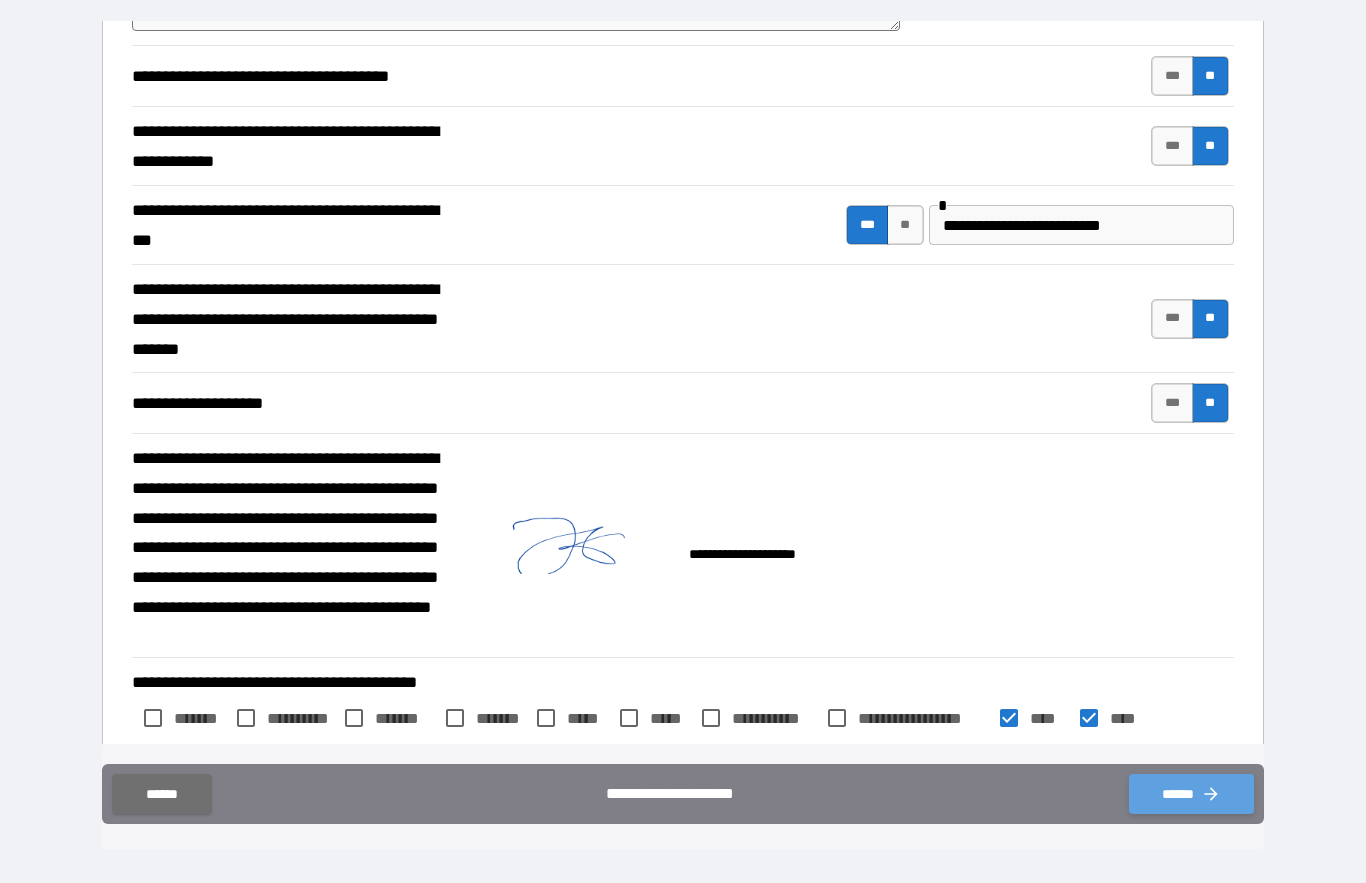 click on "******" at bounding box center [1191, 794] 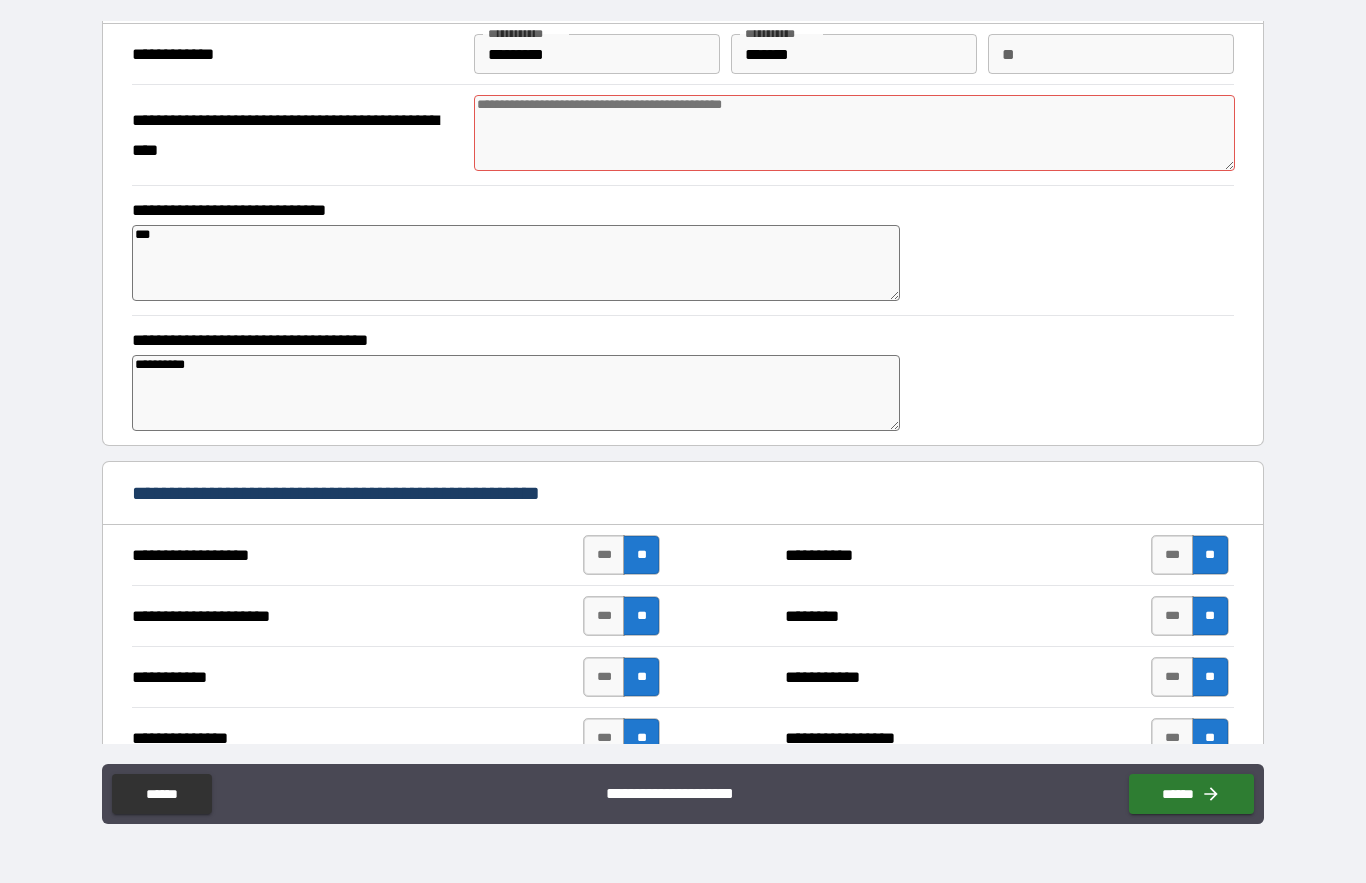 scroll, scrollTop: 63, scrollLeft: 0, axis: vertical 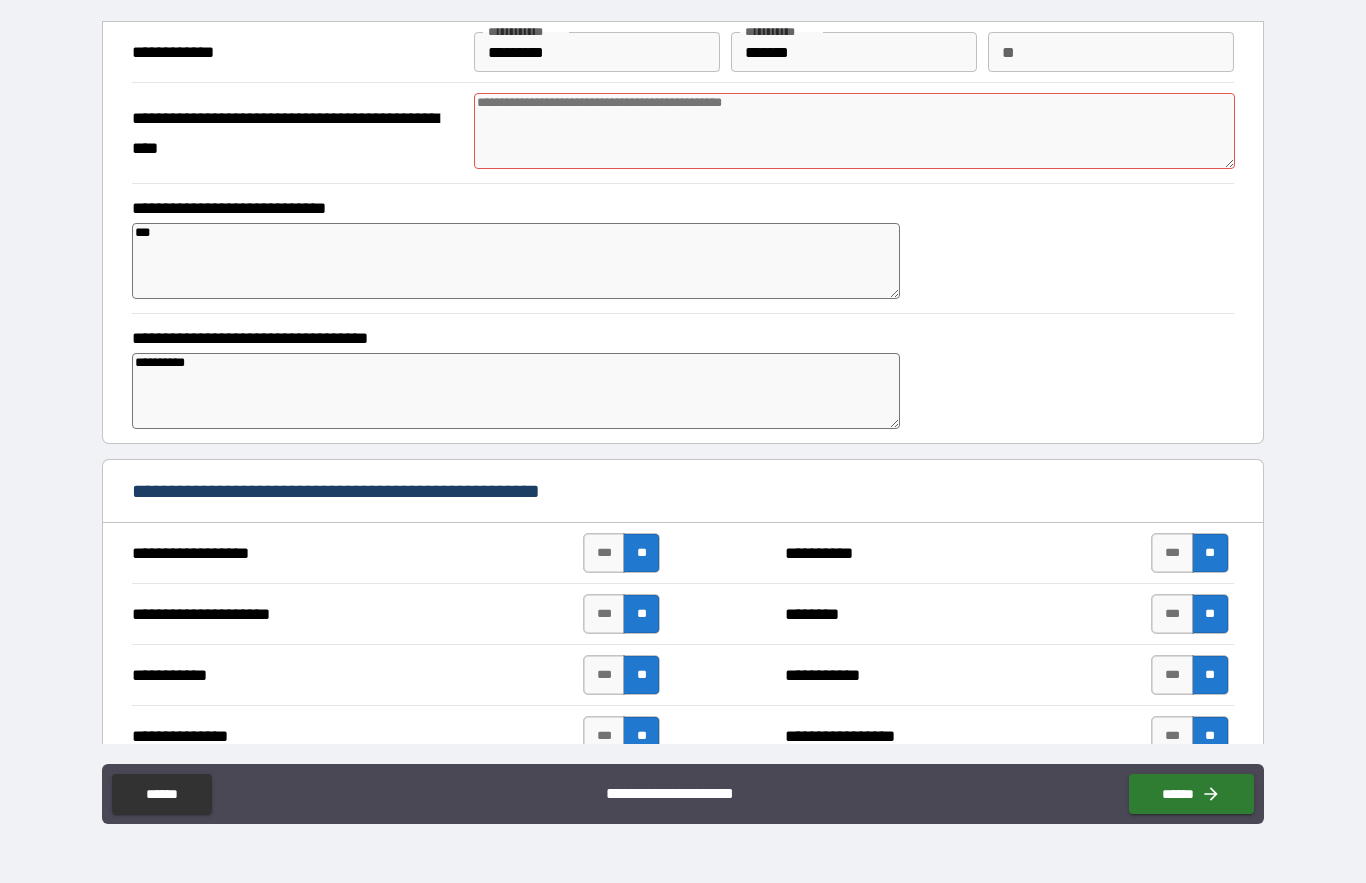 click at bounding box center (854, 131) 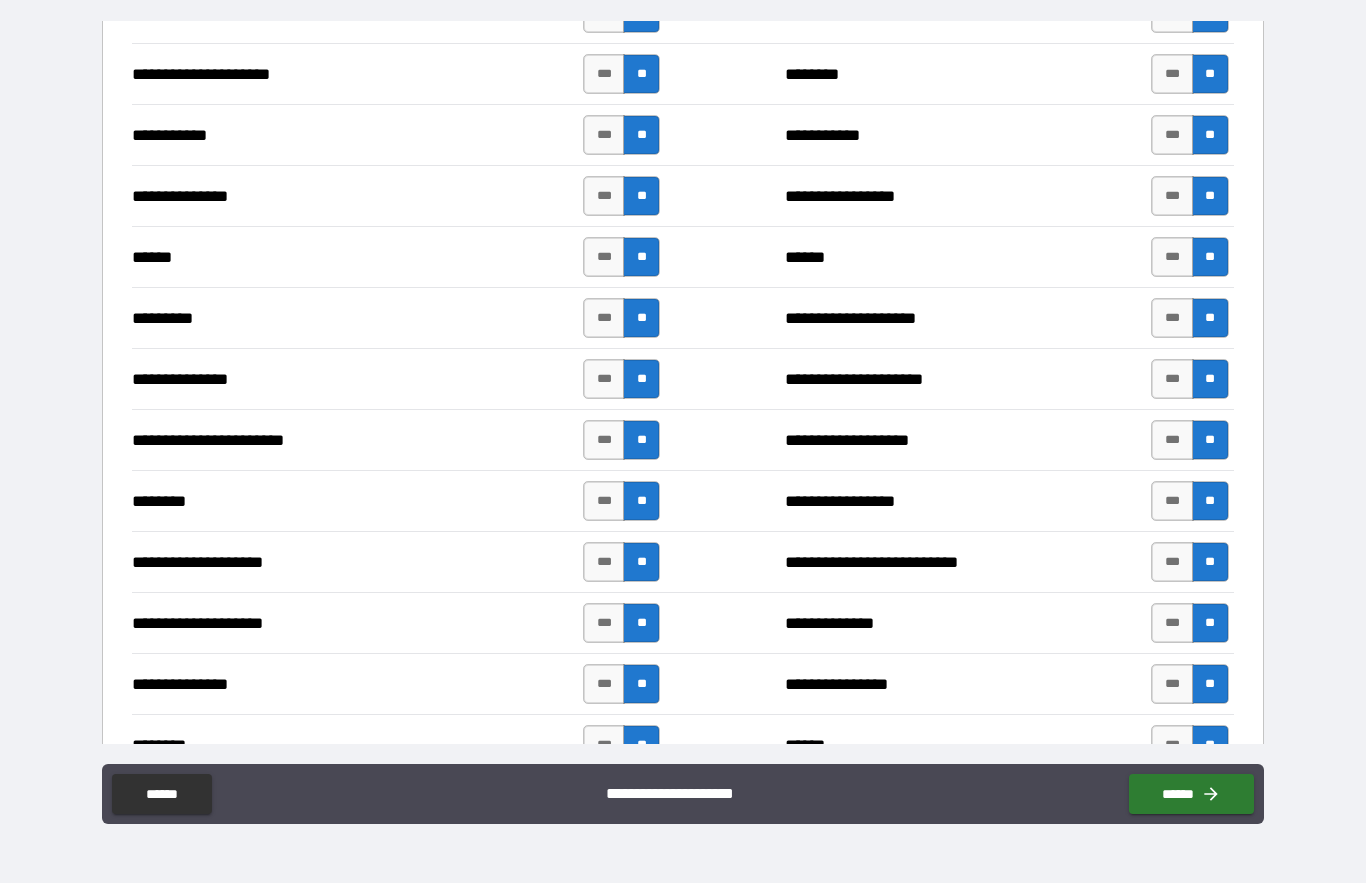 scroll, scrollTop: 661, scrollLeft: 0, axis: vertical 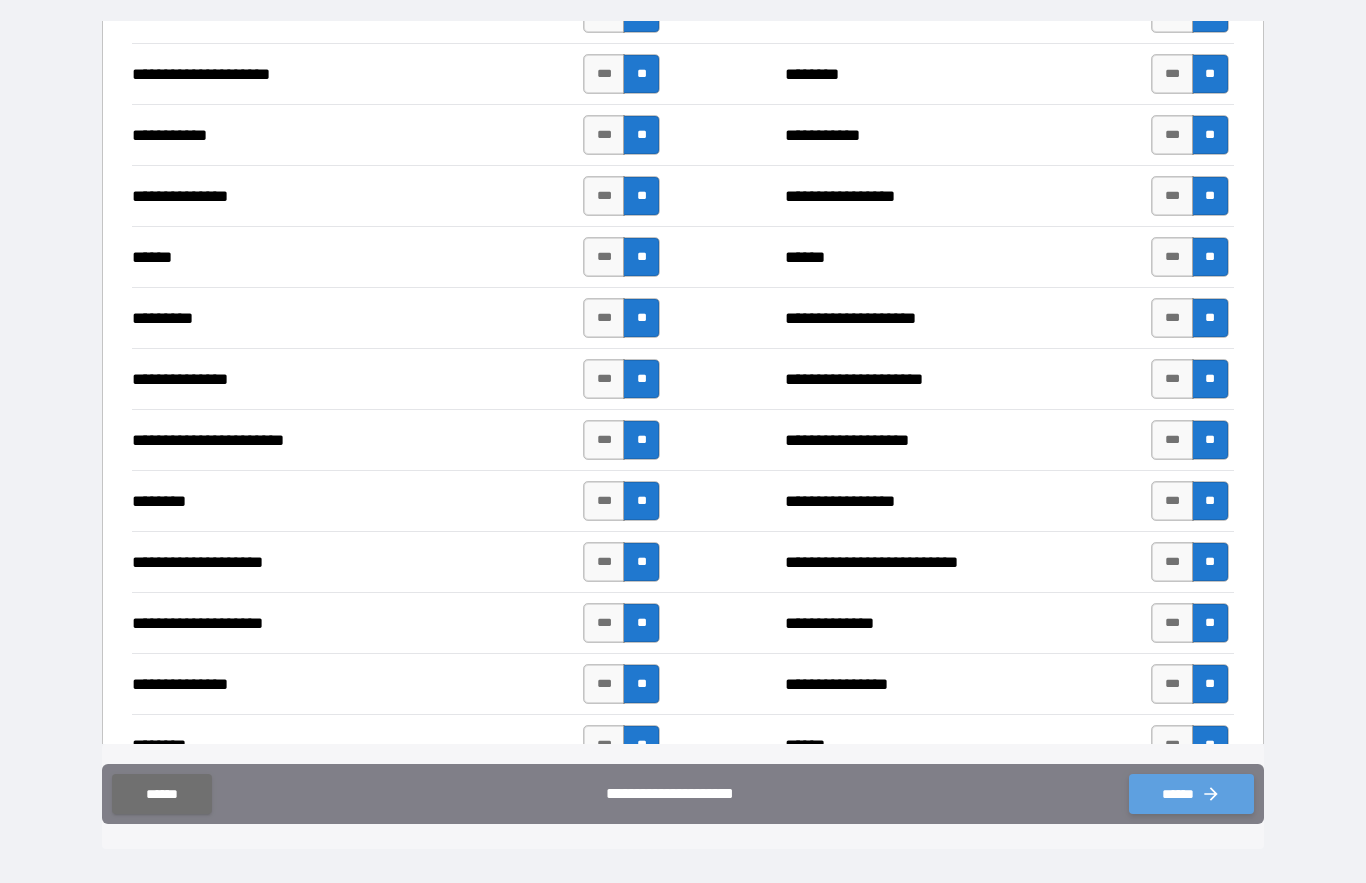 click on "******" at bounding box center [1191, 794] 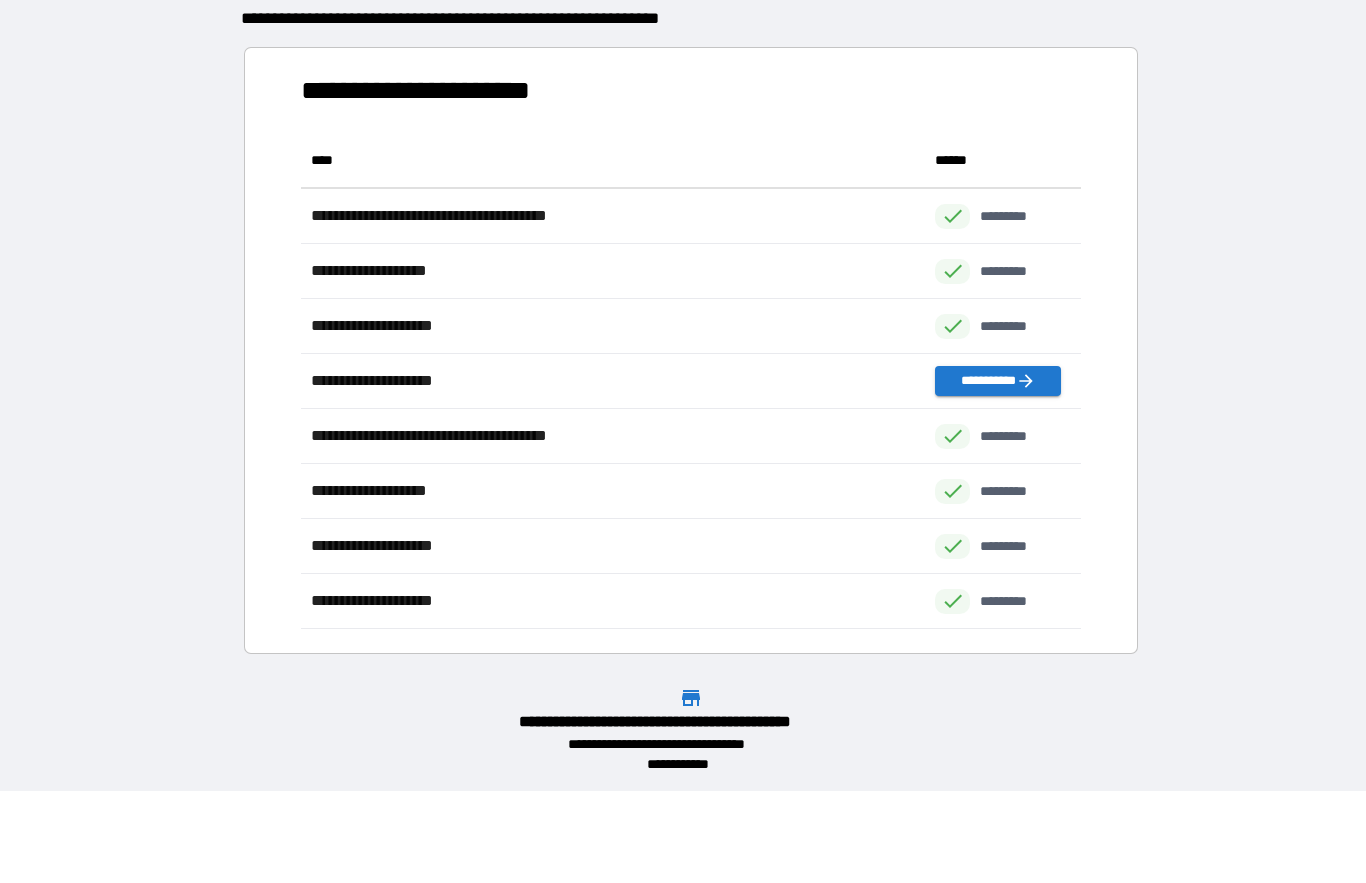 scroll, scrollTop: 1, scrollLeft: 1, axis: both 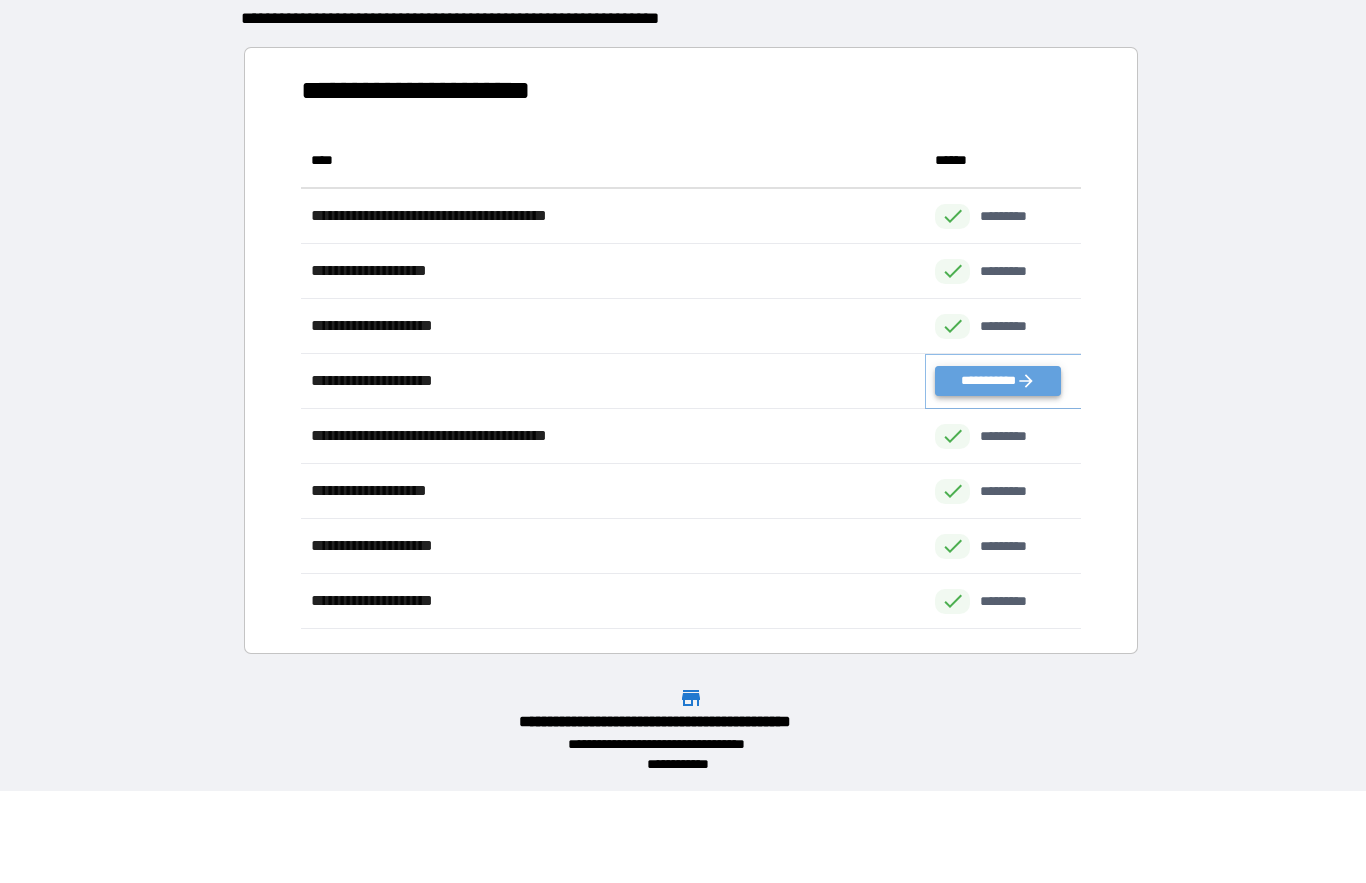 click on "**********" at bounding box center [997, 381] 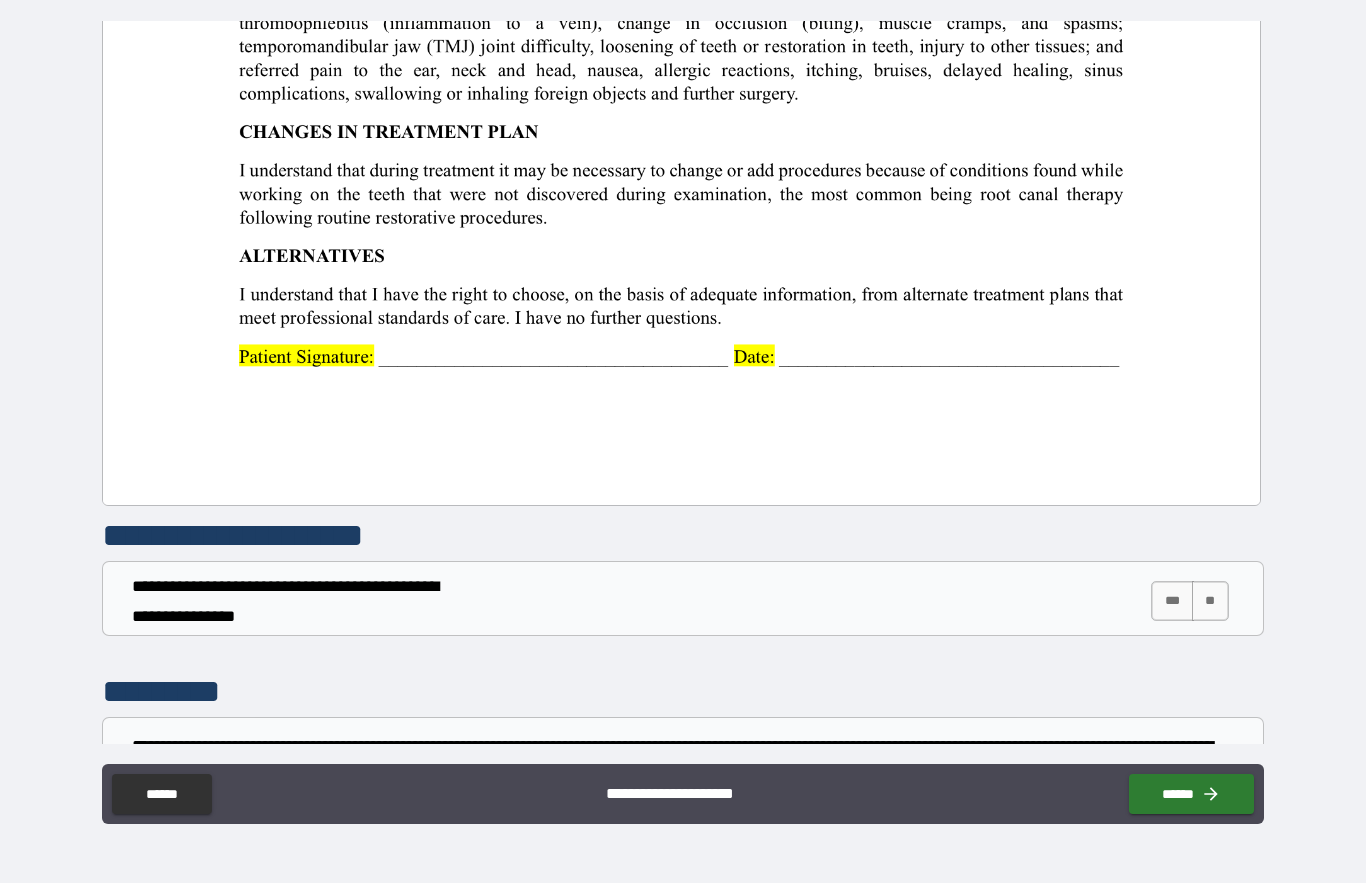 scroll, scrollTop: 1042, scrollLeft: 0, axis: vertical 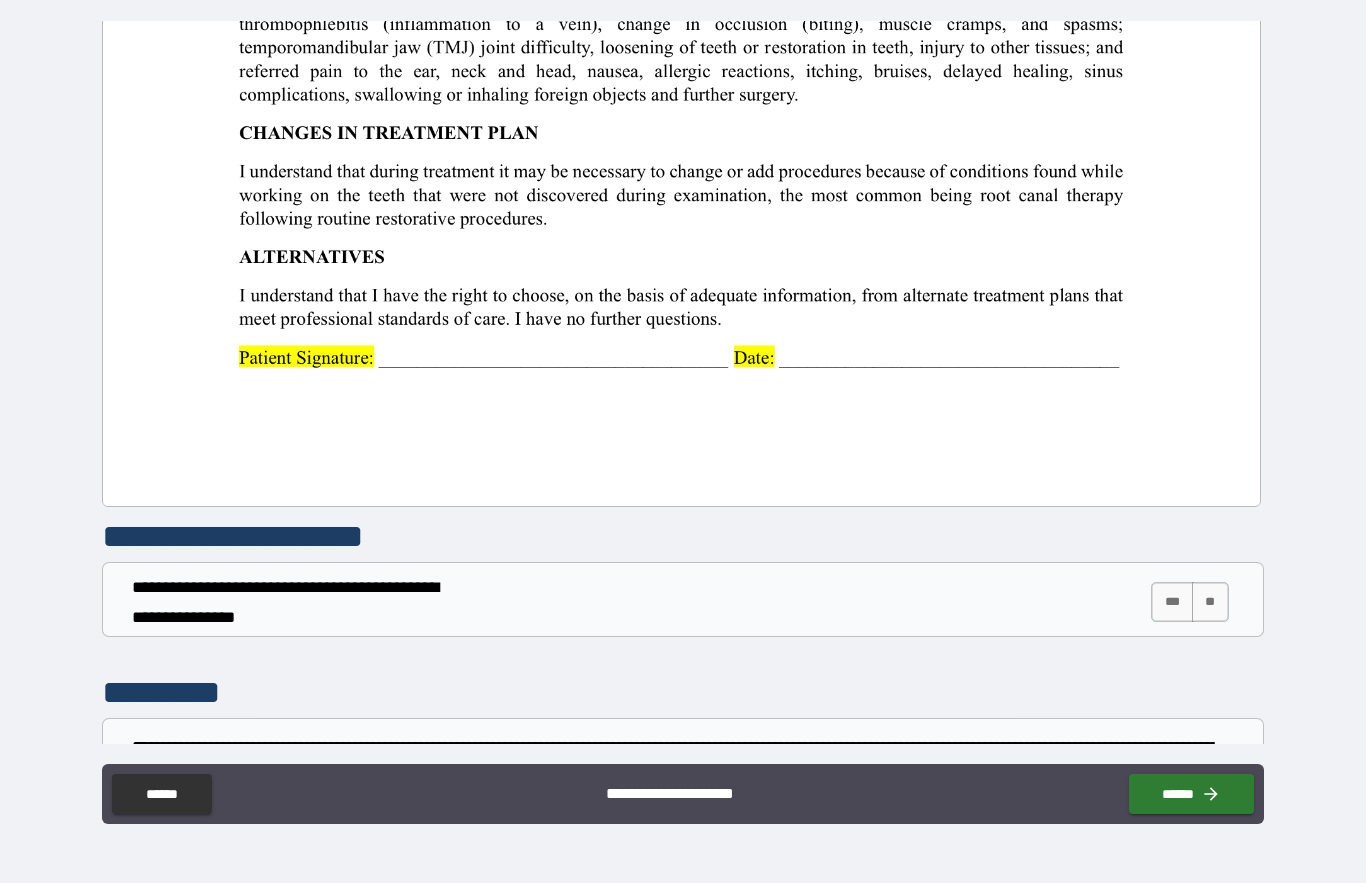 click at bounding box center [681, -242] 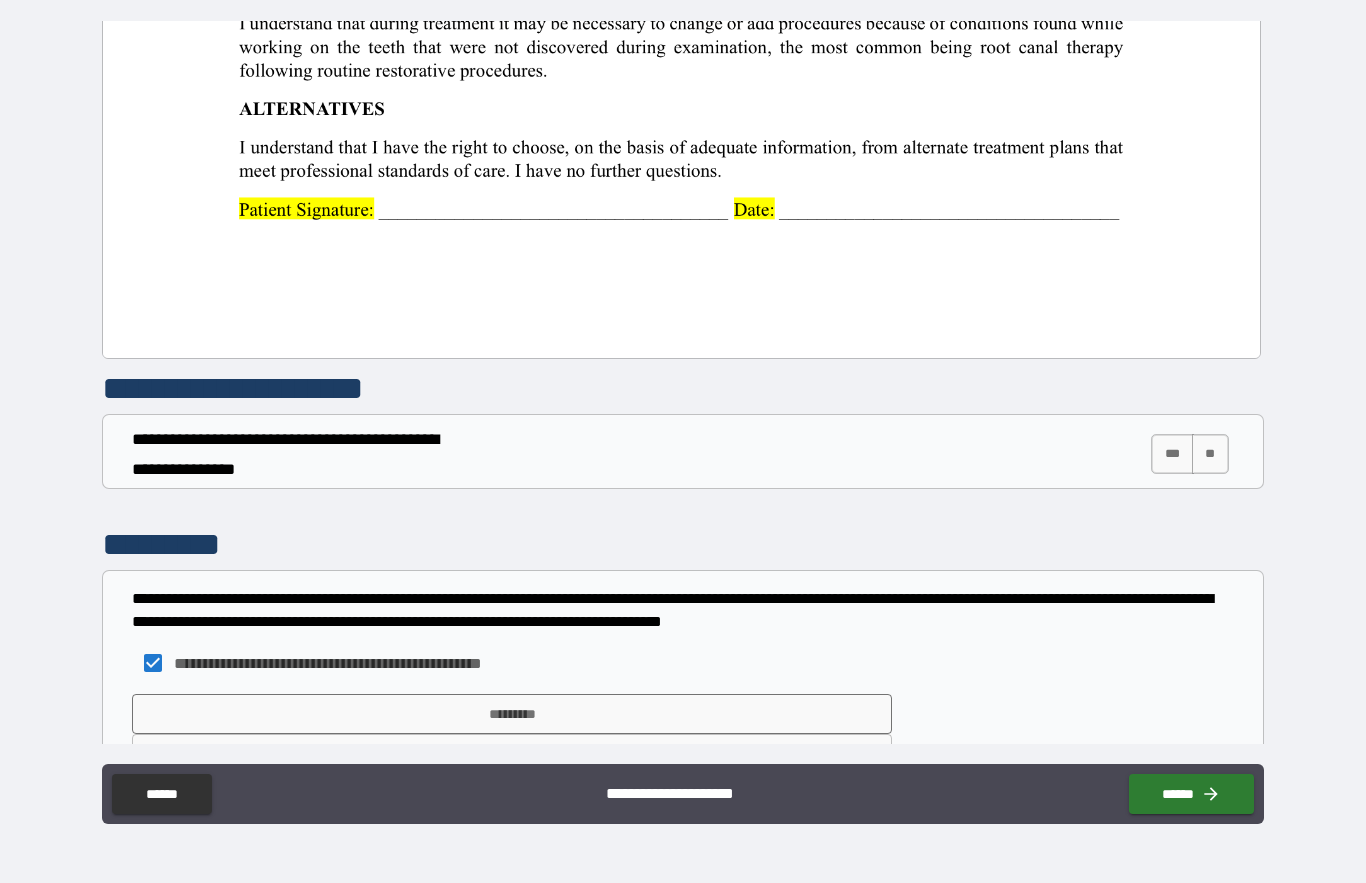 scroll, scrollTop: 1218, scrollLeft: 0, axis: vertical 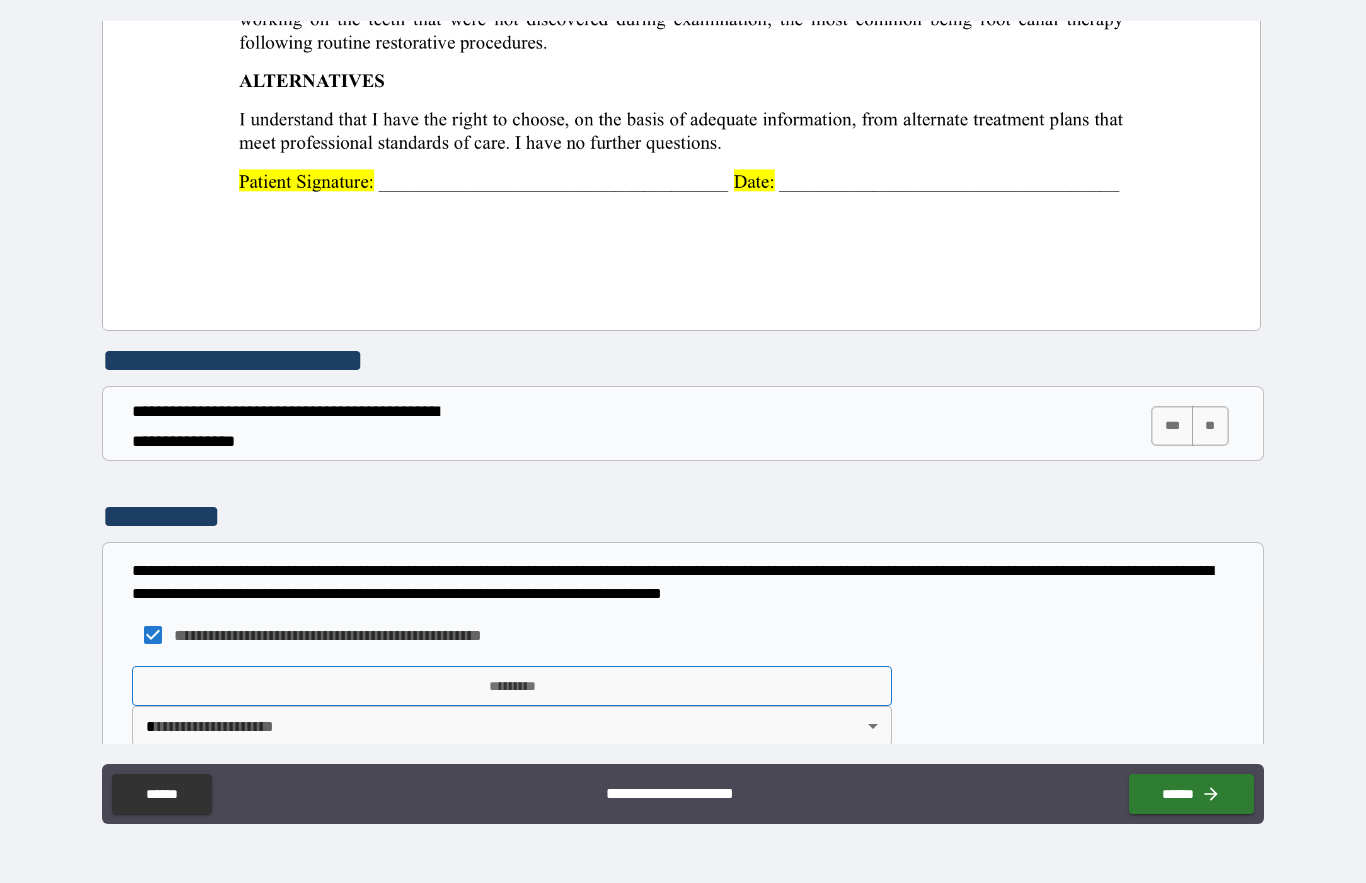 click on "*********" at bounding box center (512, 686) 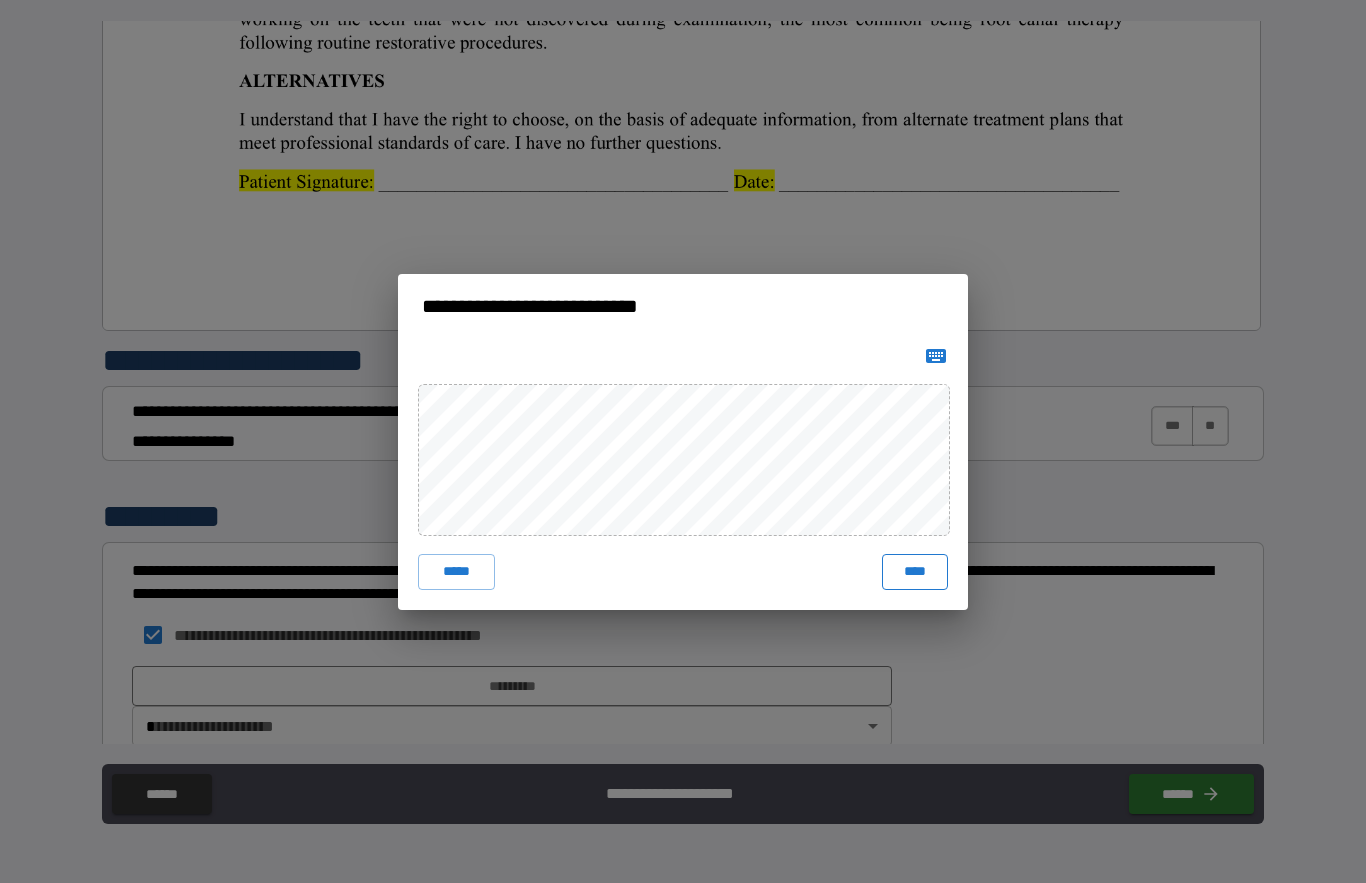 click on "****" at bounding box center (915, 572) 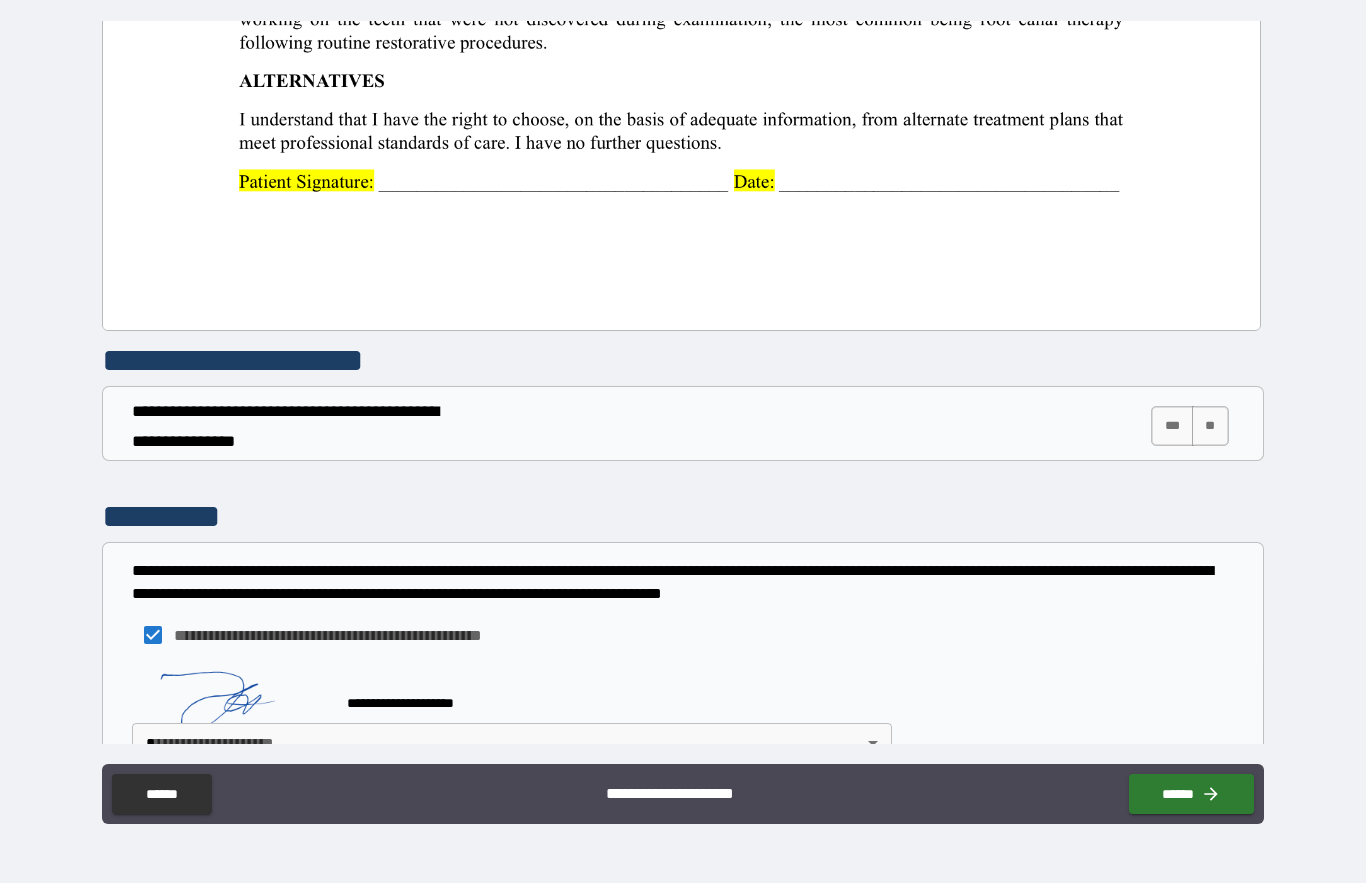 click at bounding box center [681, -418] 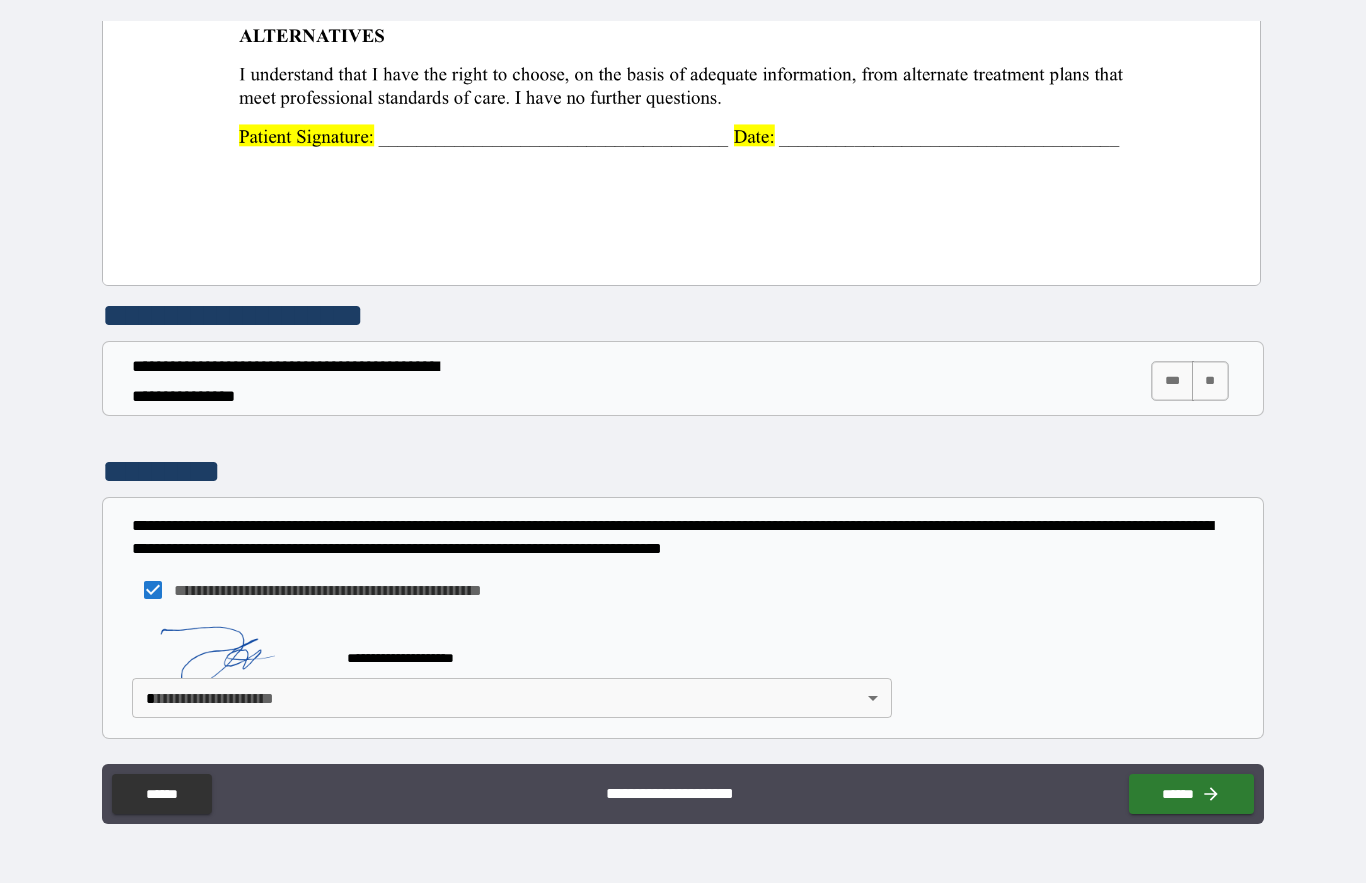 scroll, scrollTop: 1263, scrollLeft: 0, axis: vertical 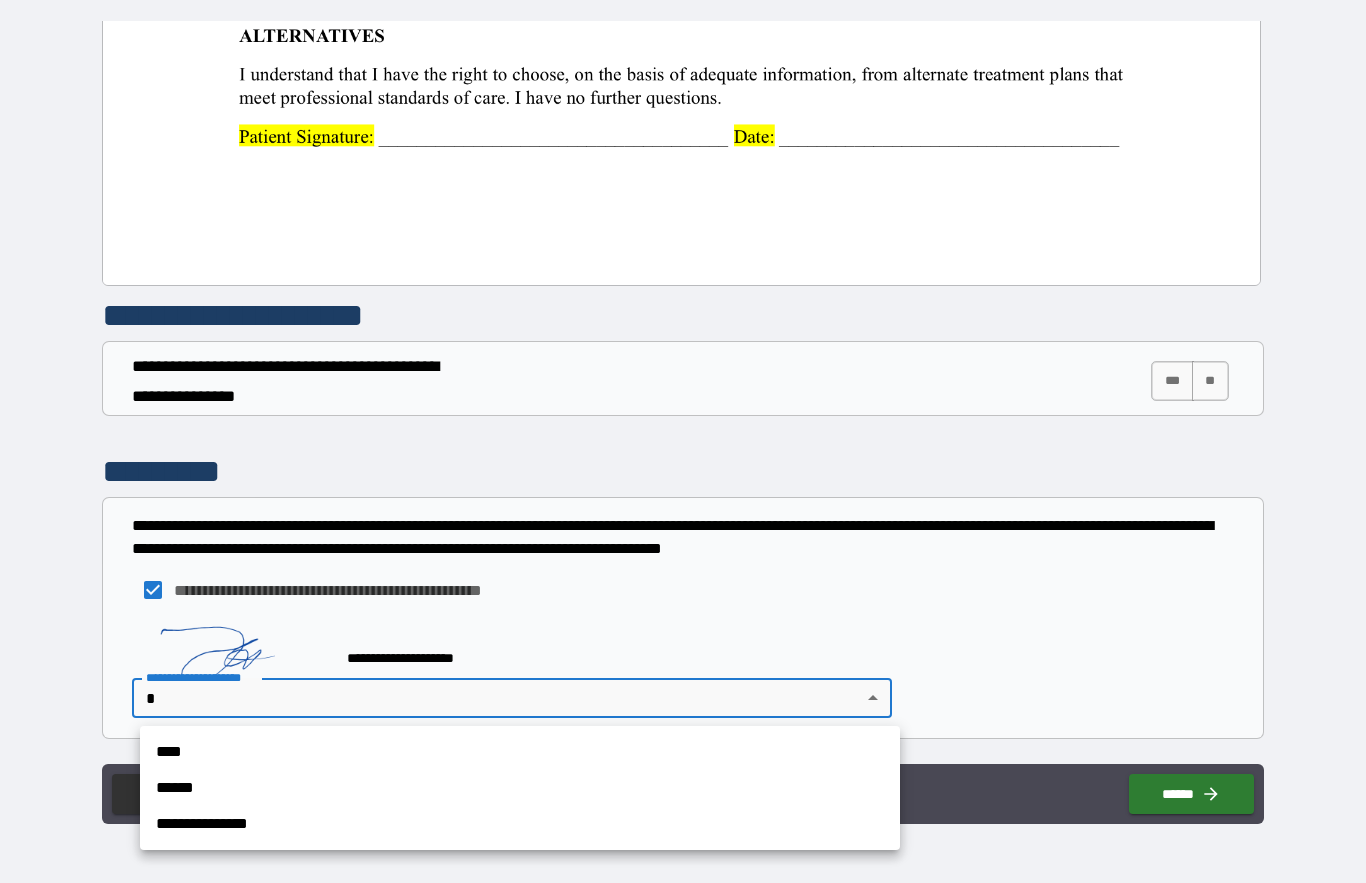 click on "**********" at bounding box center (683, 395) 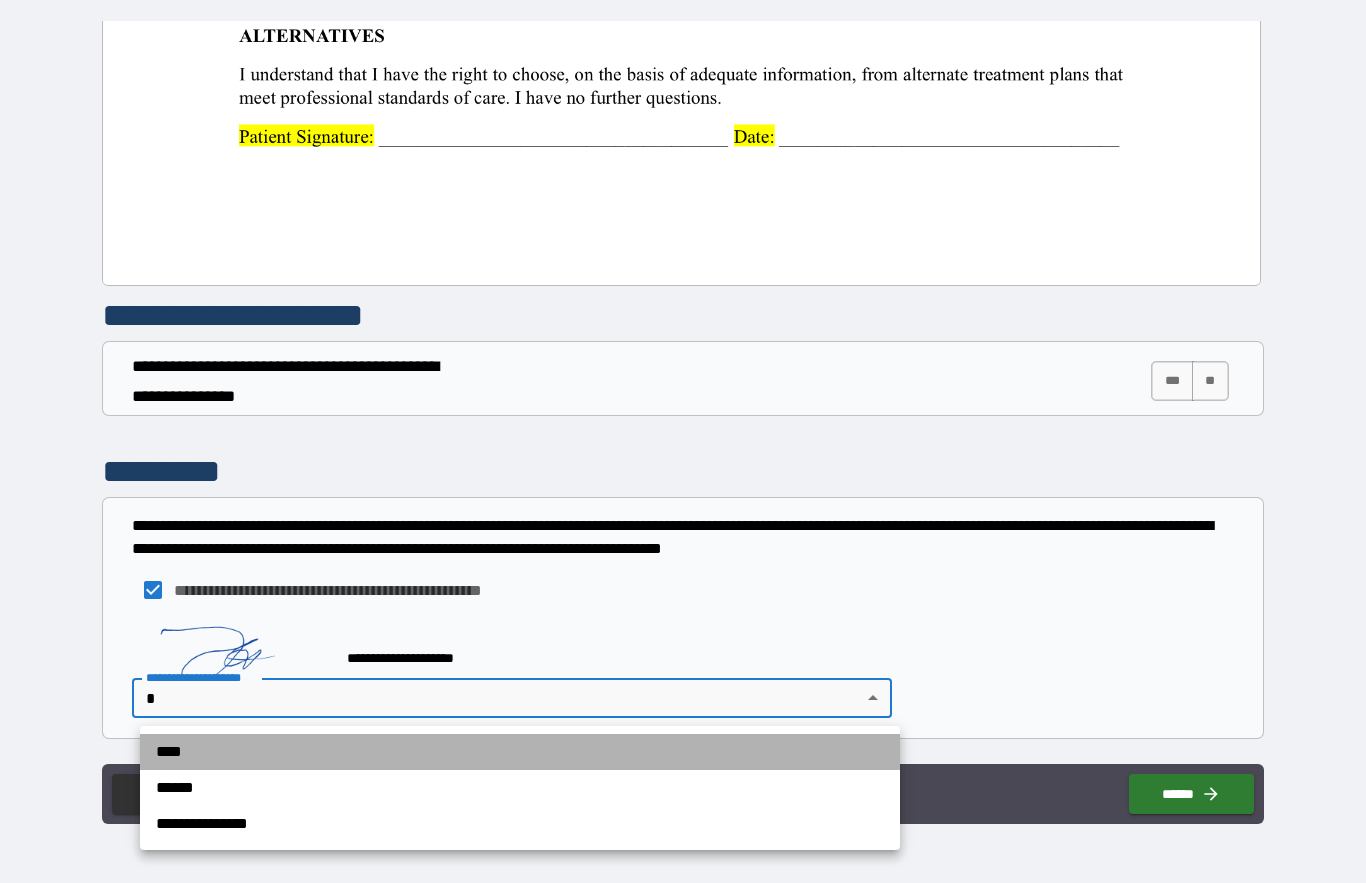 click on "****" at bounding box center [520, 752] 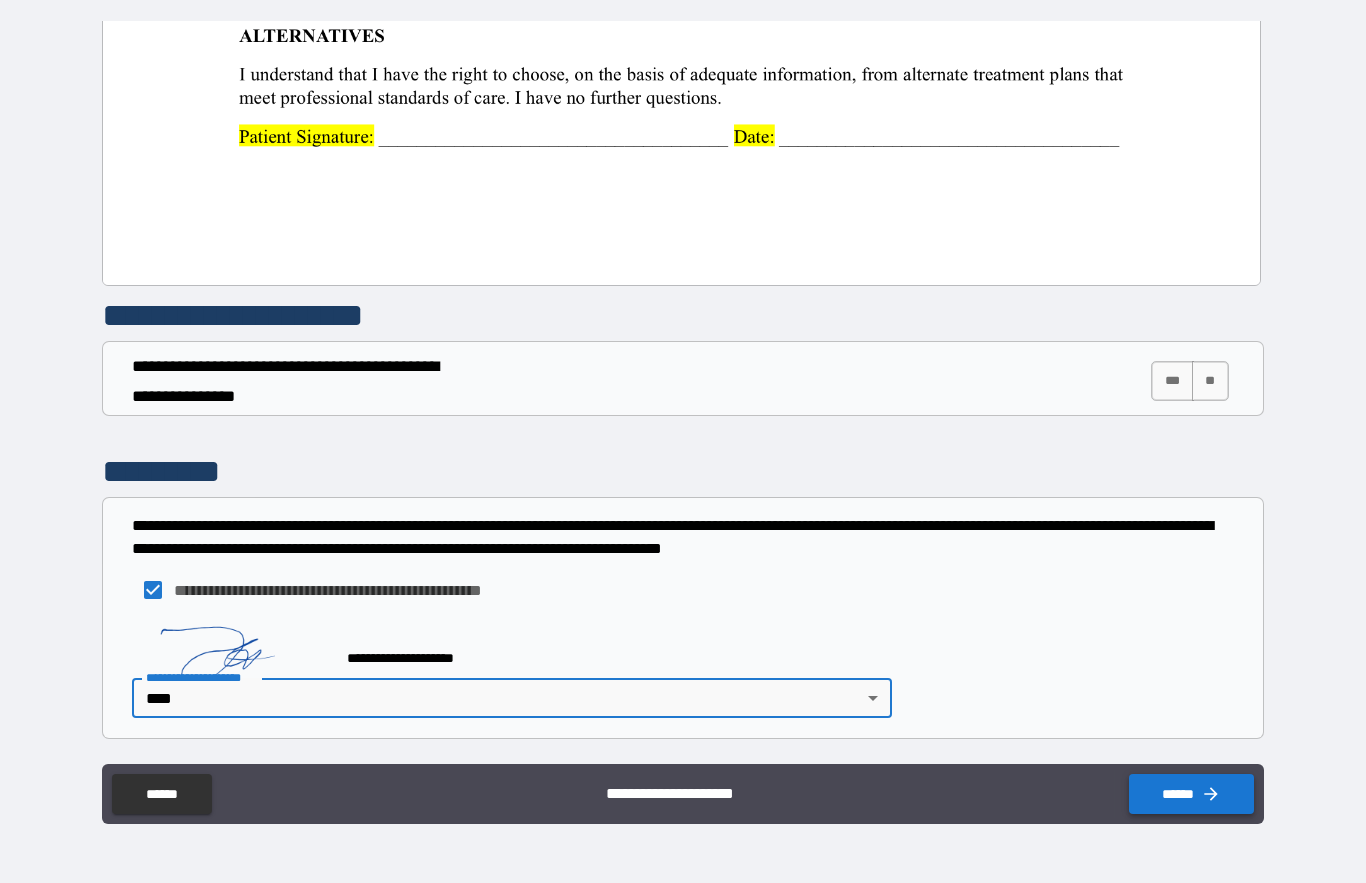 click on "******" at bounding box center (1191, 794) 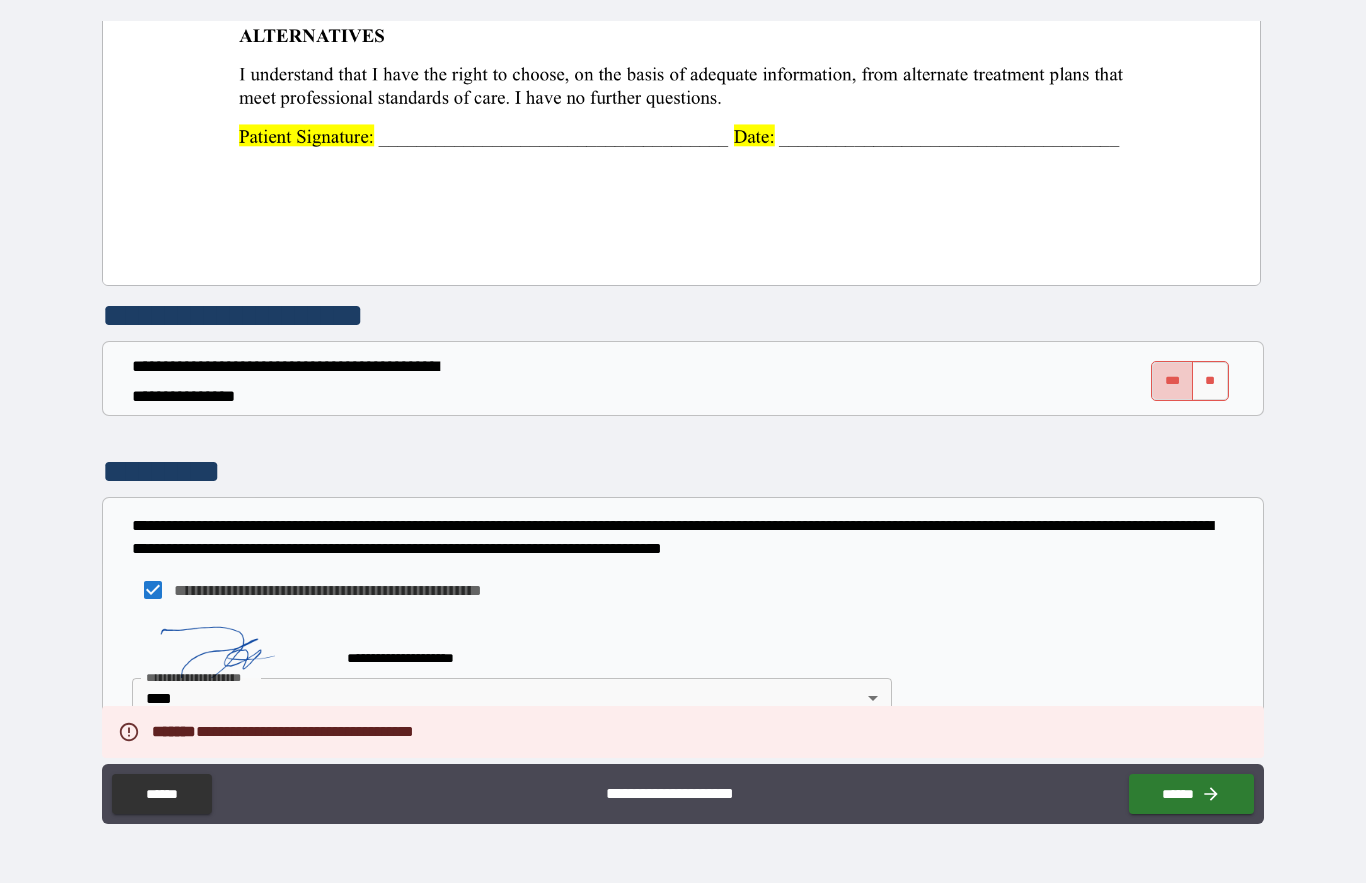 click on "***" at bounding box center (1172, 381) 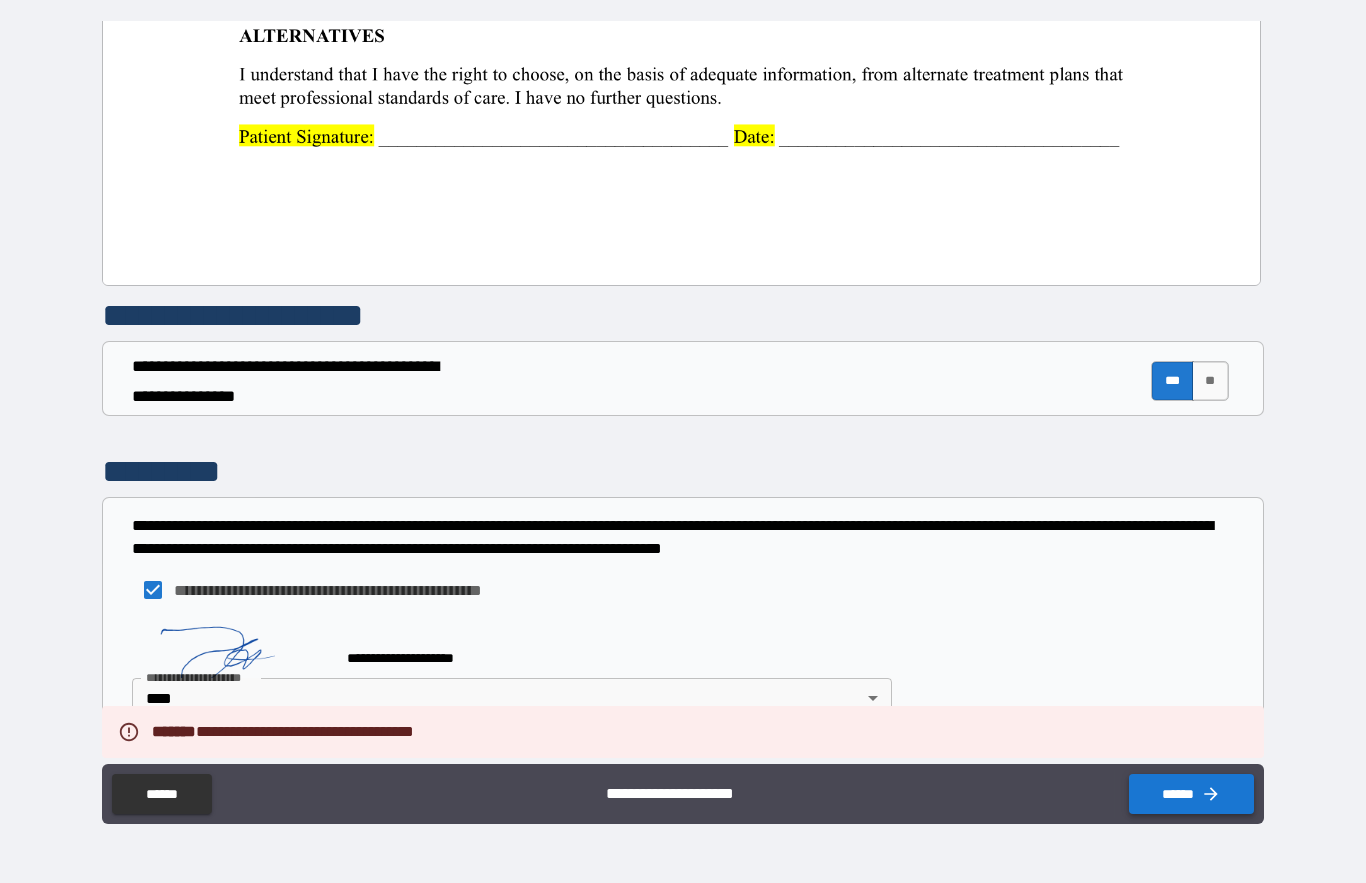 click on "******" at bounding box center [1191, 794] 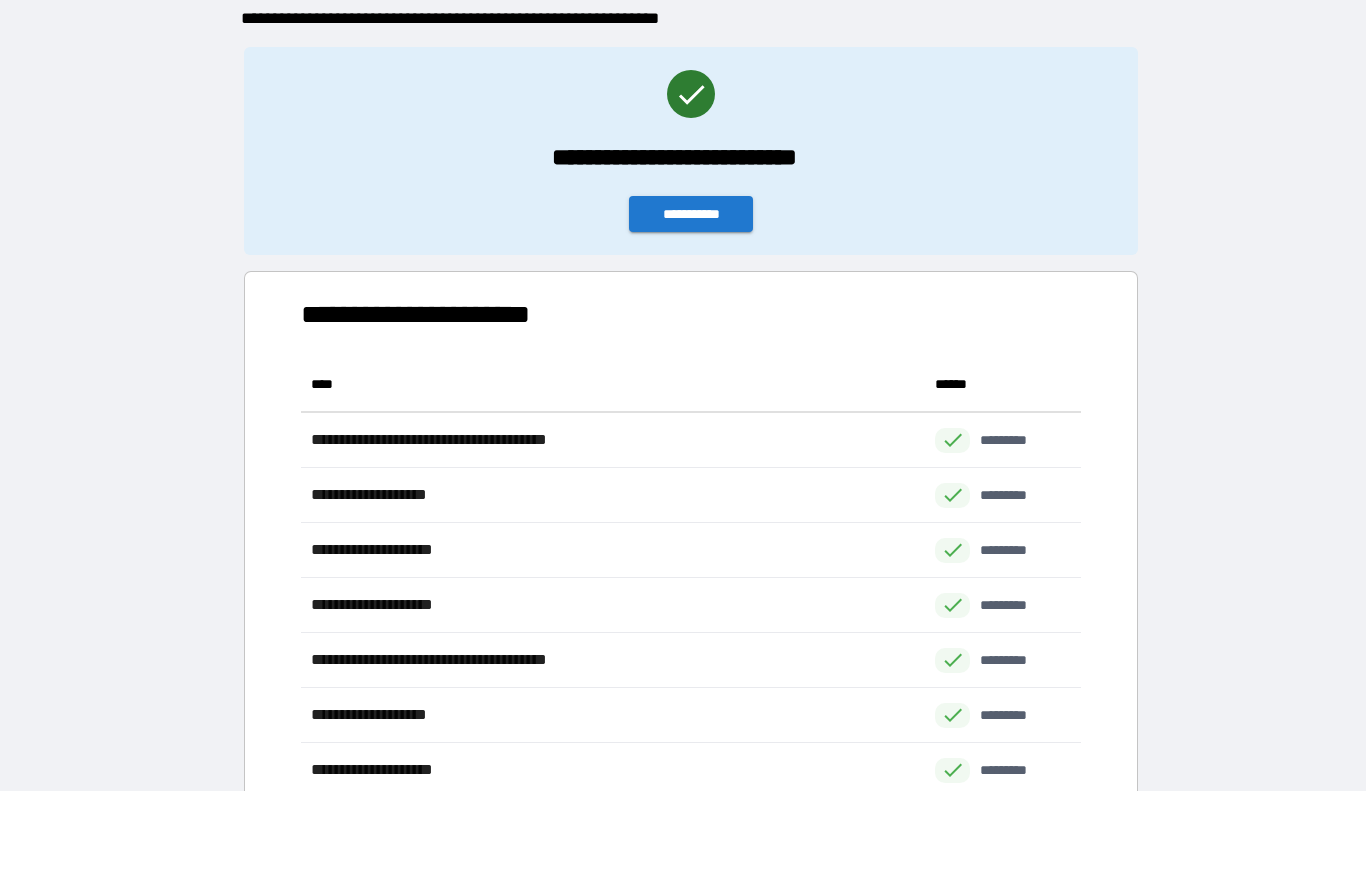 scroll, scrollTop: 1, scrollLeft: 1, axis: both 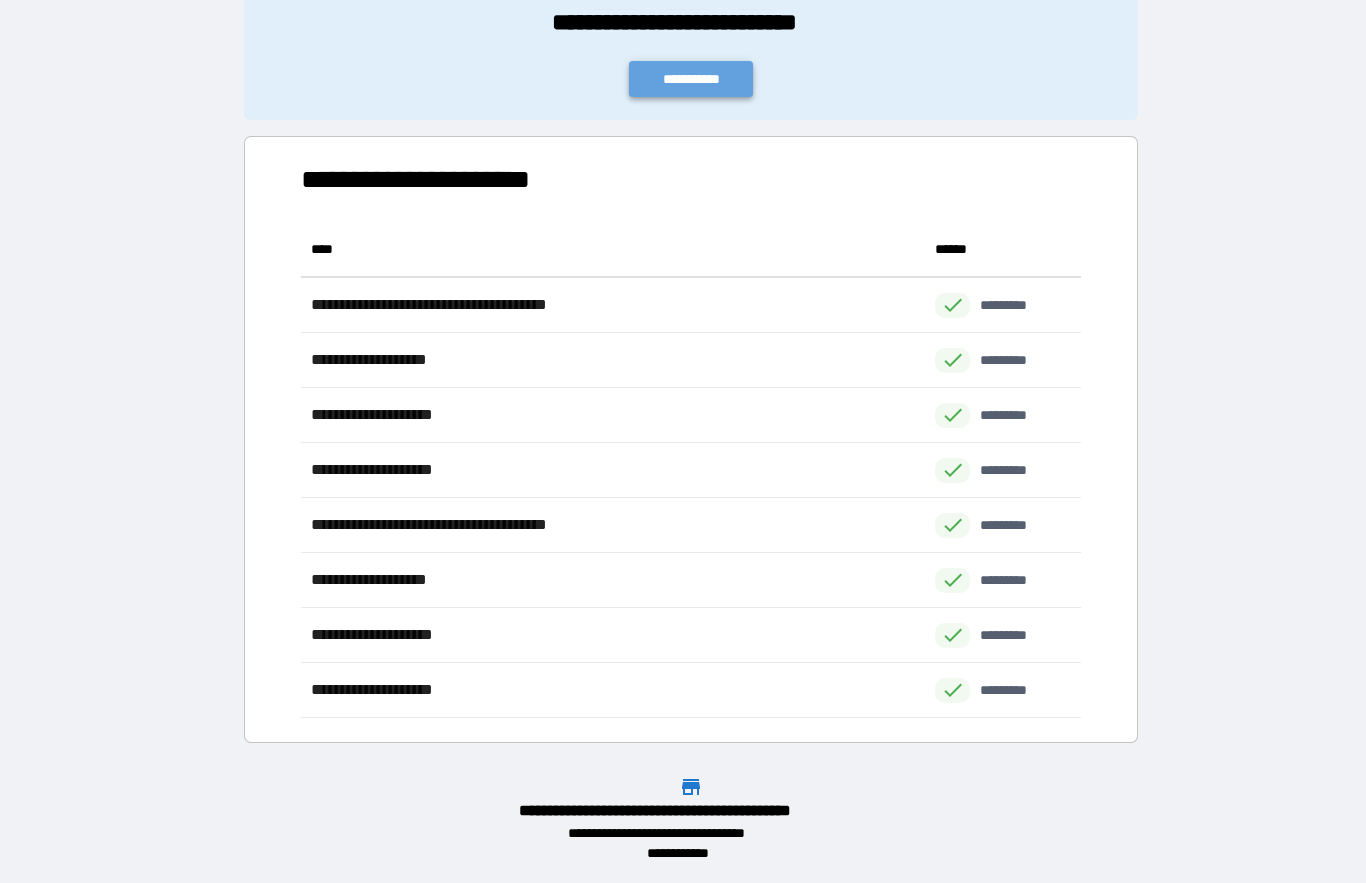click on "**********" at bounding box center [691, 79] 